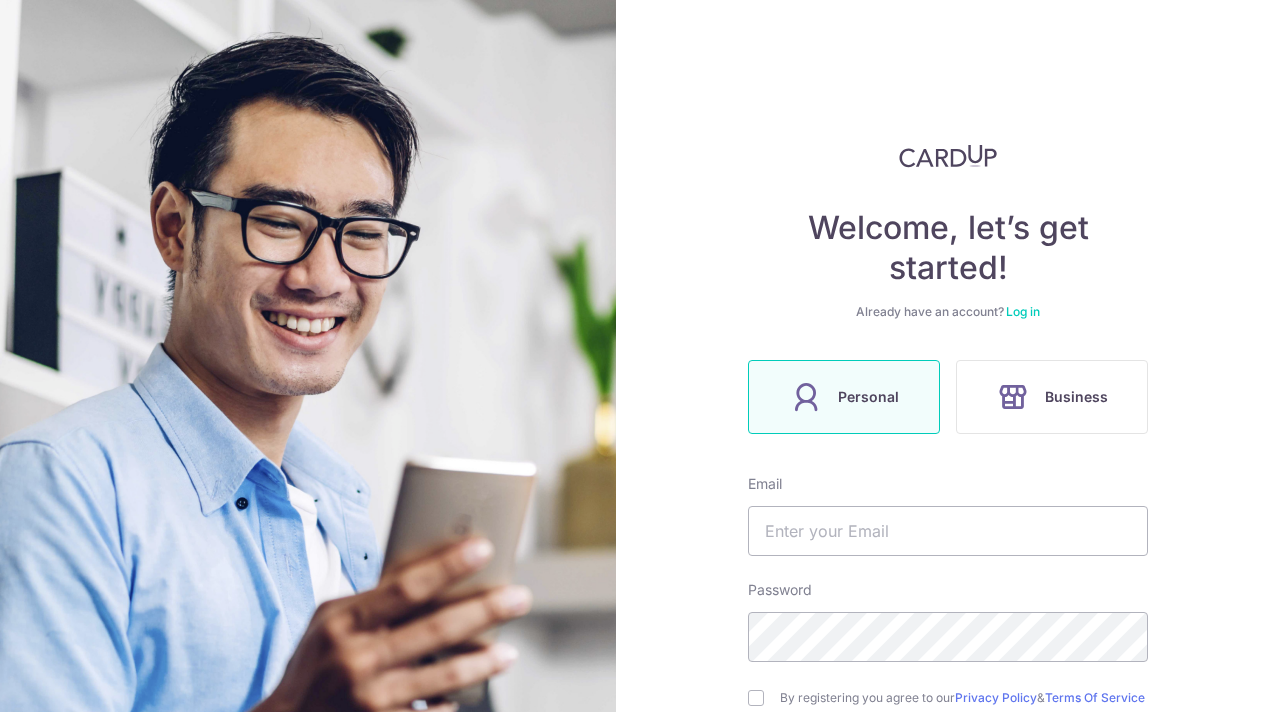 scroll, scrollTop: 0, scrollLeft: 0, axis: both 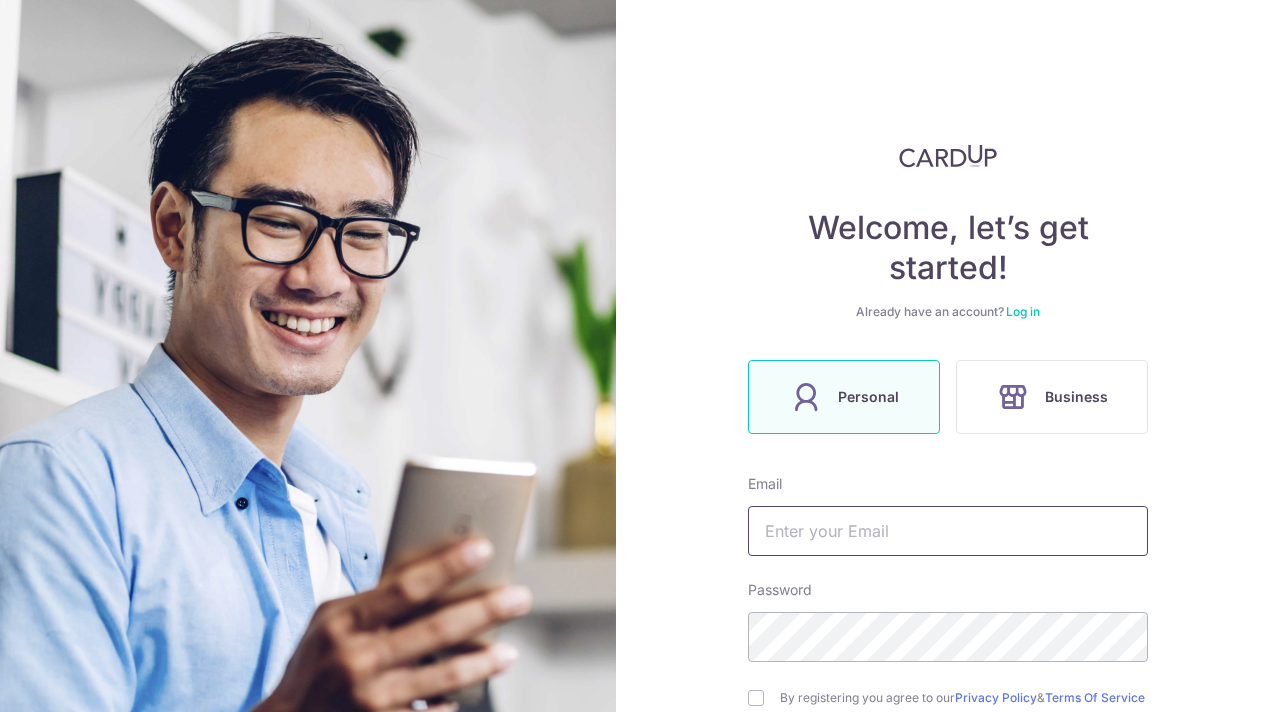 click at bounding box center (948, 531) 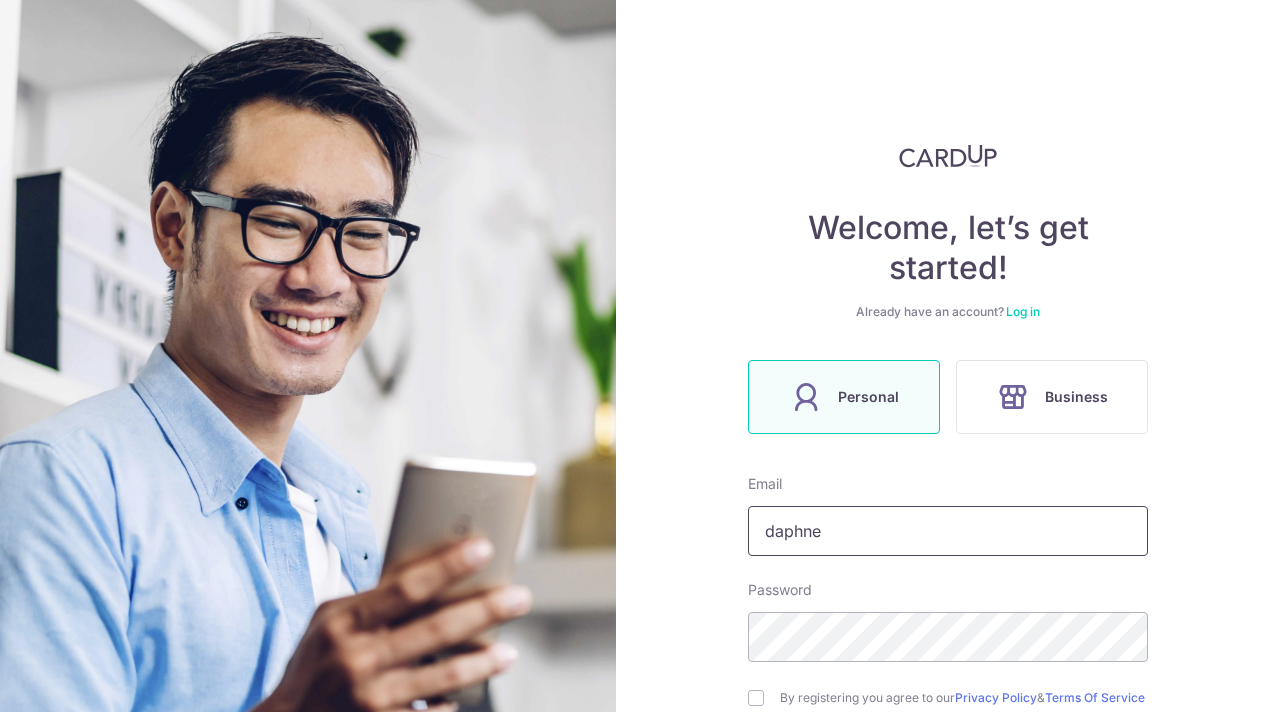 type on "daphneanggg@gmail.com" 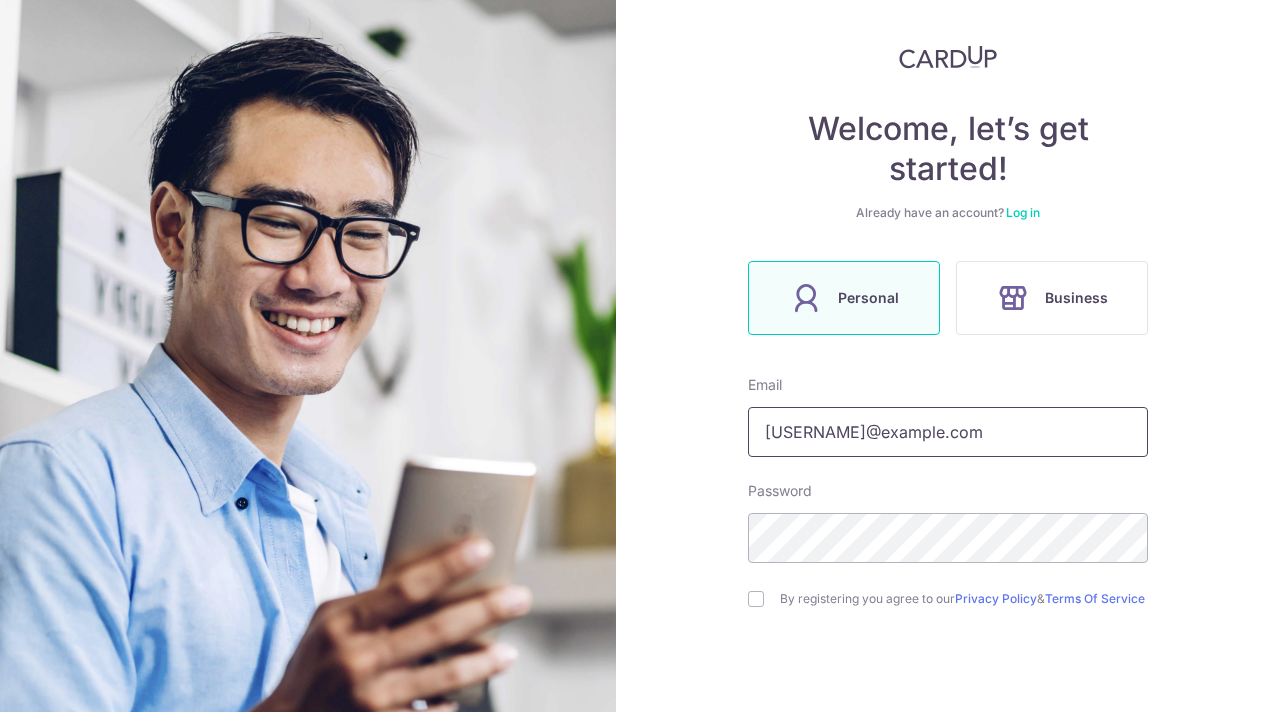 scroll, scrollTop: 188, scrollLeft: 0, axis: vertical 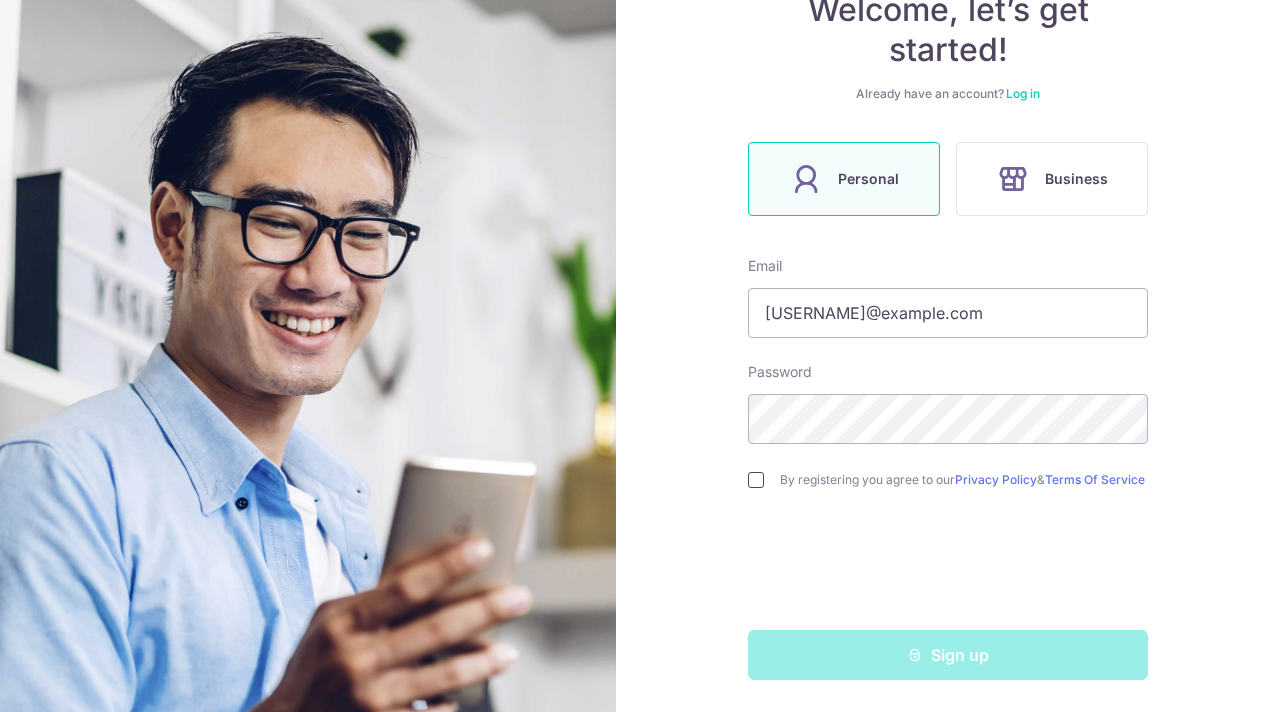 click at bounding box center (756, 480) 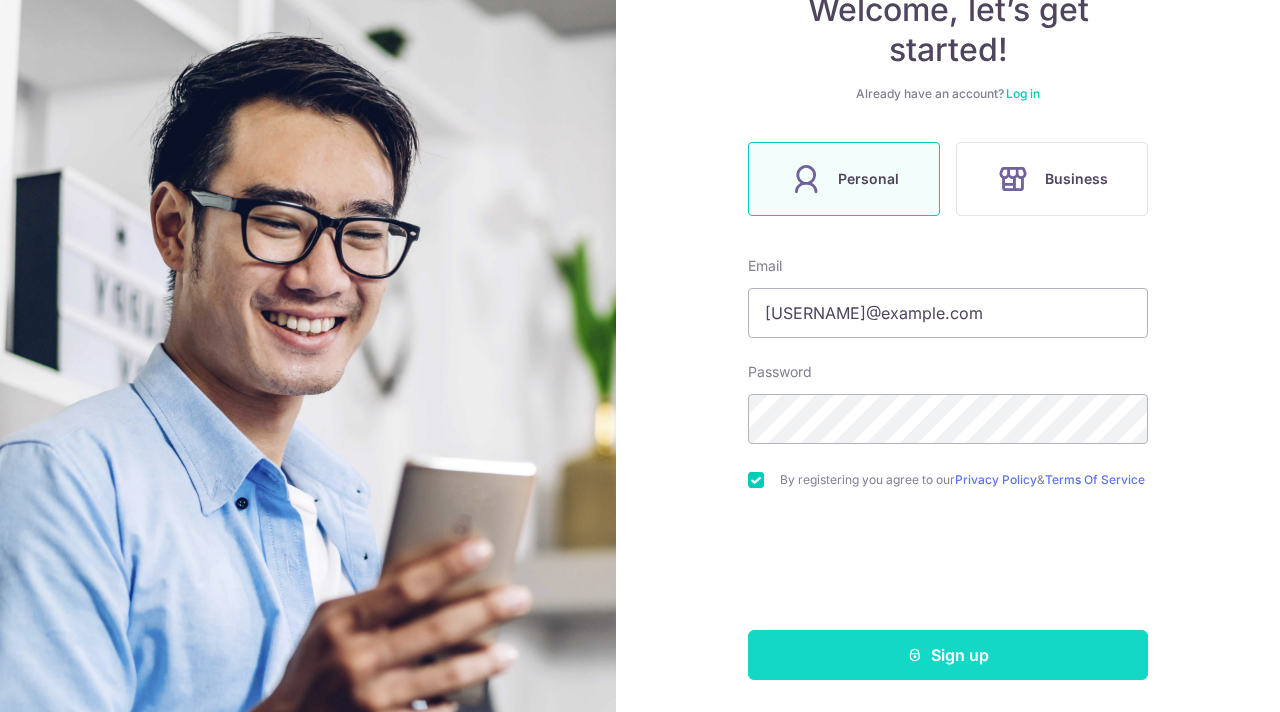 click on "Sign up" at bounding box center [948, 655] 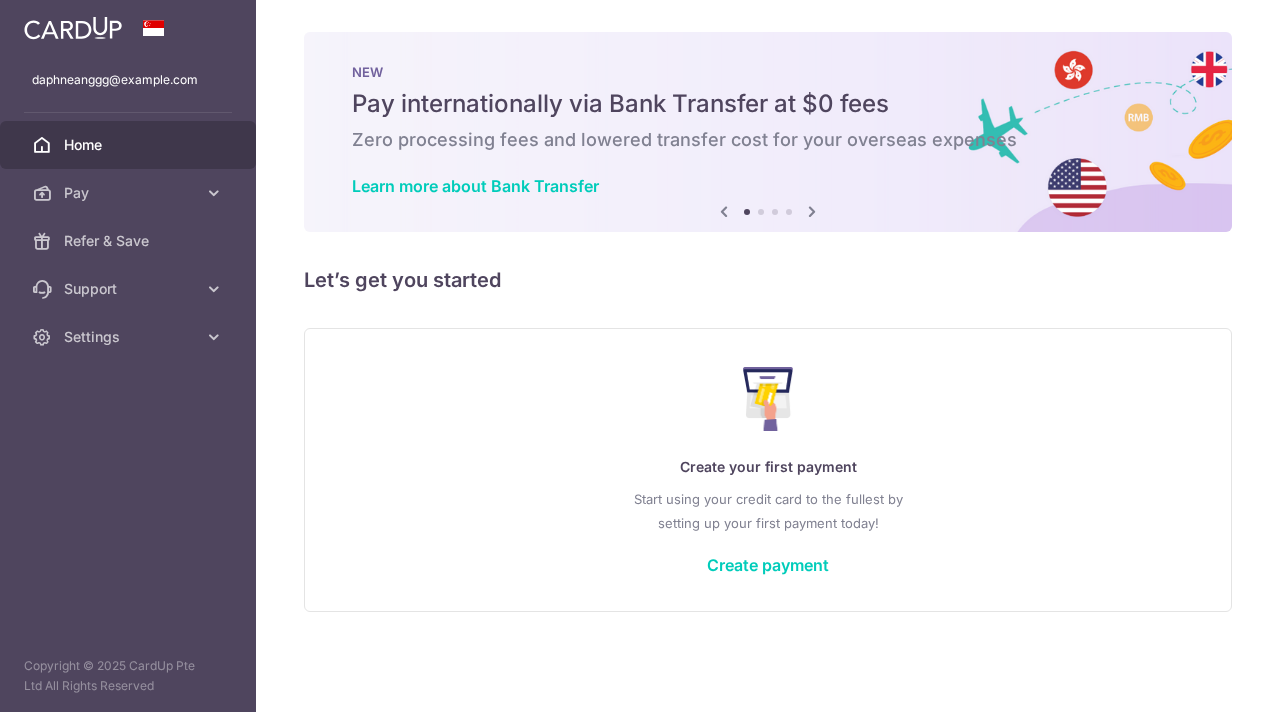 scroll, scrollTop: 0, scrollLeft: 0, axis: both 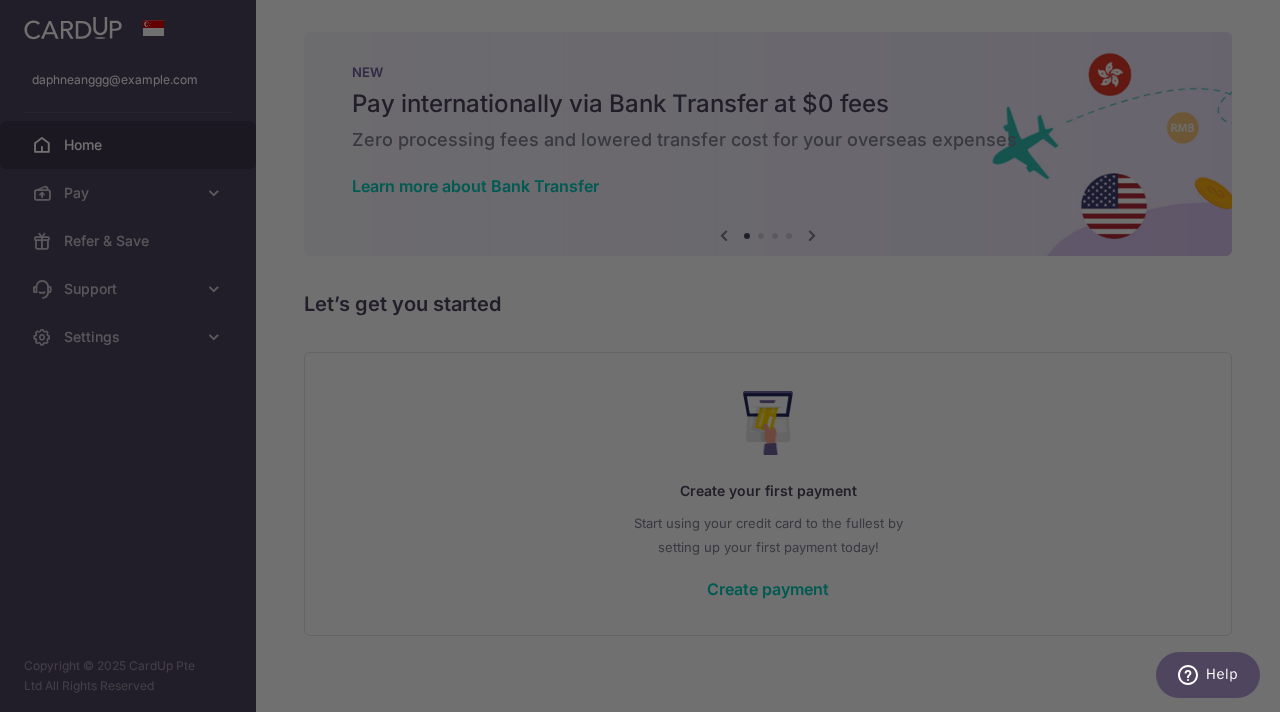 click at bounding box center (646, 359) 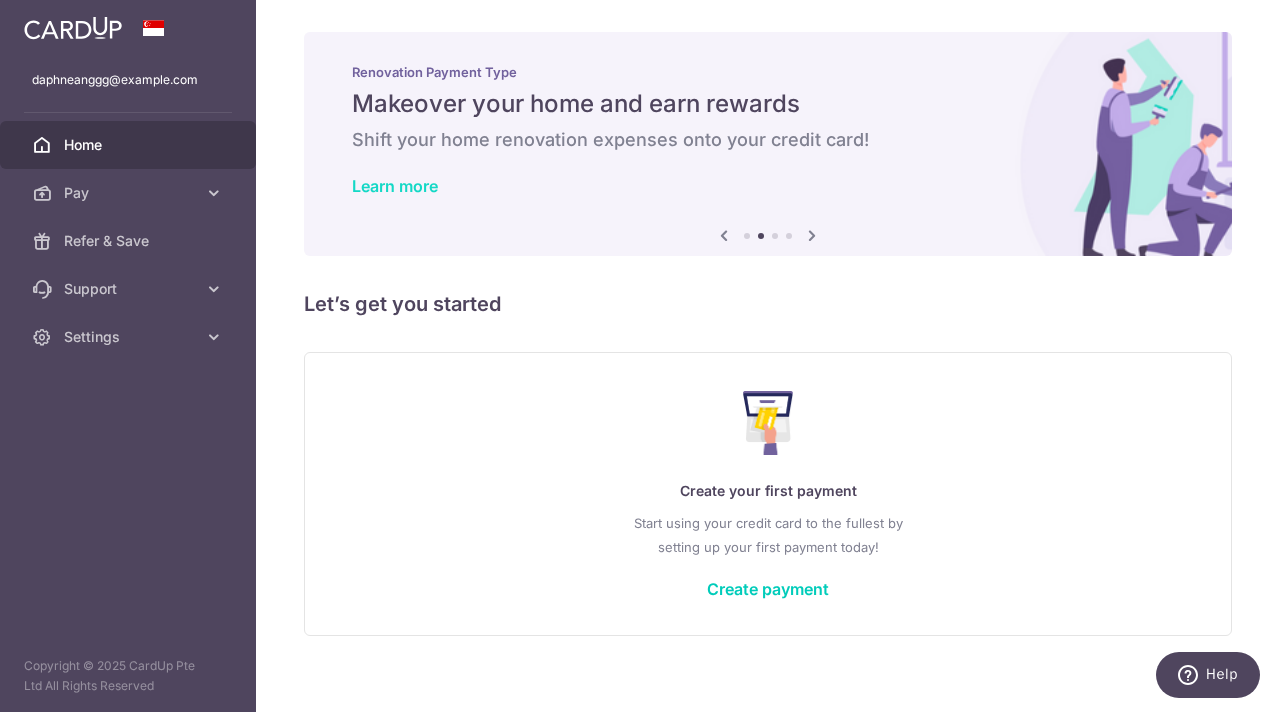 click on "Learn more" at bounding box center (395, 186) 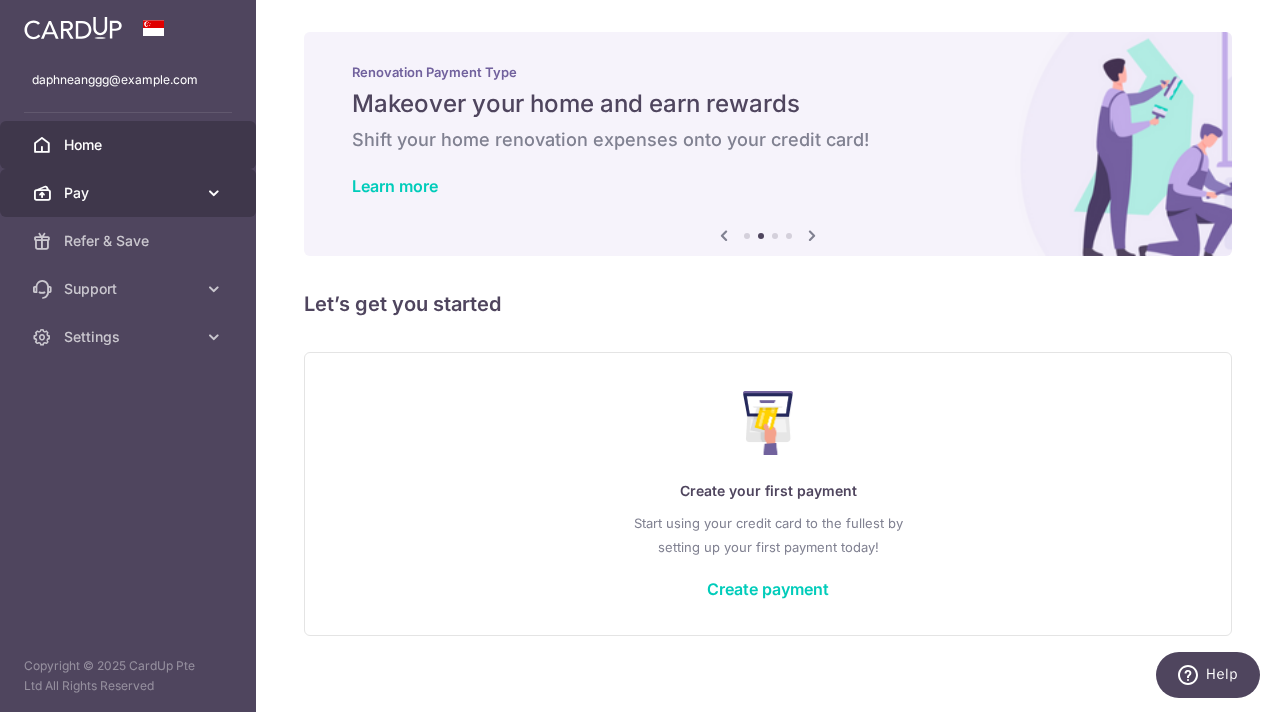 click on "Pay" at bounding box center [130, 193] 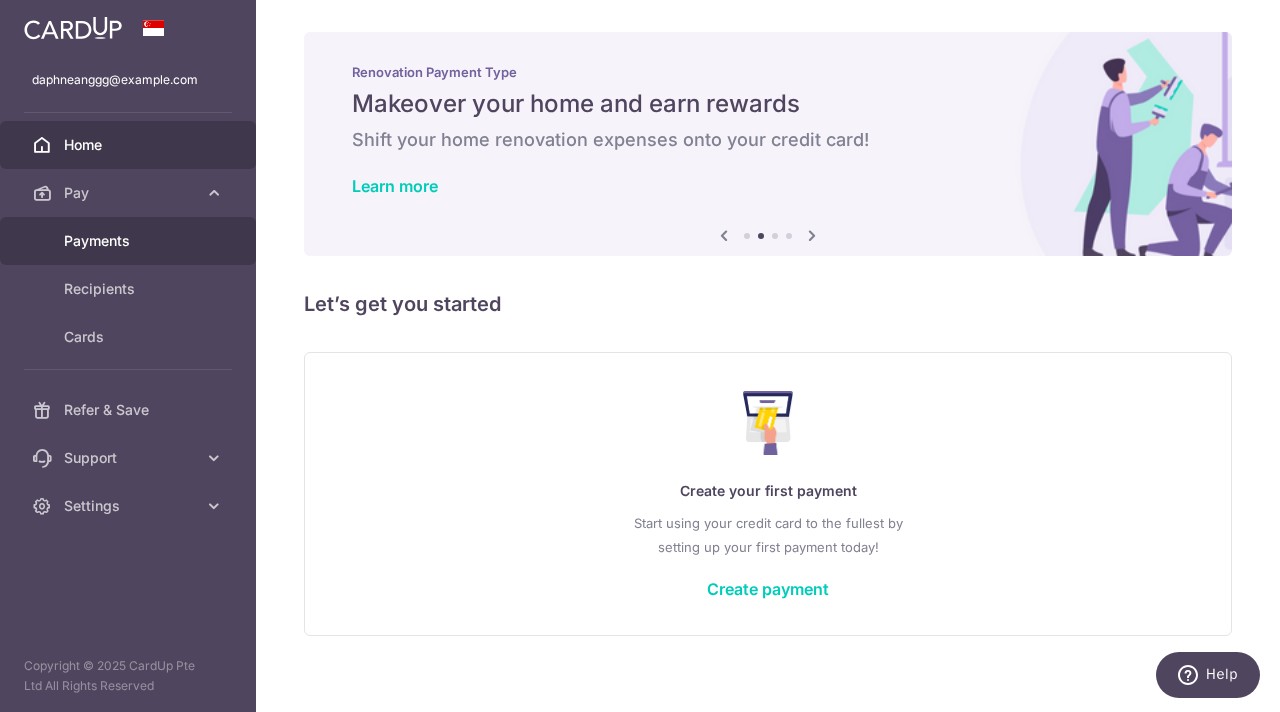click on "Payments" at bounding box center [130, 241] 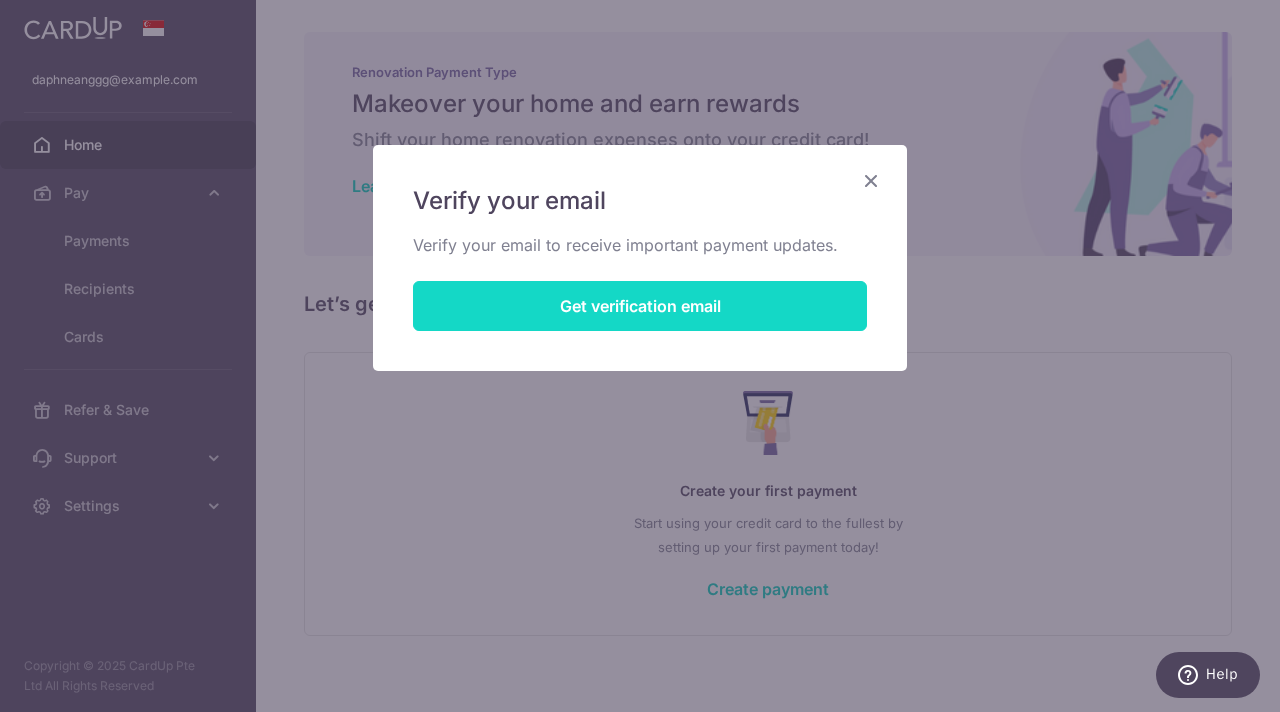 click on "Get verification email" at bounding box center (640, 306) 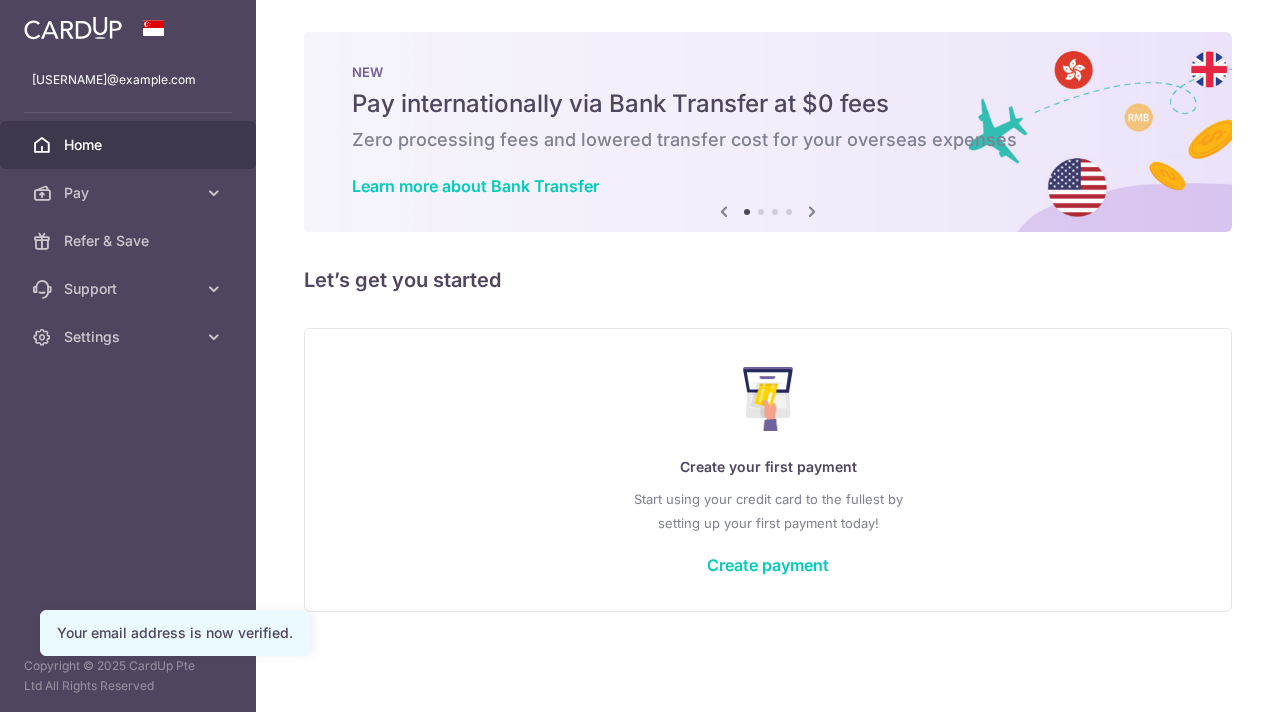 scroll, scrollTop: 0, scrollLeft: 0, axis: both 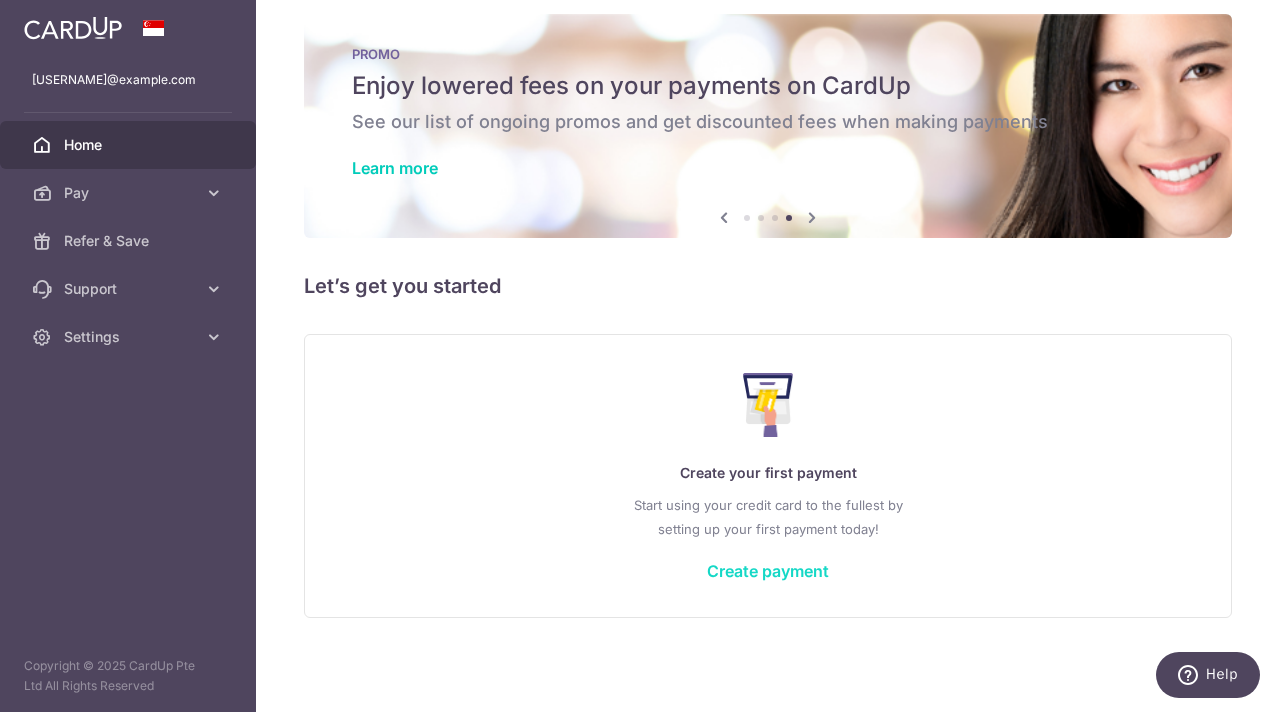 click on "Create payment" at bounding box center (768, 571) 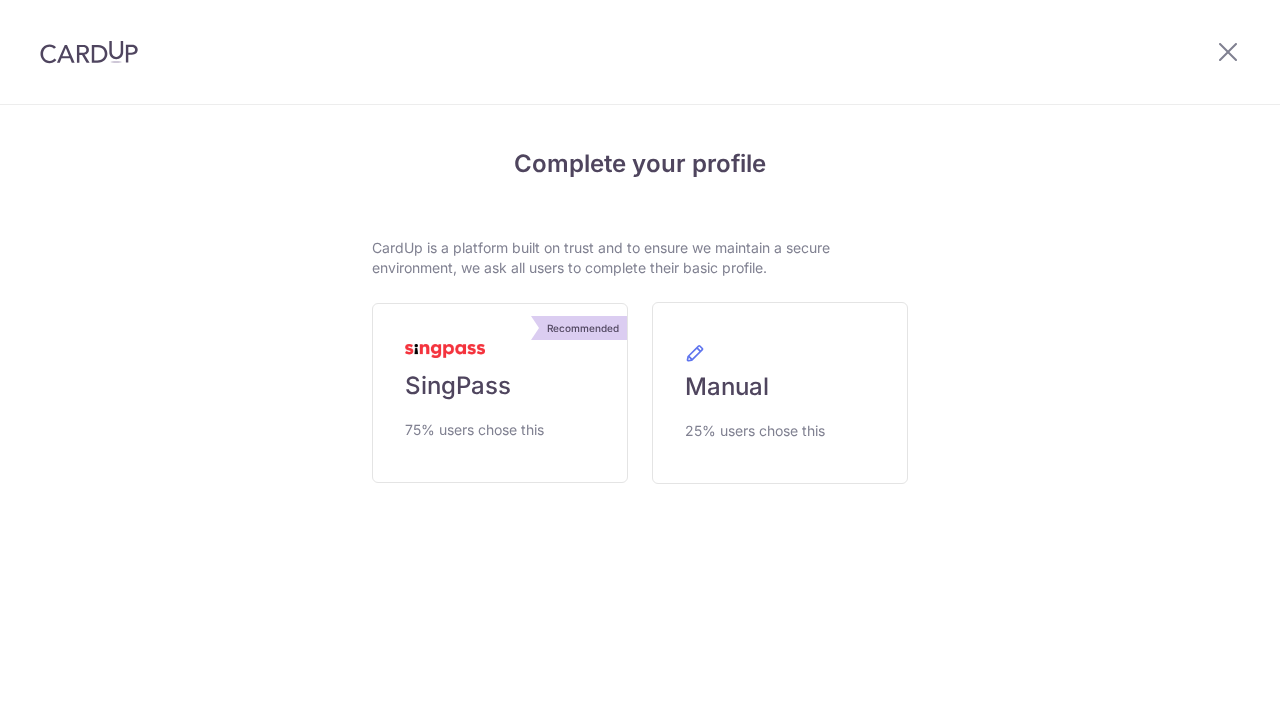 scroll, scrollTop: 0, scrollLeft: 0, axis: both 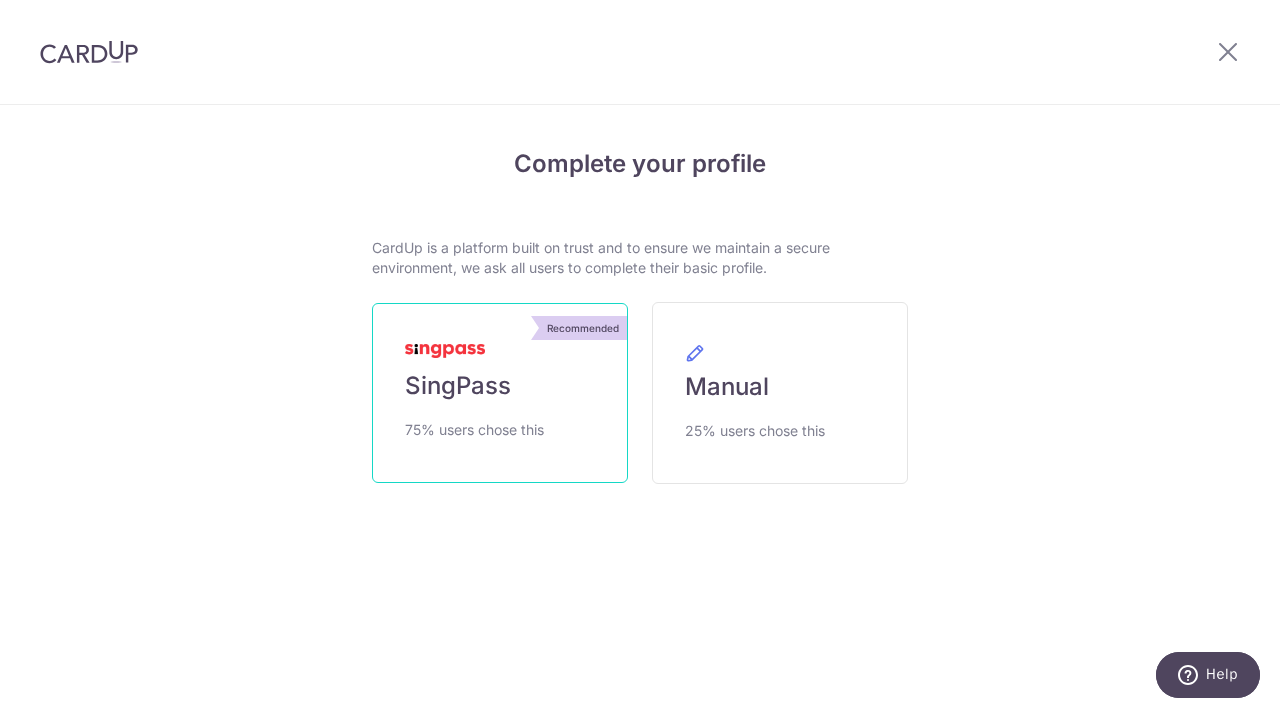 click on "75% users chose this" at bounding box center [474, 430] 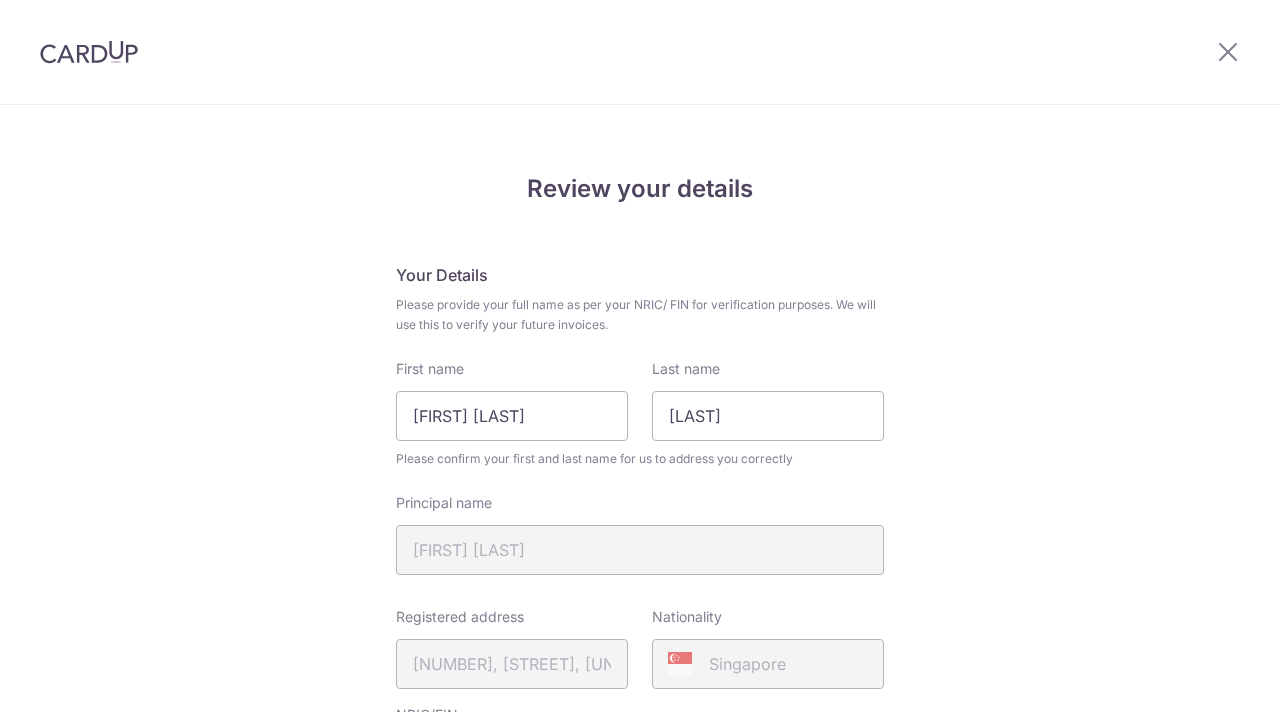 scroll, scrollTop: 0, scrollLeft: 0, axis: both 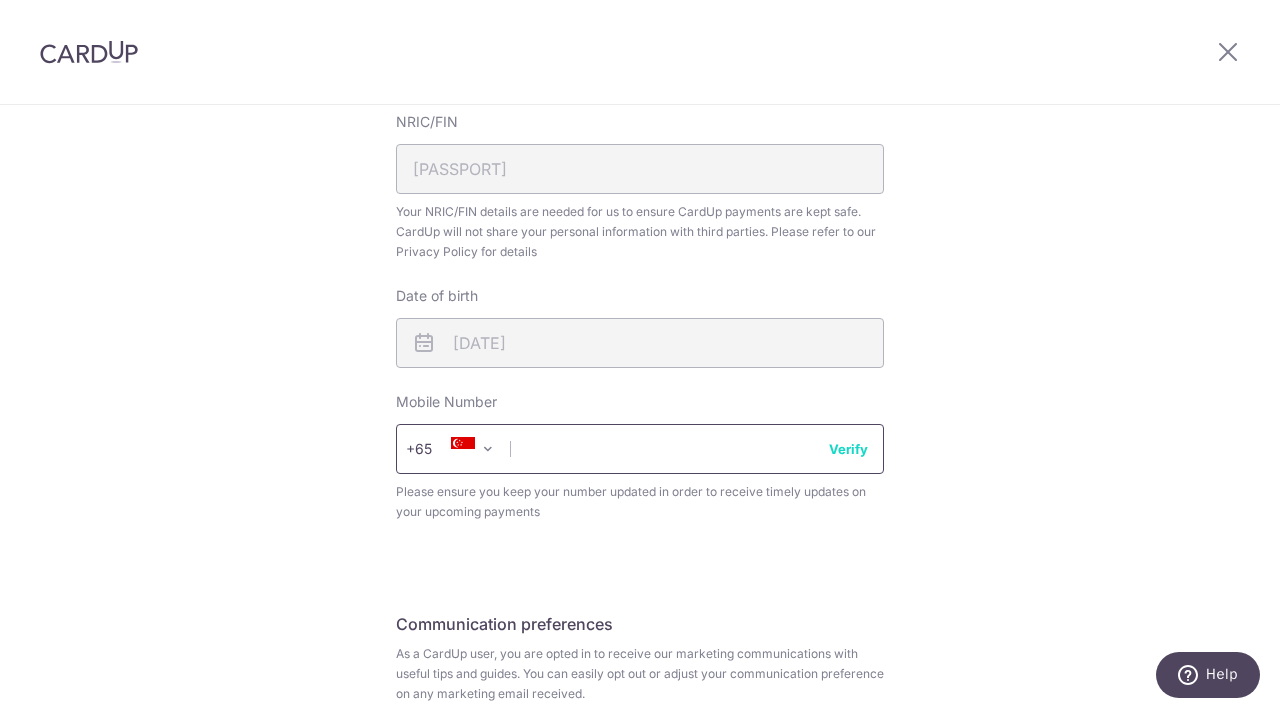 click at bounding box center [640, 449] 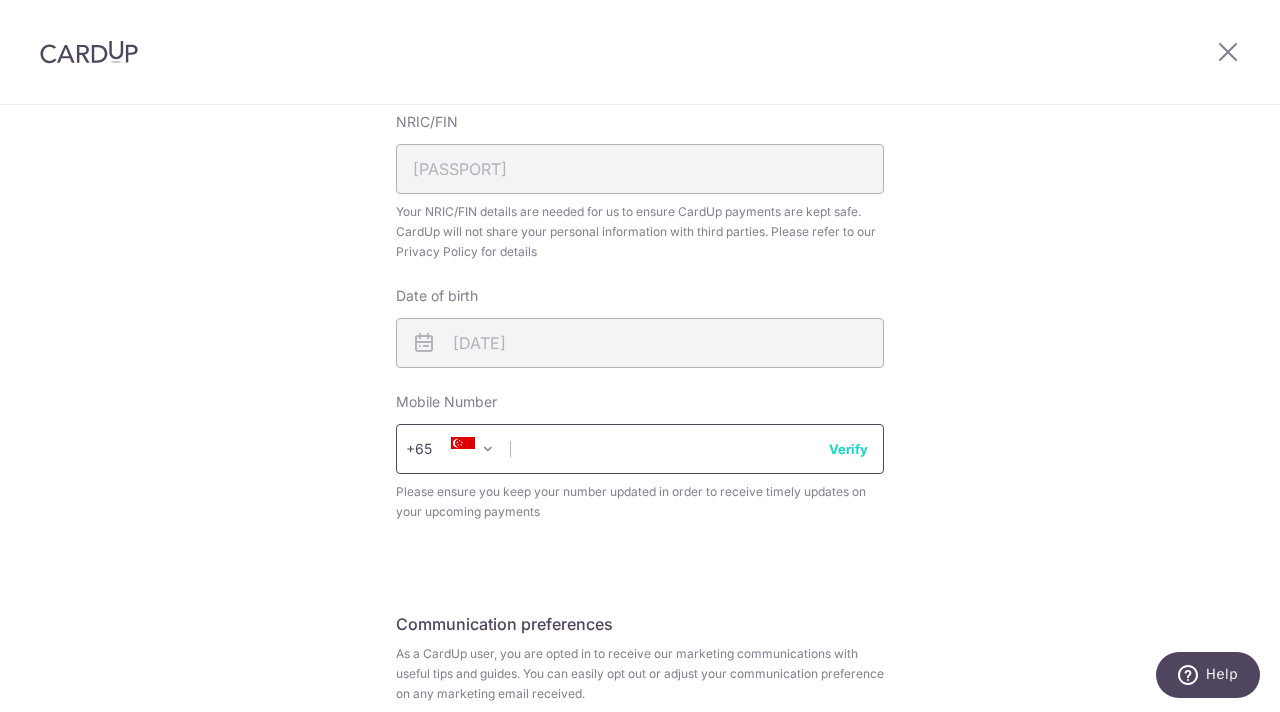 type on "[PHONE]" 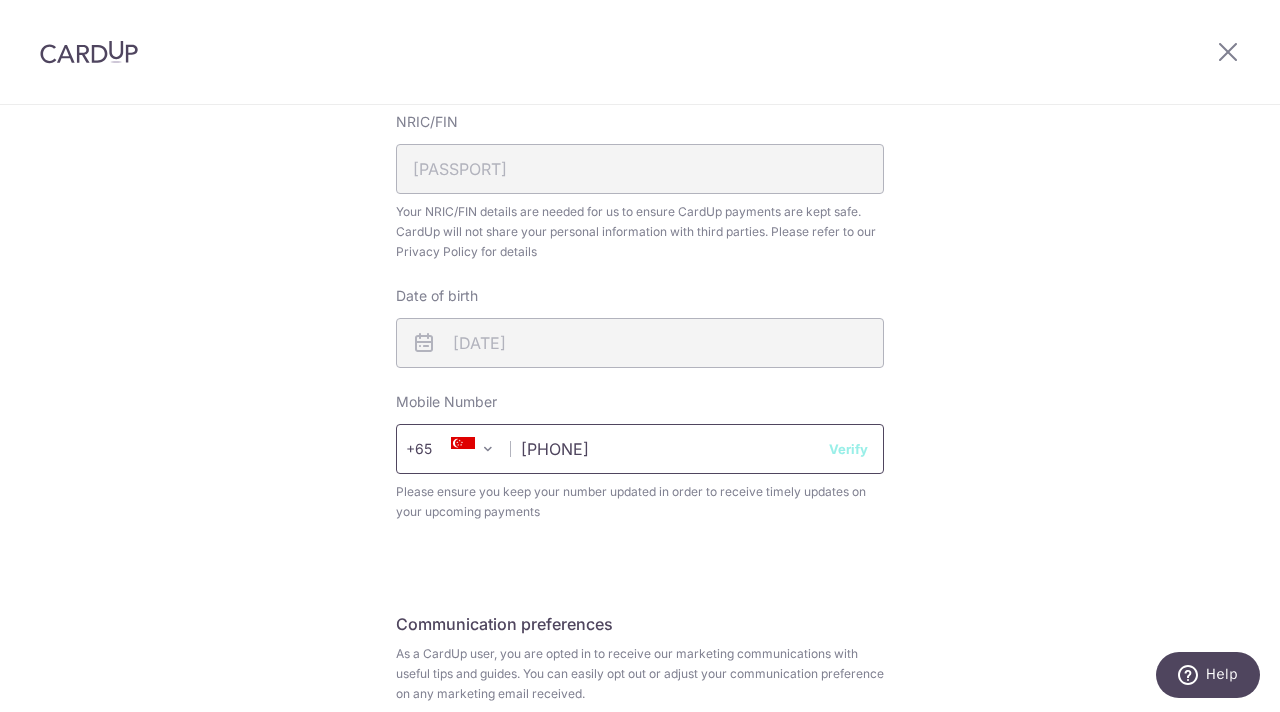 select on "65" 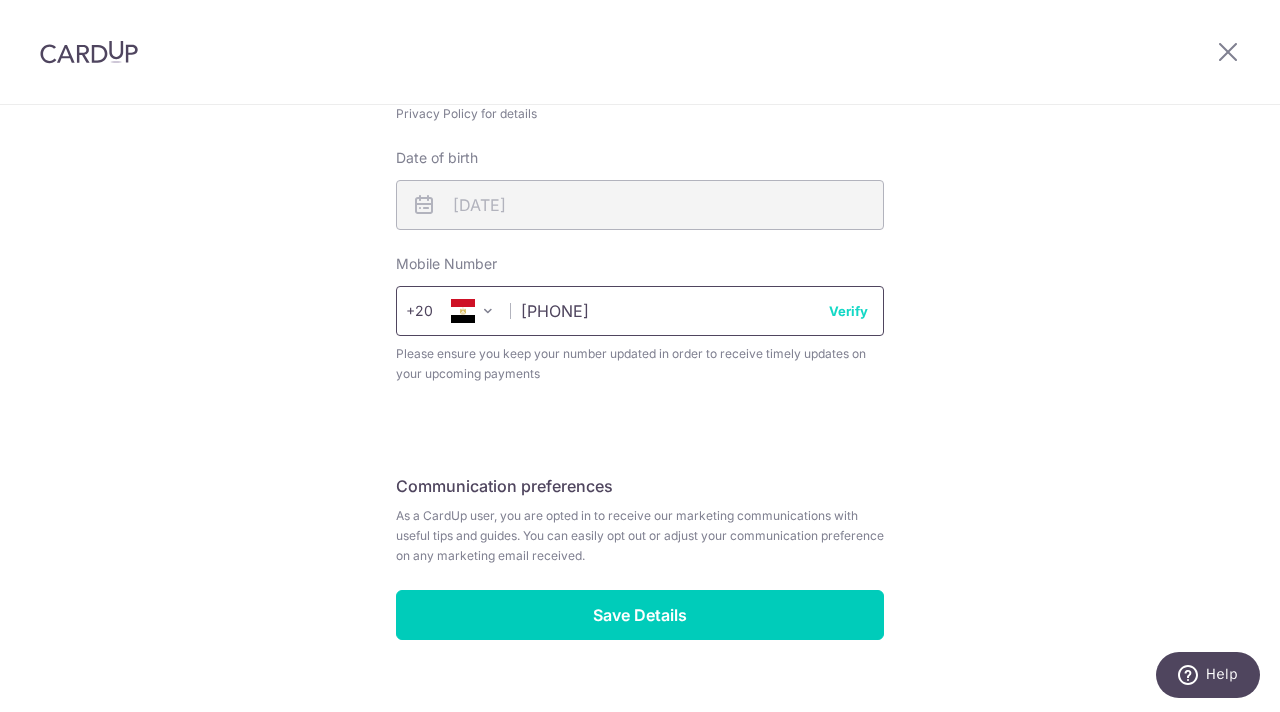 scroll, scrollTop: 769, scrollLeft: 0, axis: vertical 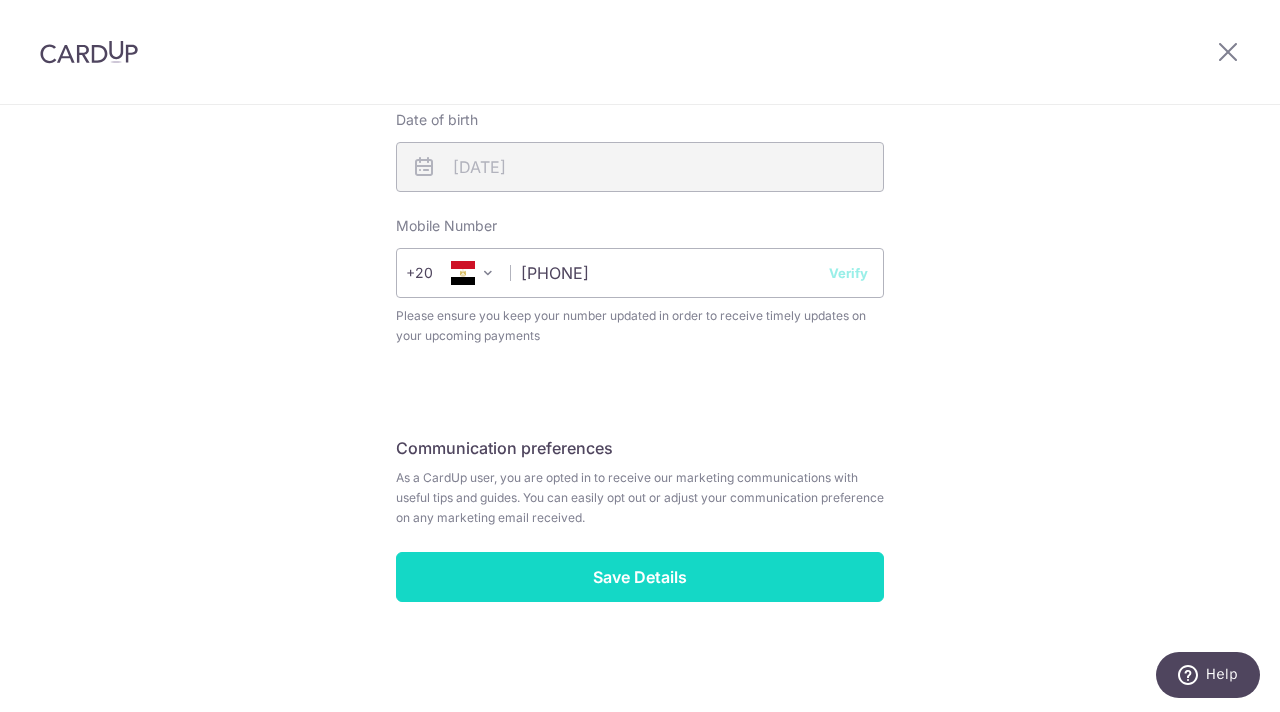 click on "Save Details" at bounding box center (640, 577) 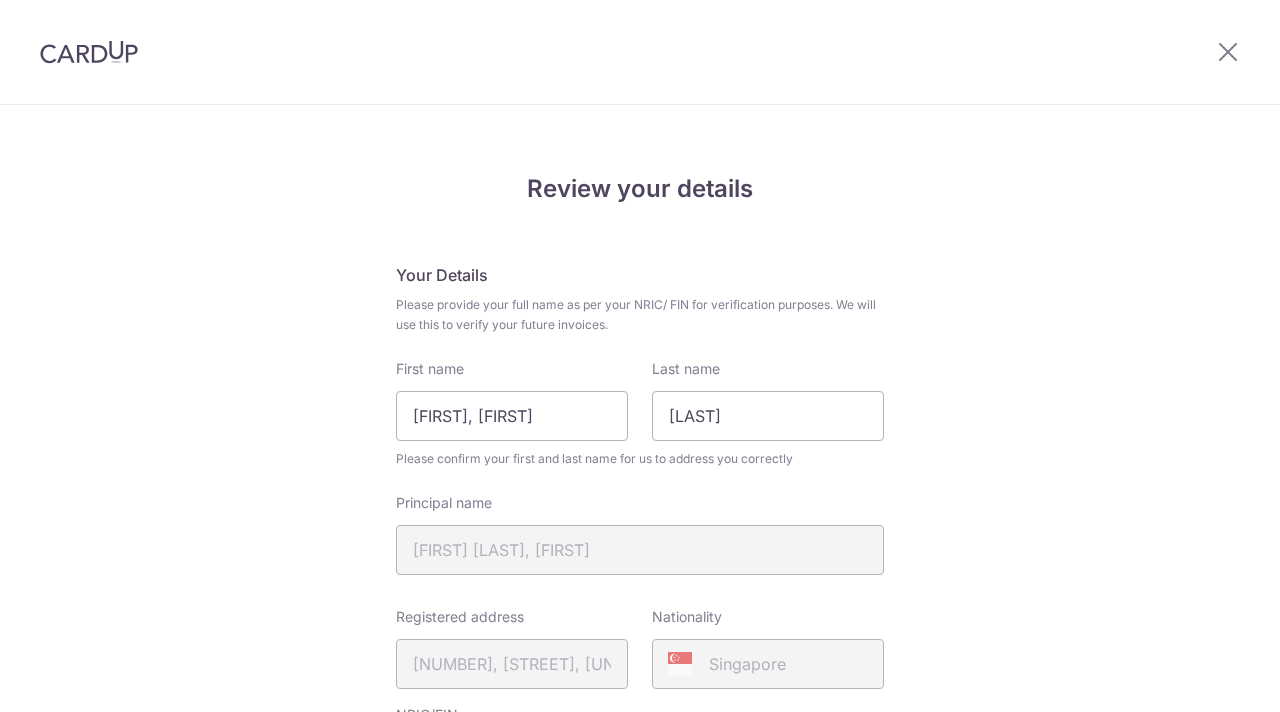 scroll, scrollTop: 0, scrollLeft: 0, axis: both 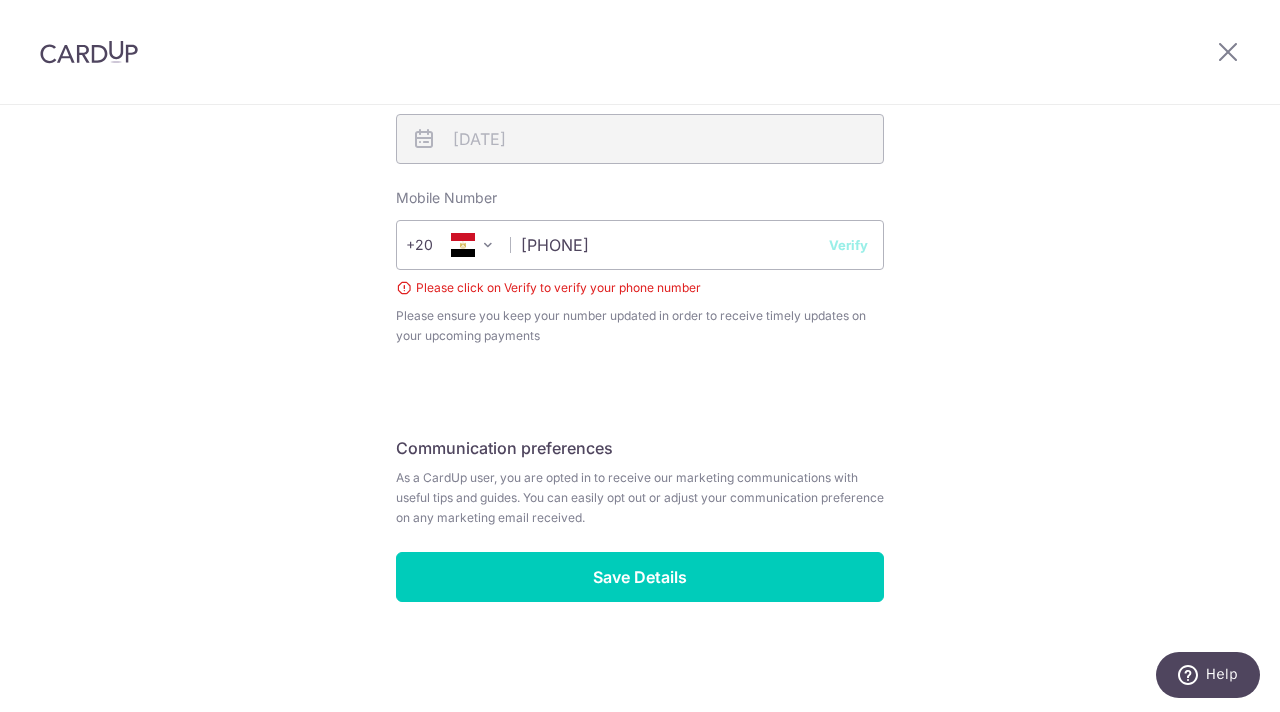 click on "+20" at bounding box center [433, 245] 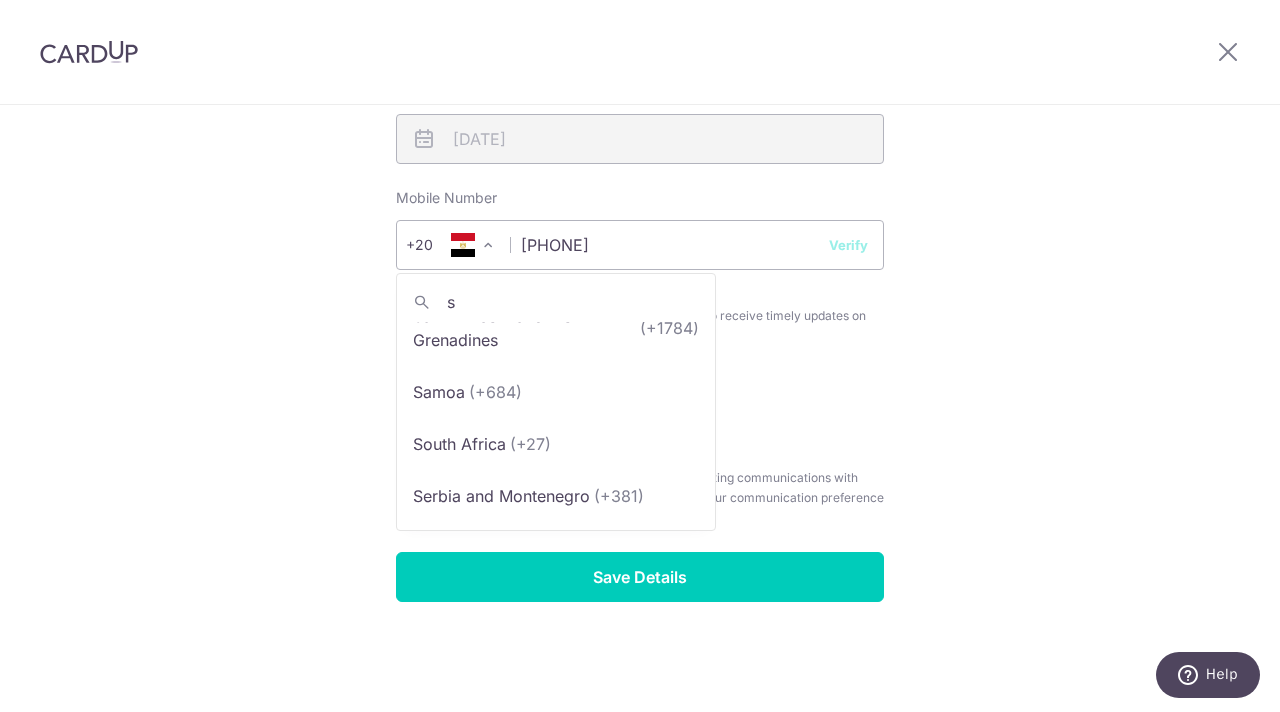 scroll, scrollTop: 0, scrollLeft: 0, axis: both 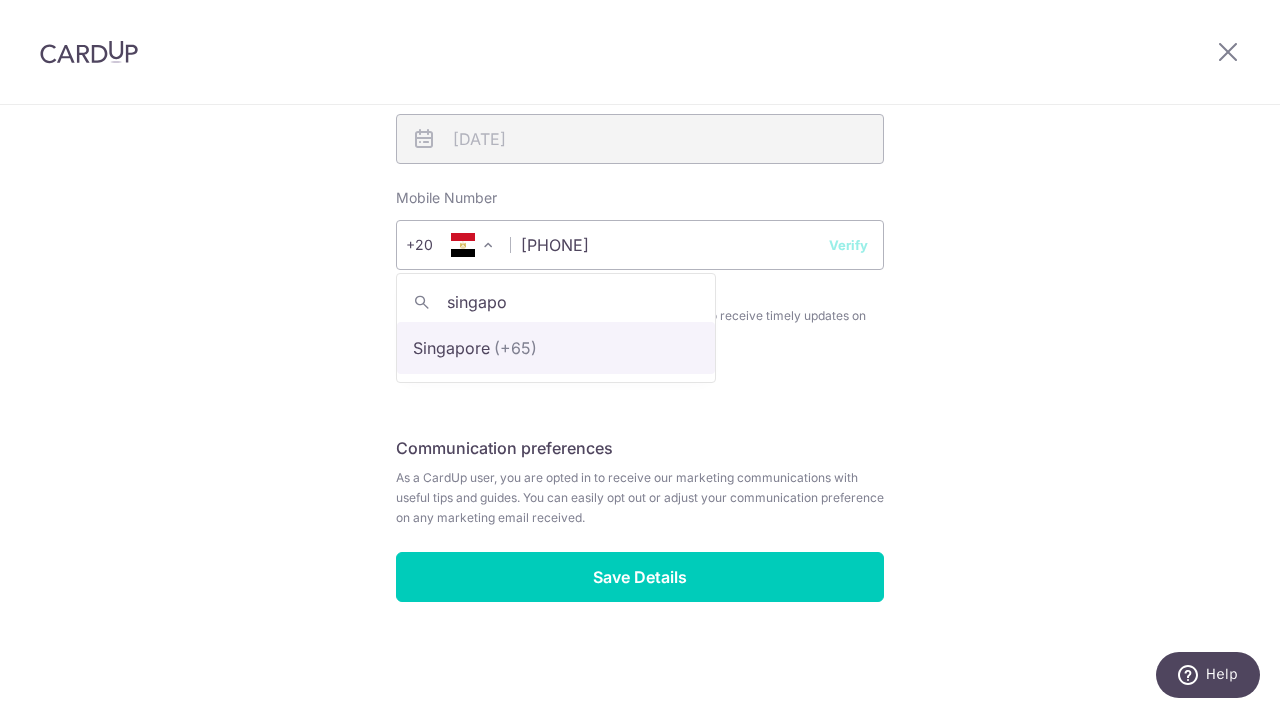type on "singapo" 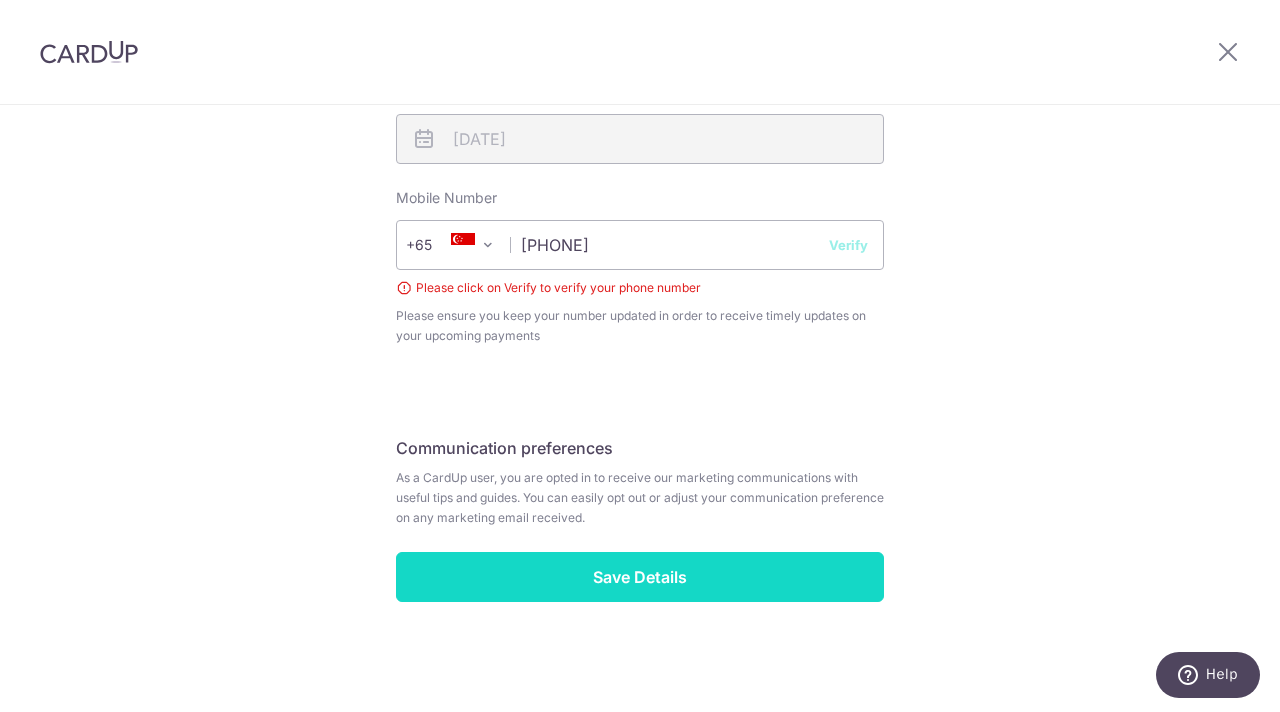 click on "Save Details" at bounding box center [640, 577] 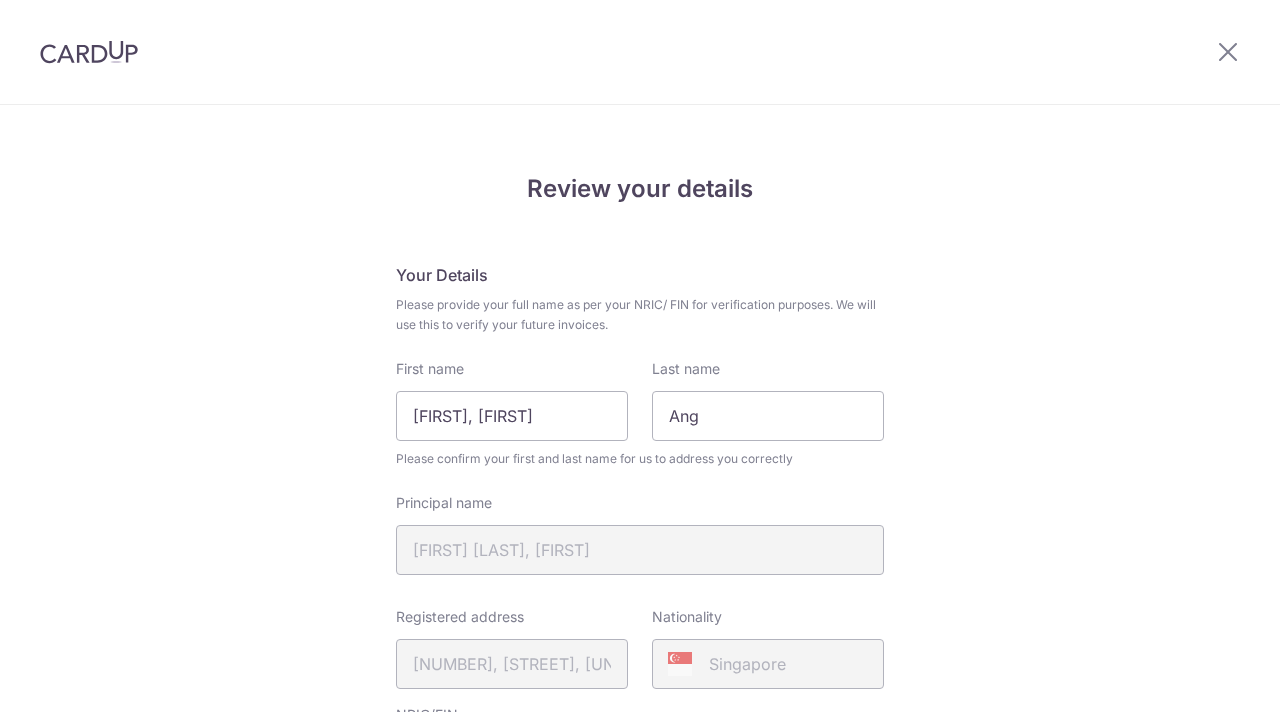 scroll, scrollTop: 0, scrollLeft: 0, axis: both 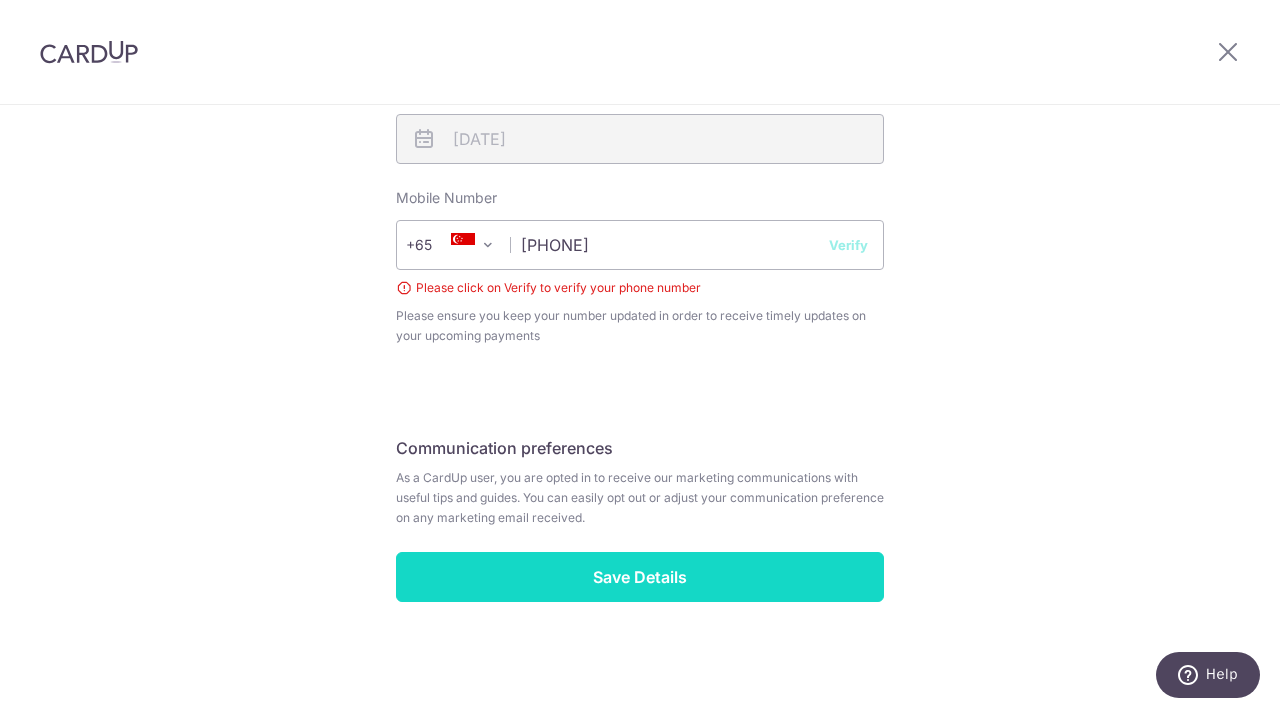 click on "Save Details" at bounding box center [640, 577] 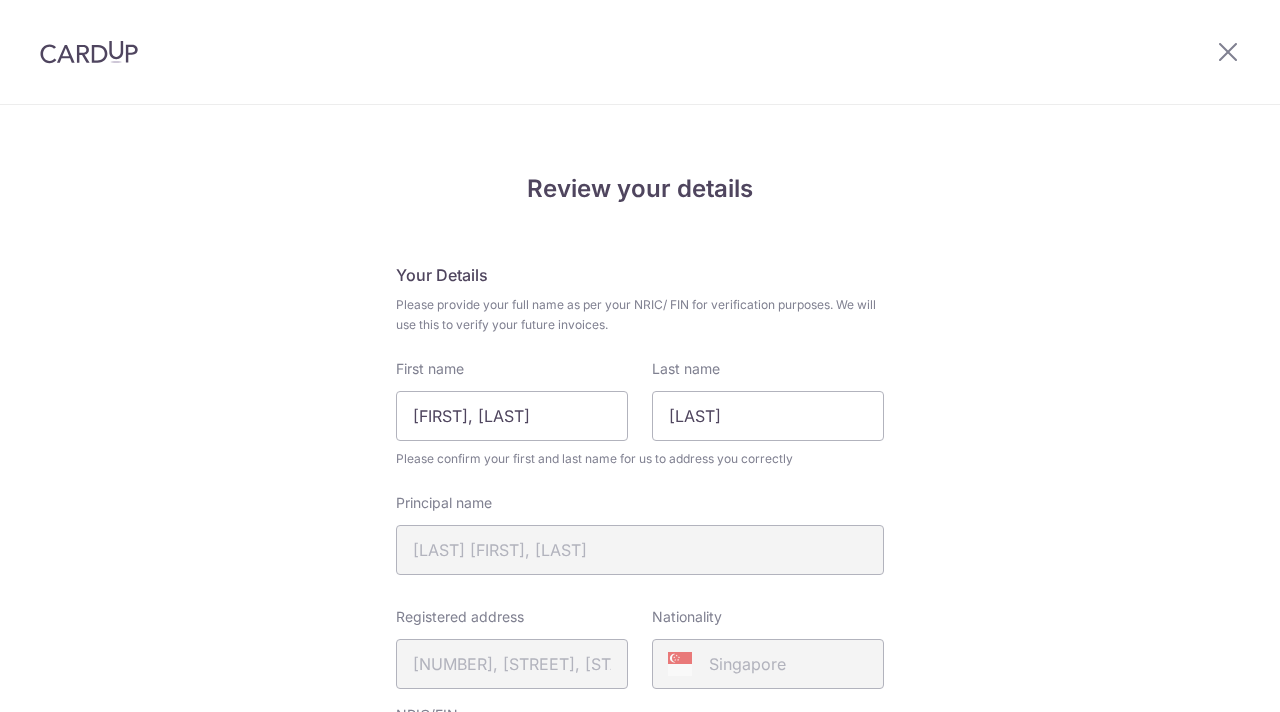 scroll, scrollTop: 0, scrollLeft: 0, axis: both 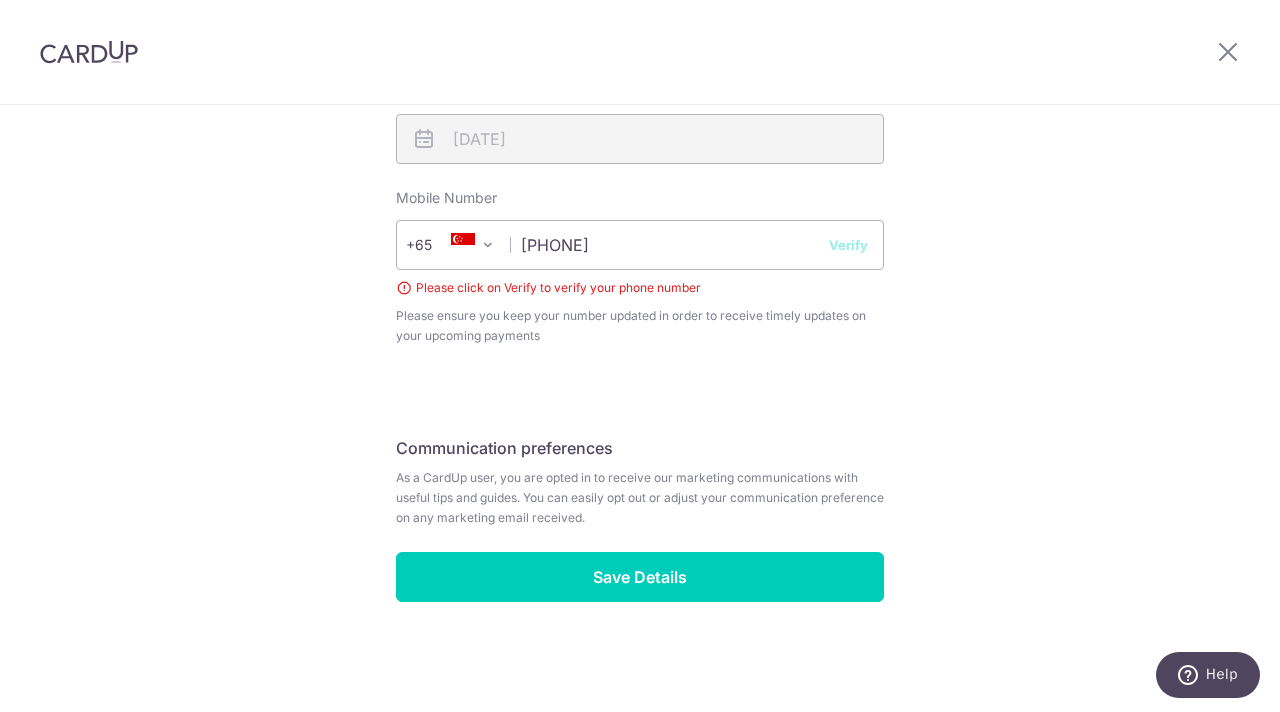 drag, startPoint x: 0, startPoint y: 0, endPoint x: 853, endPoint y: 251, distance: 889.16254 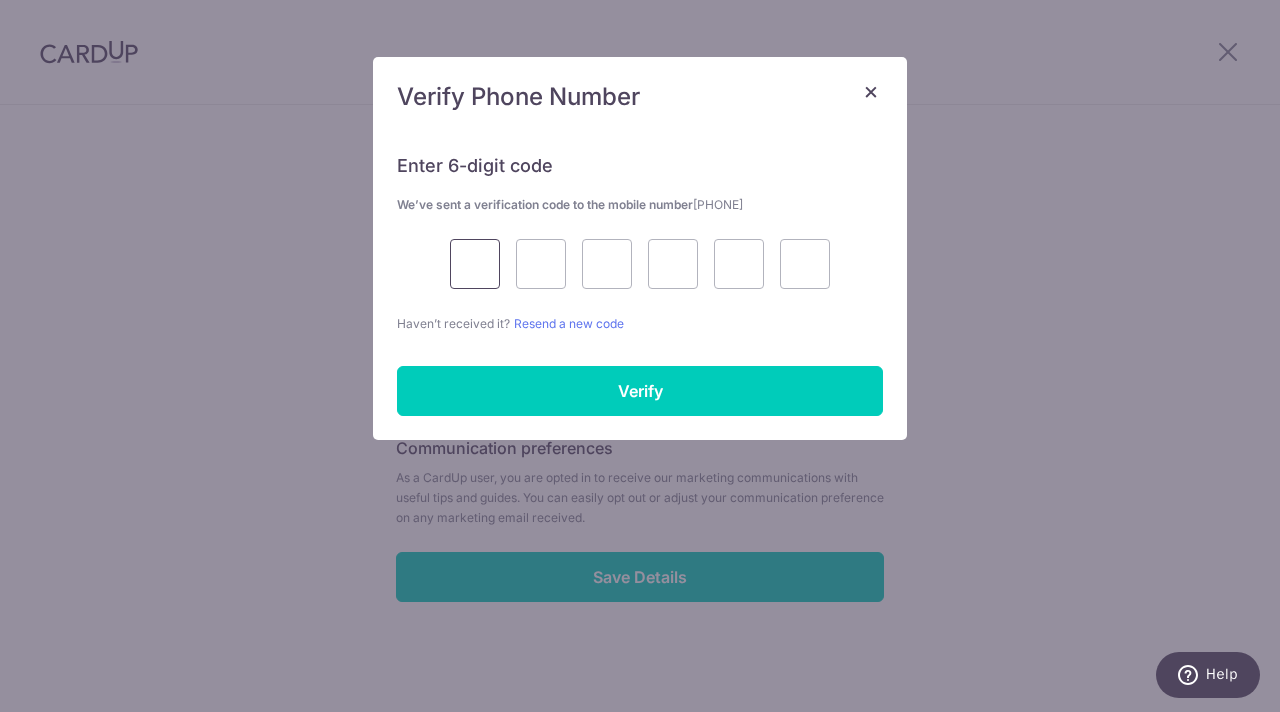 click at bounding box center [475, 264] 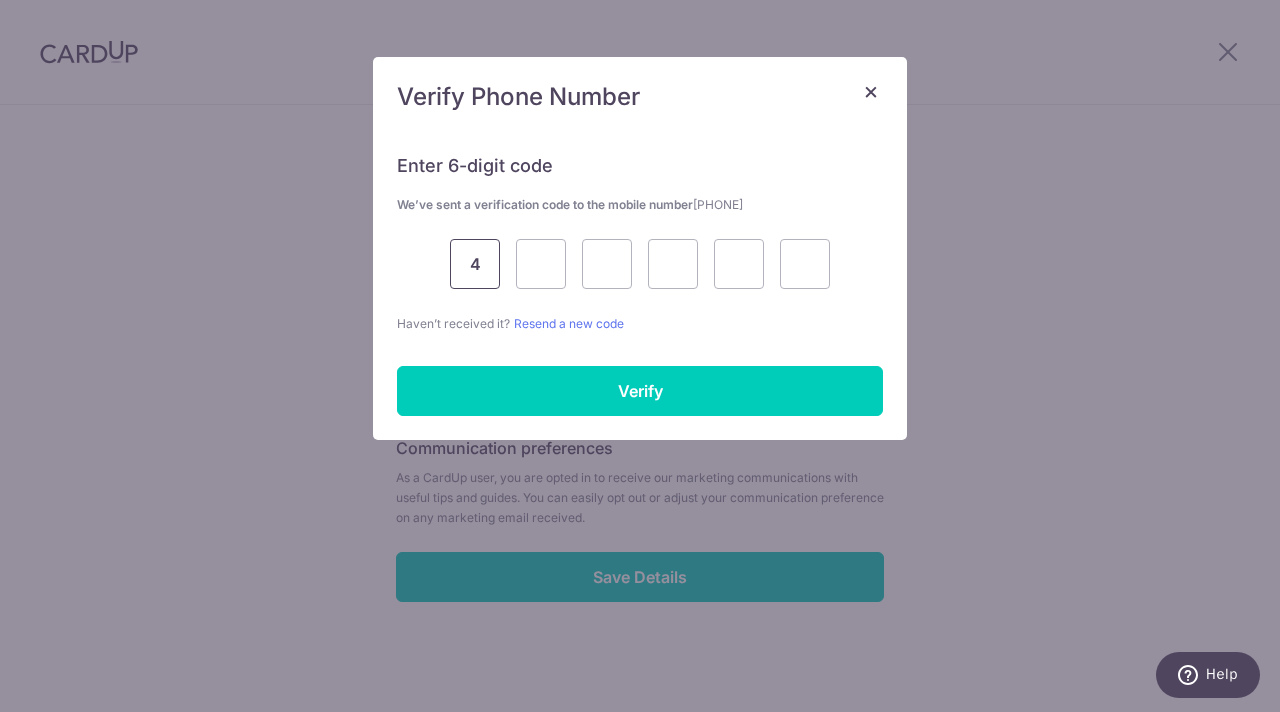 type on "4" 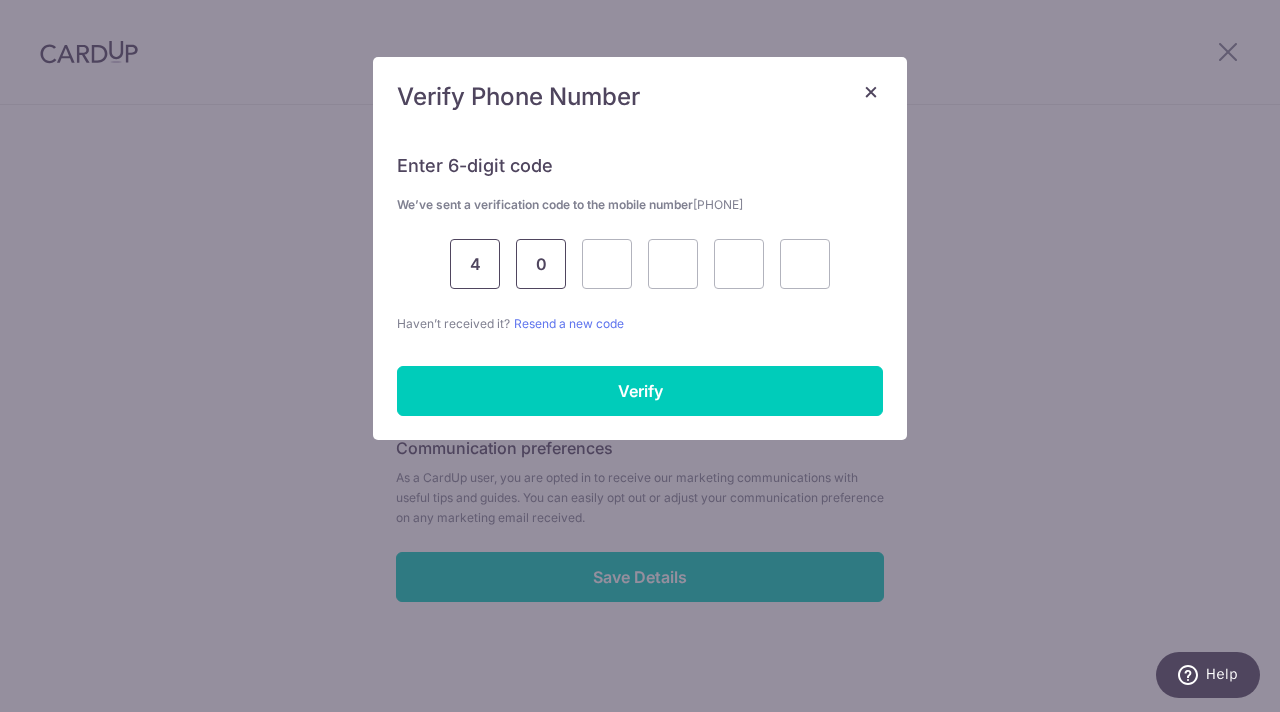 type on "0" 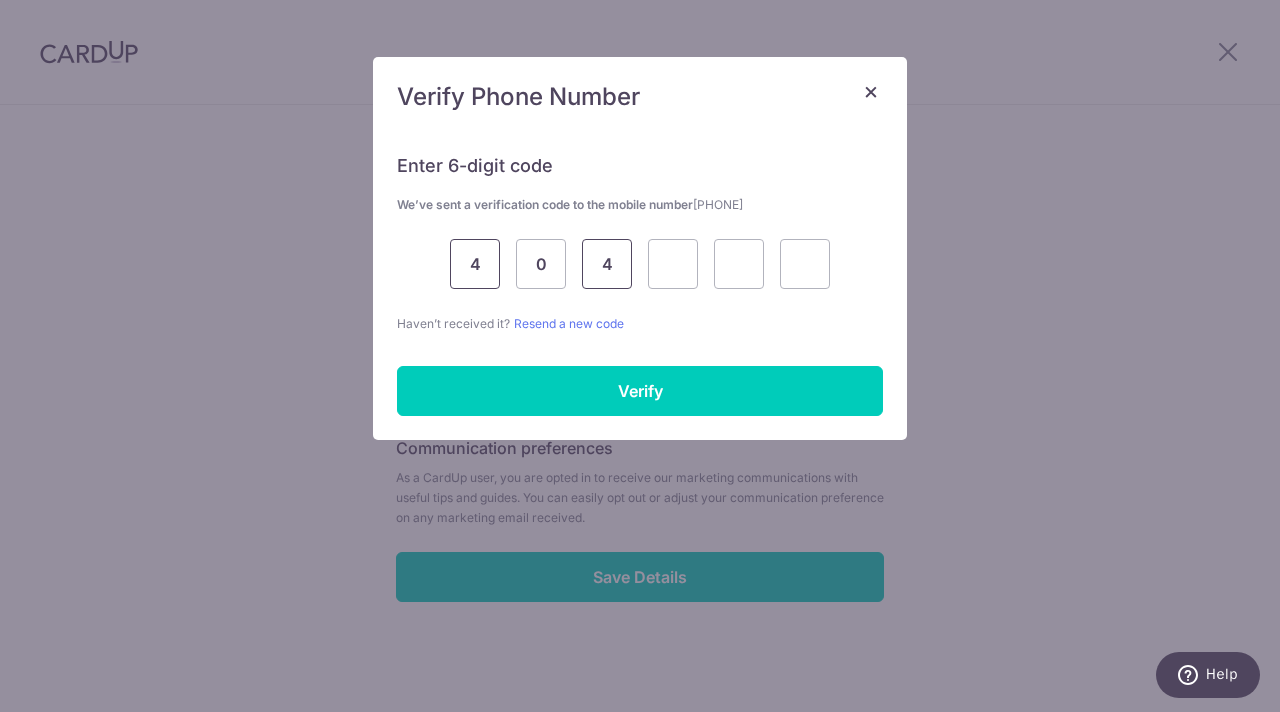 type on "4" 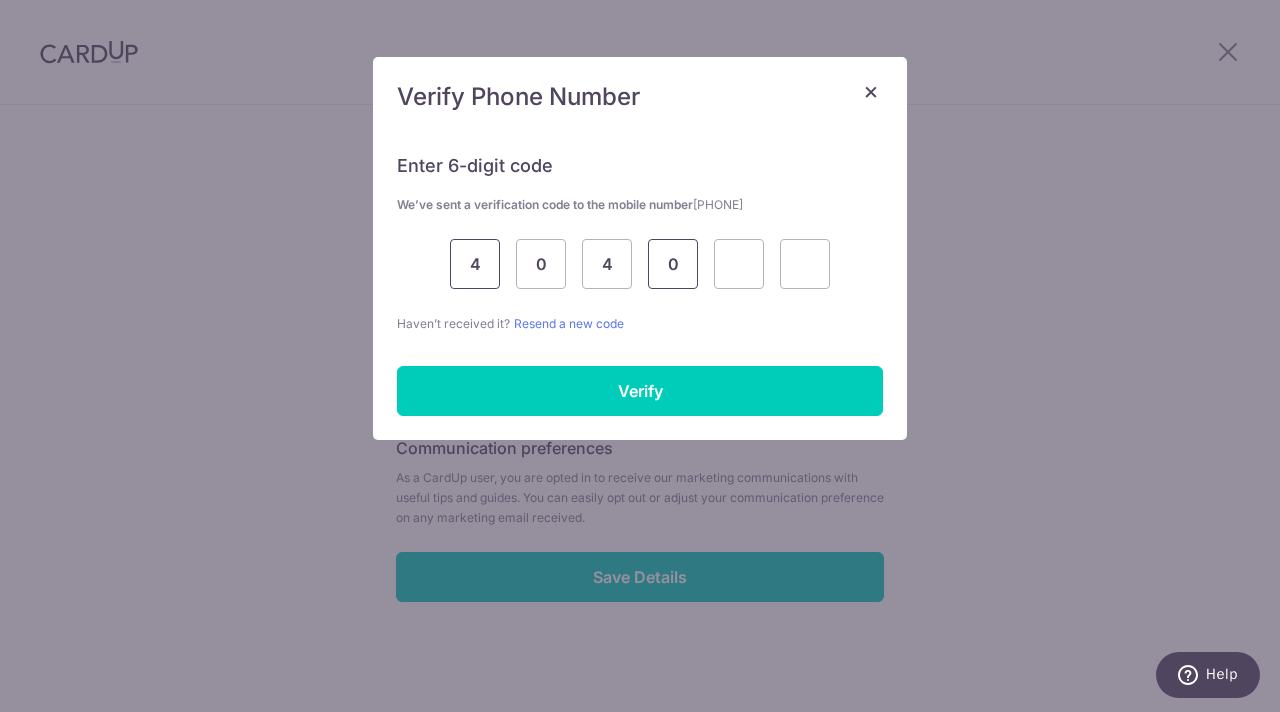 type on "0" 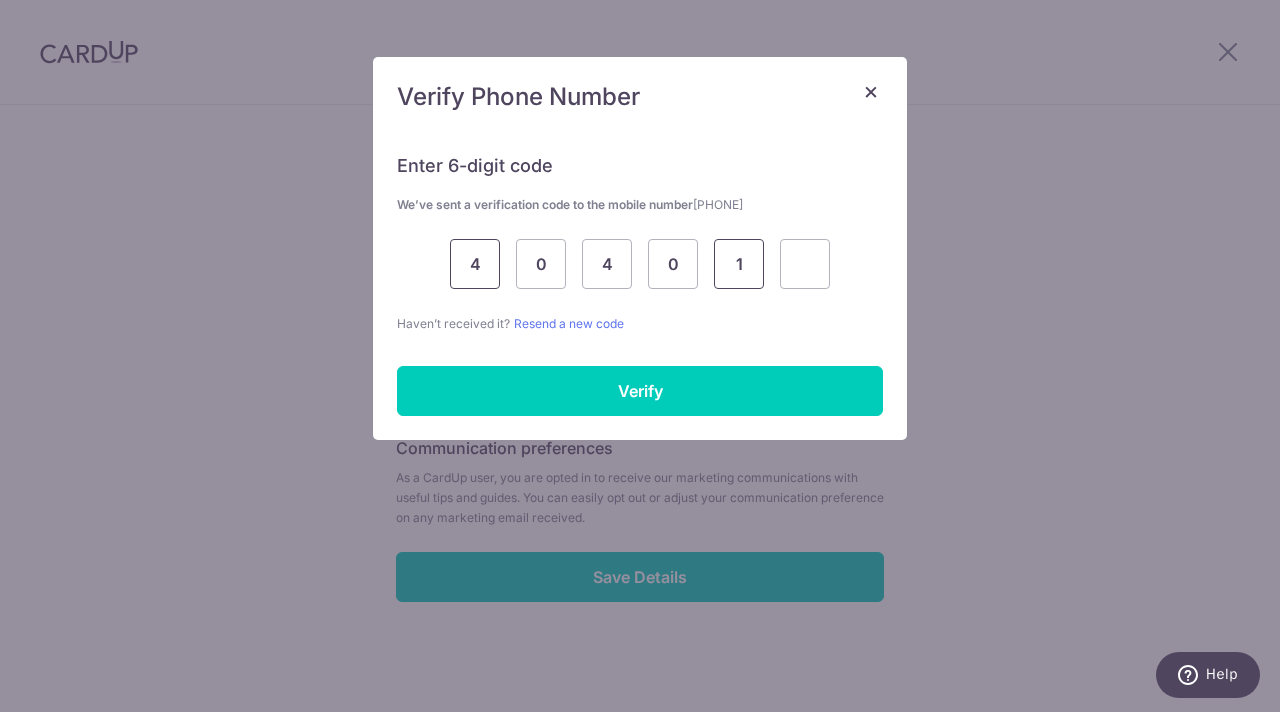 type on "1" 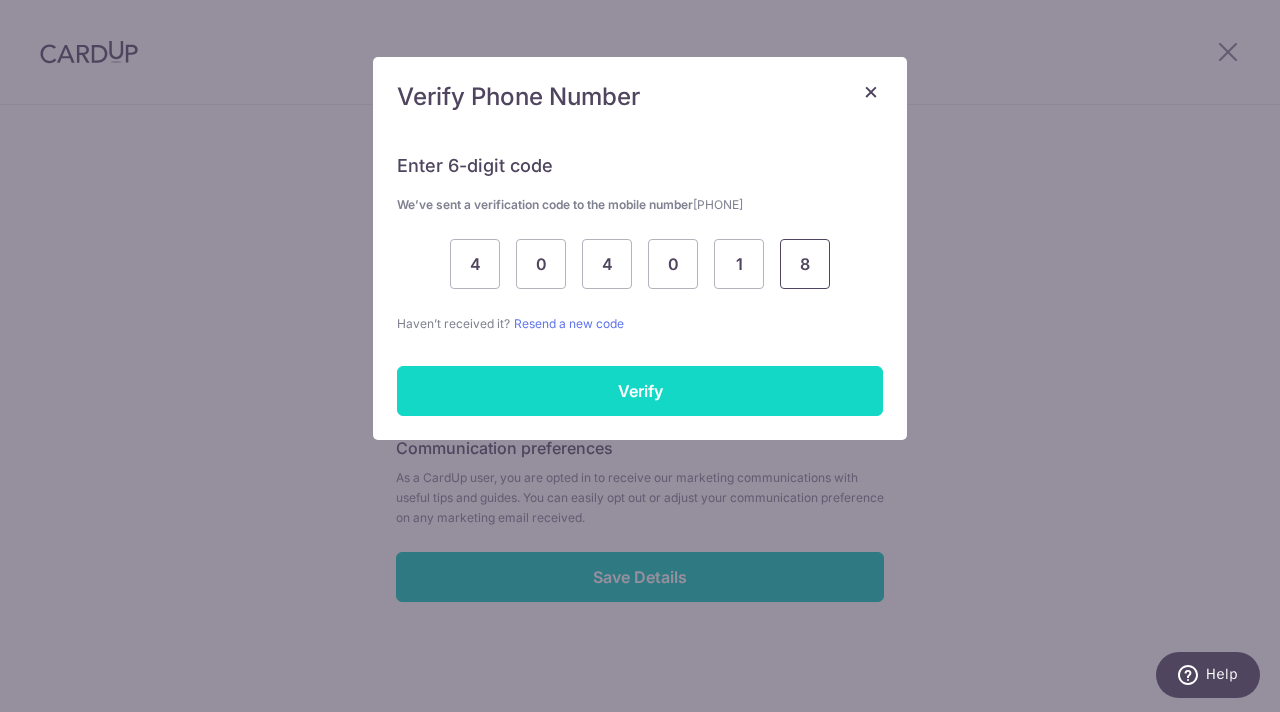 type on "8" 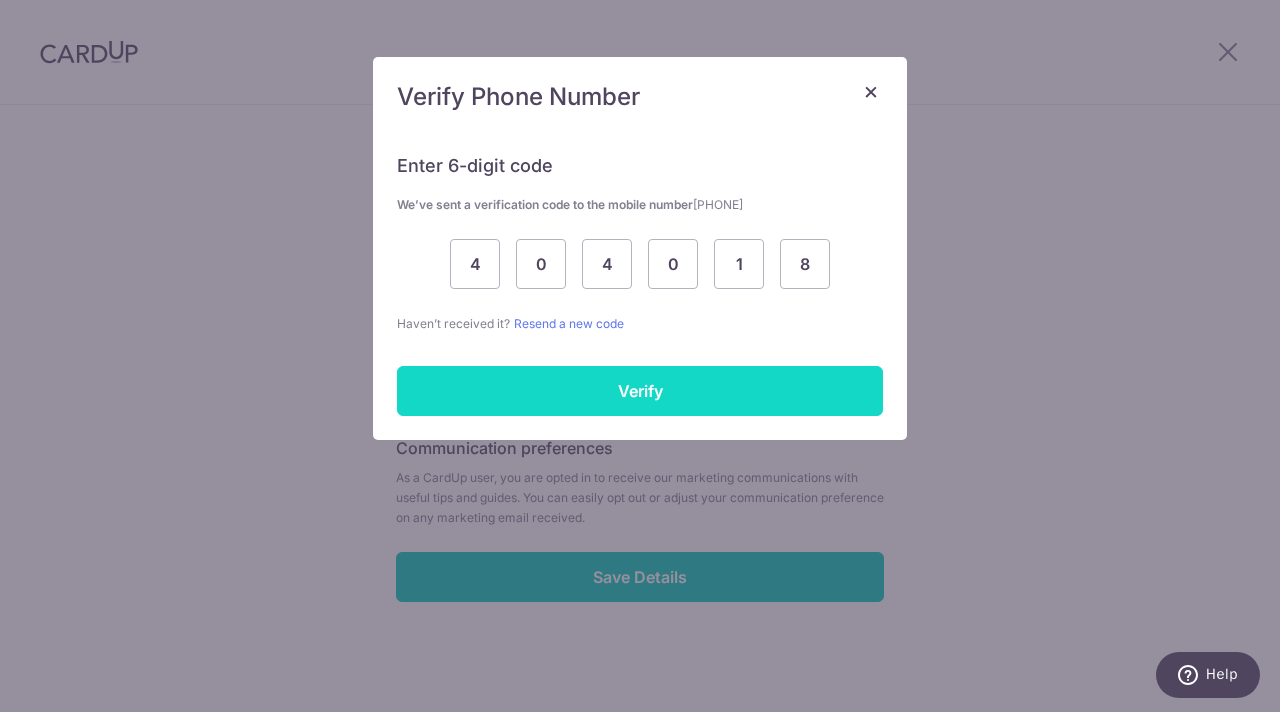 click on "Verify" at bounding box center (640, 391) 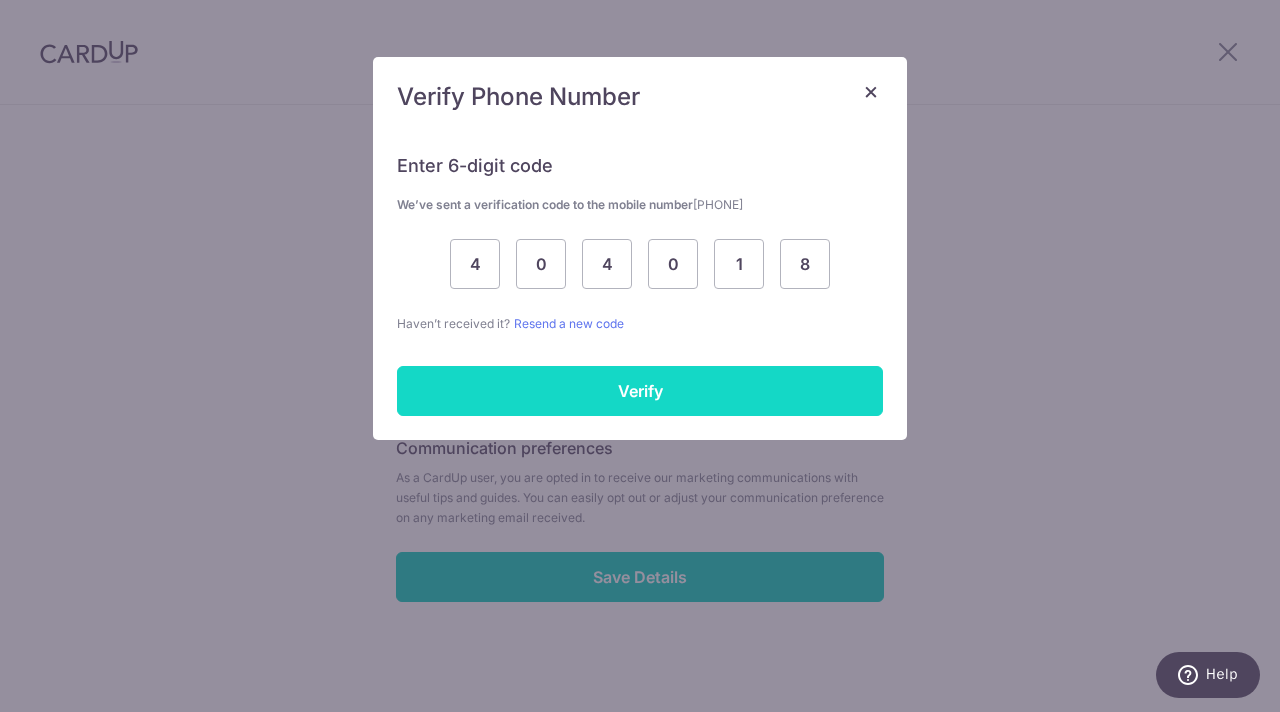 scroll, scrollTop: 769, scrollLeft: 0, axis: vertical 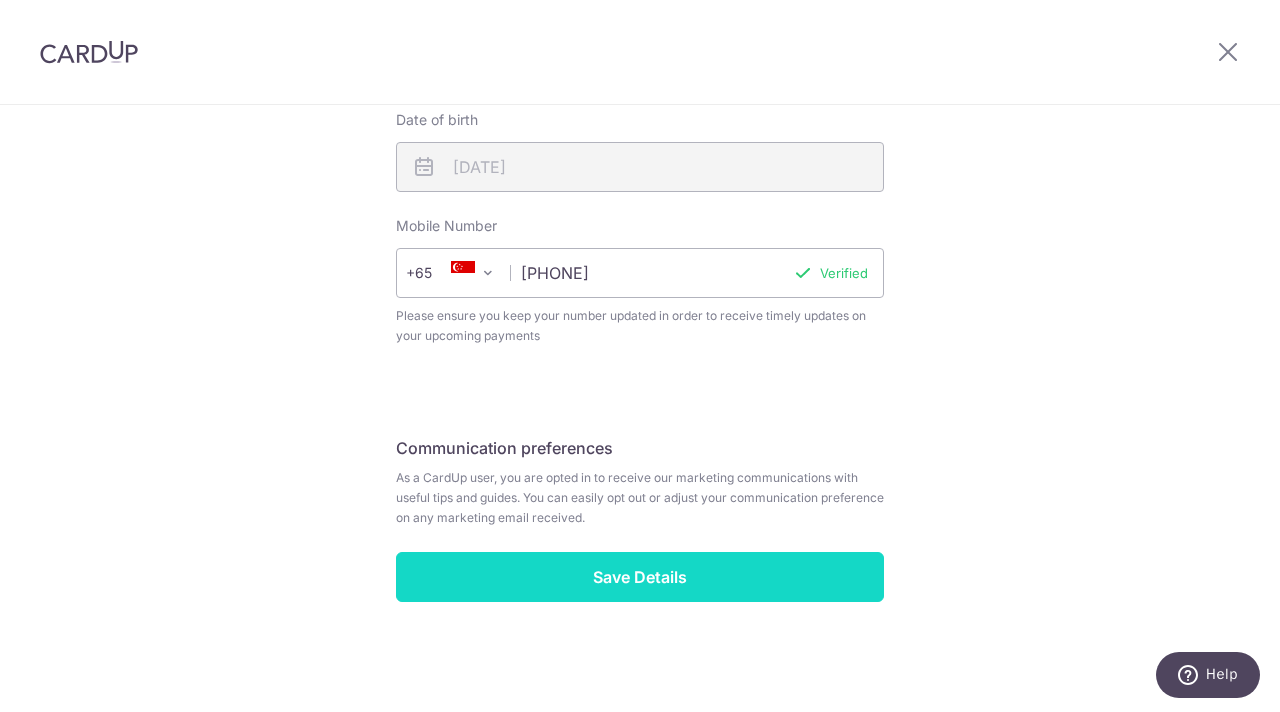 click on "Save Details" at bounding box center (640, 577) 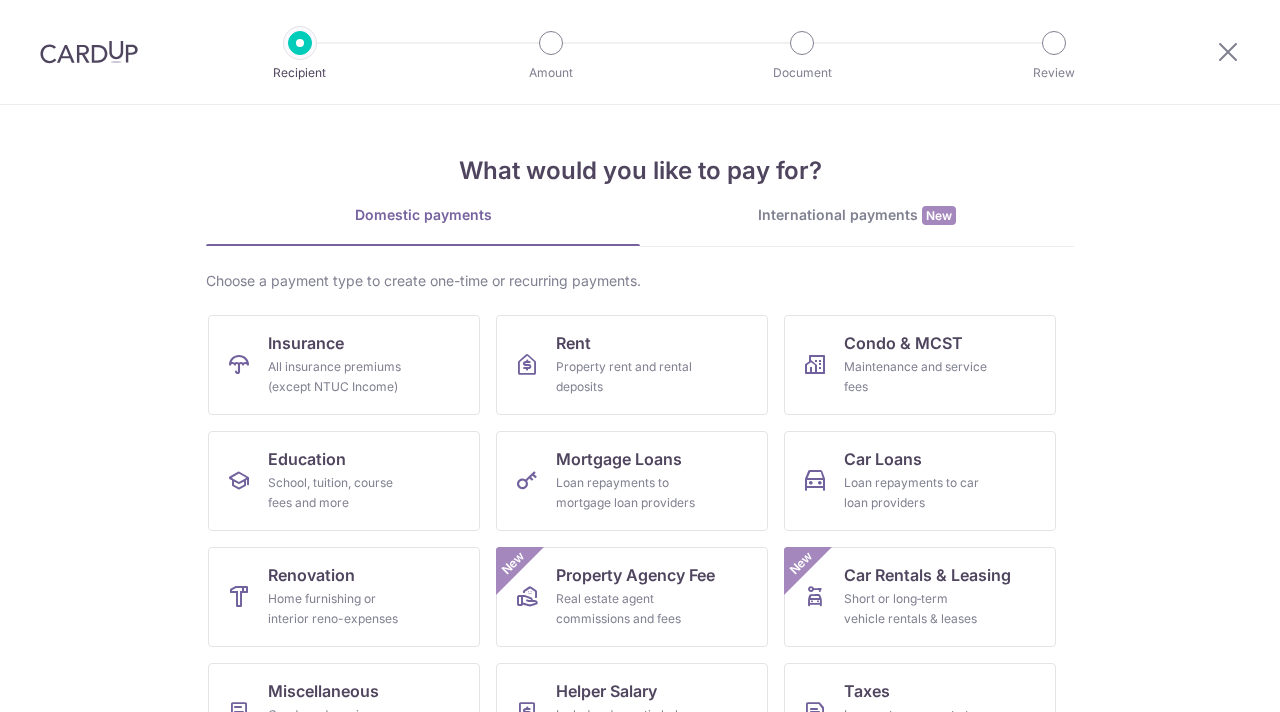 scroll, scrollTop: 0, scrollLeft: 0, axis: both 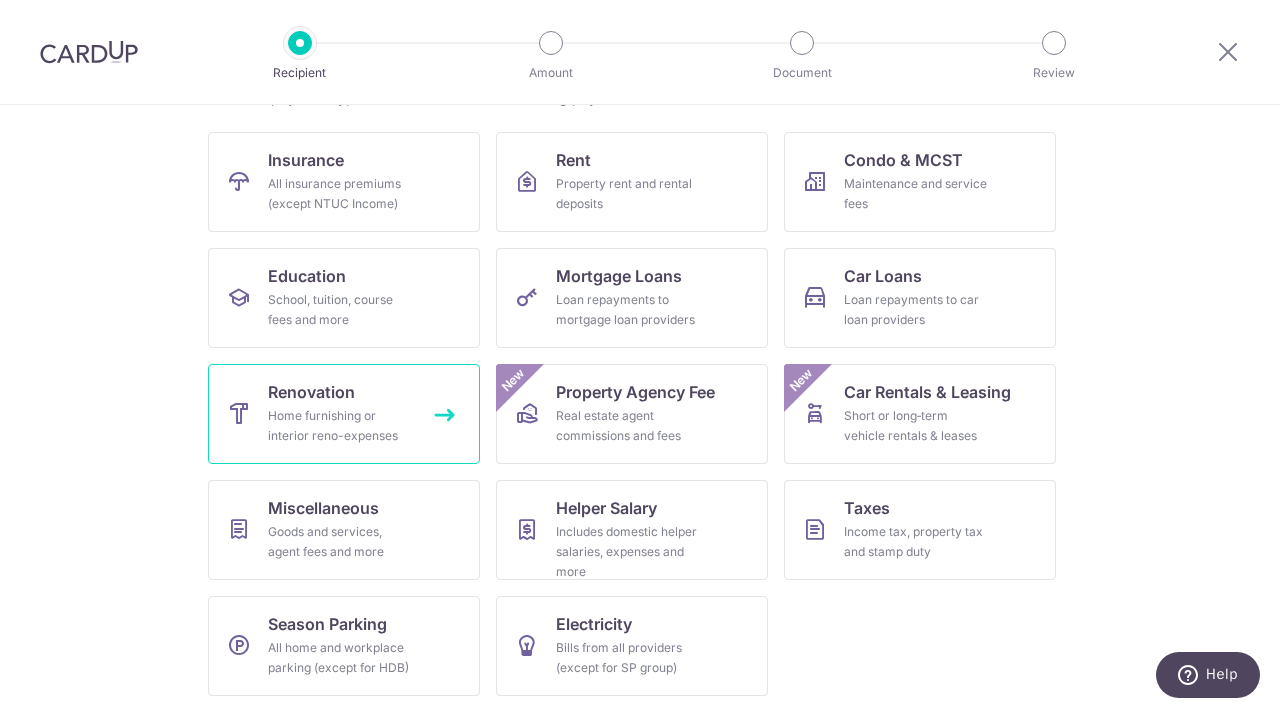 click on "Home furnishing or interior reno-expenses" at bounding box center [340, 426] 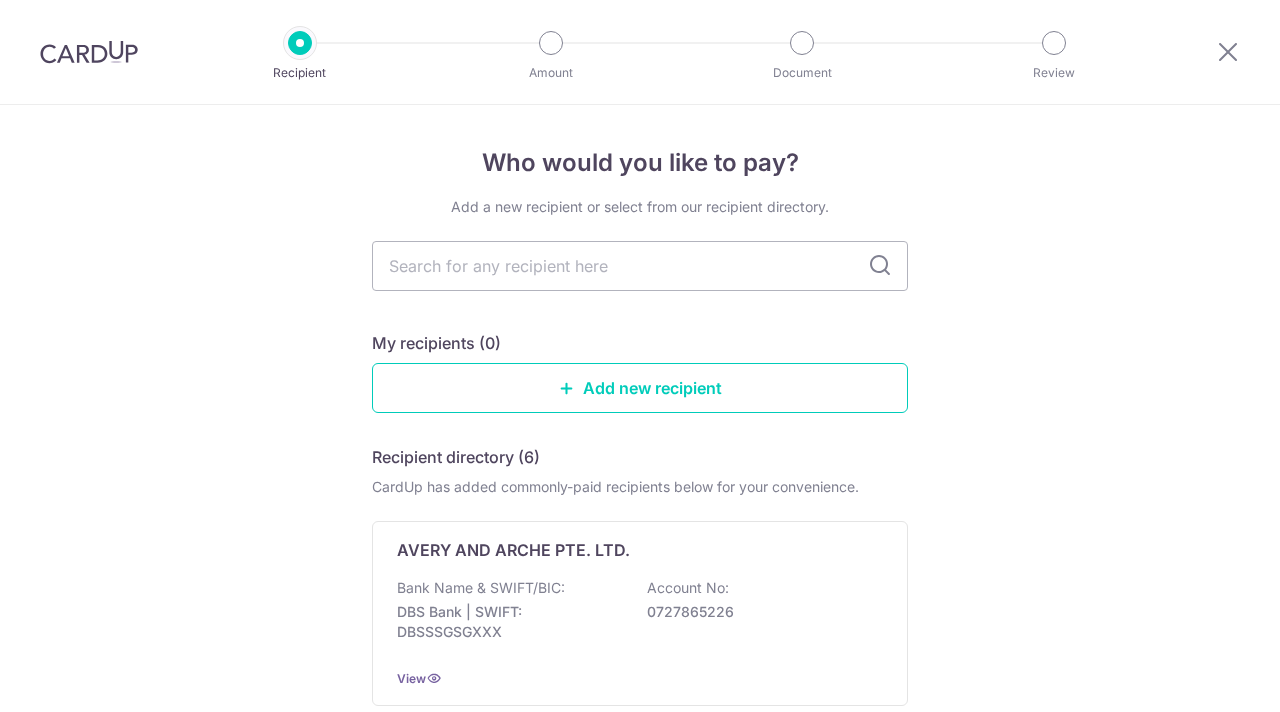 scroll, scrollTop: 0, scrollLeft: 0, axis: both 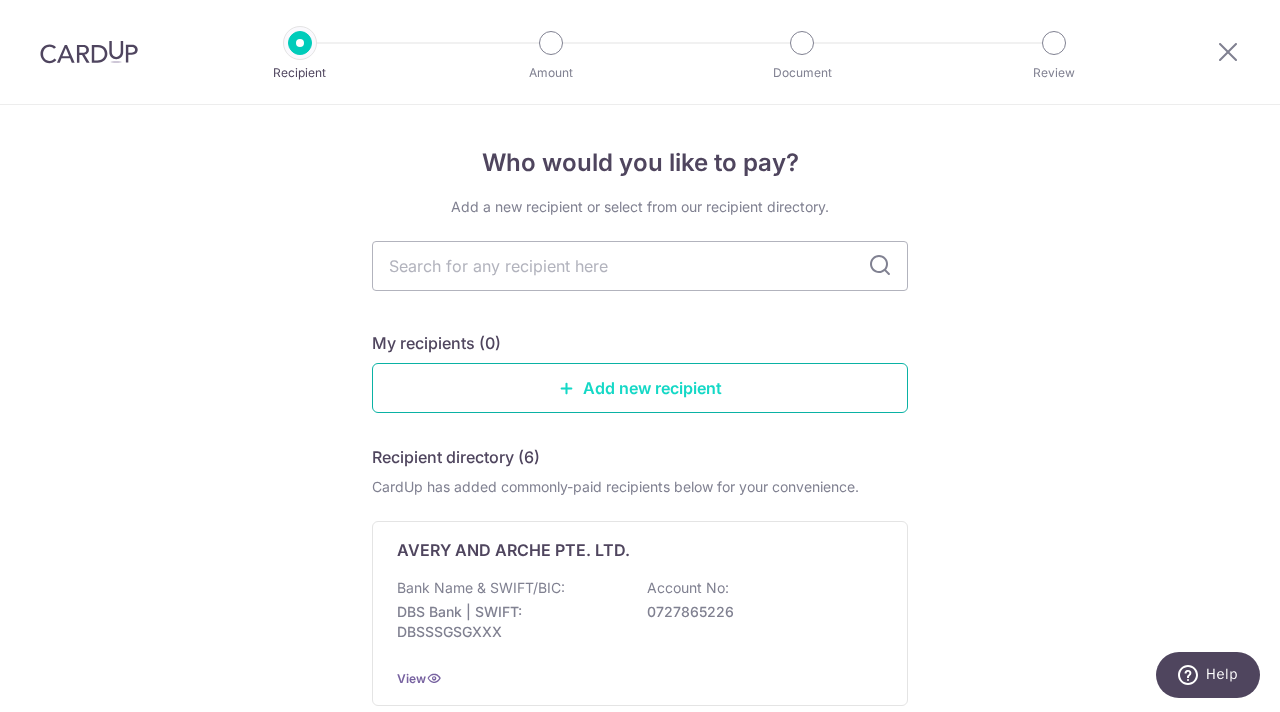 click on "Add new recipient" at bounding box center [640, 388] 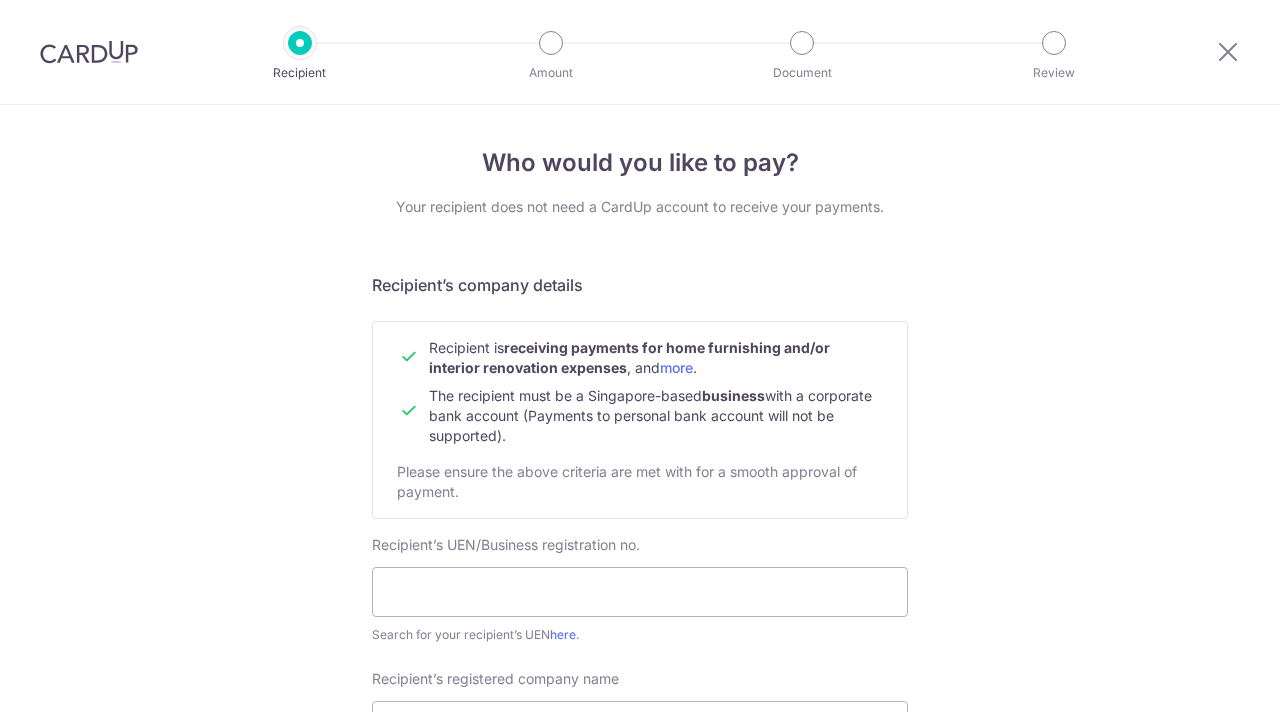 scroll, scrollTop: 0, scrollLeft: 0, axis: both 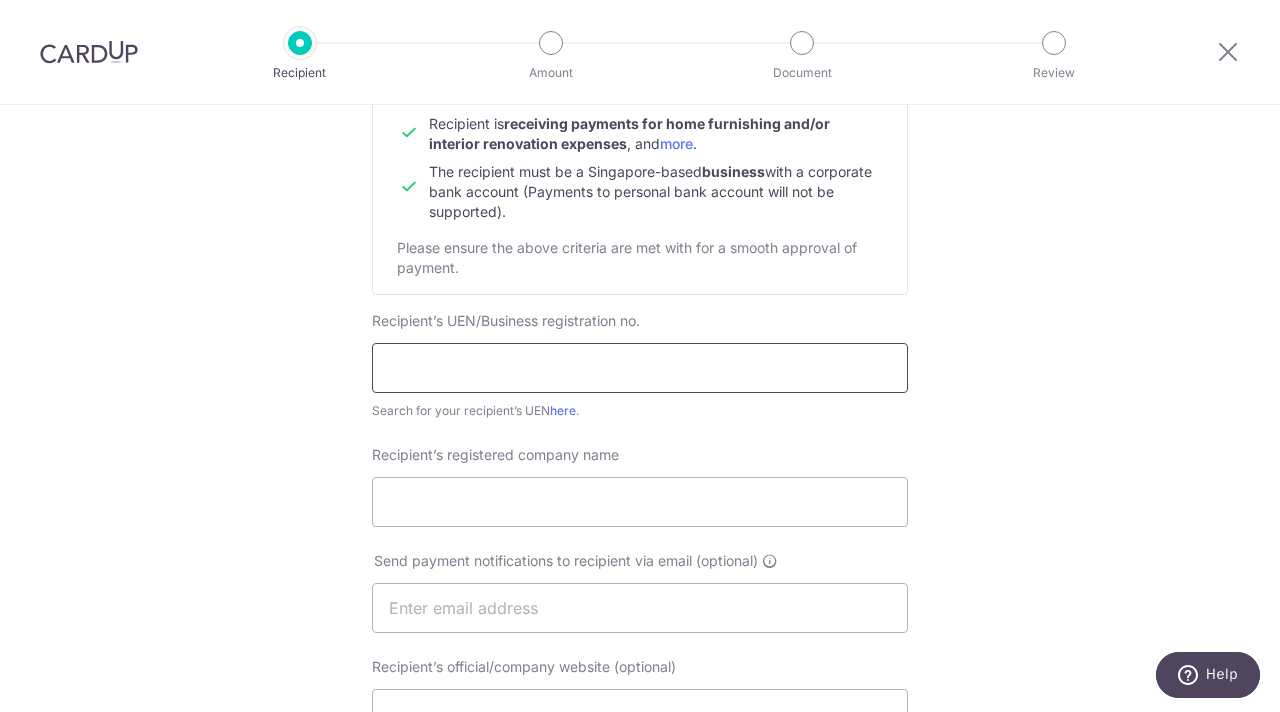 click at bounding box center (640, 368) 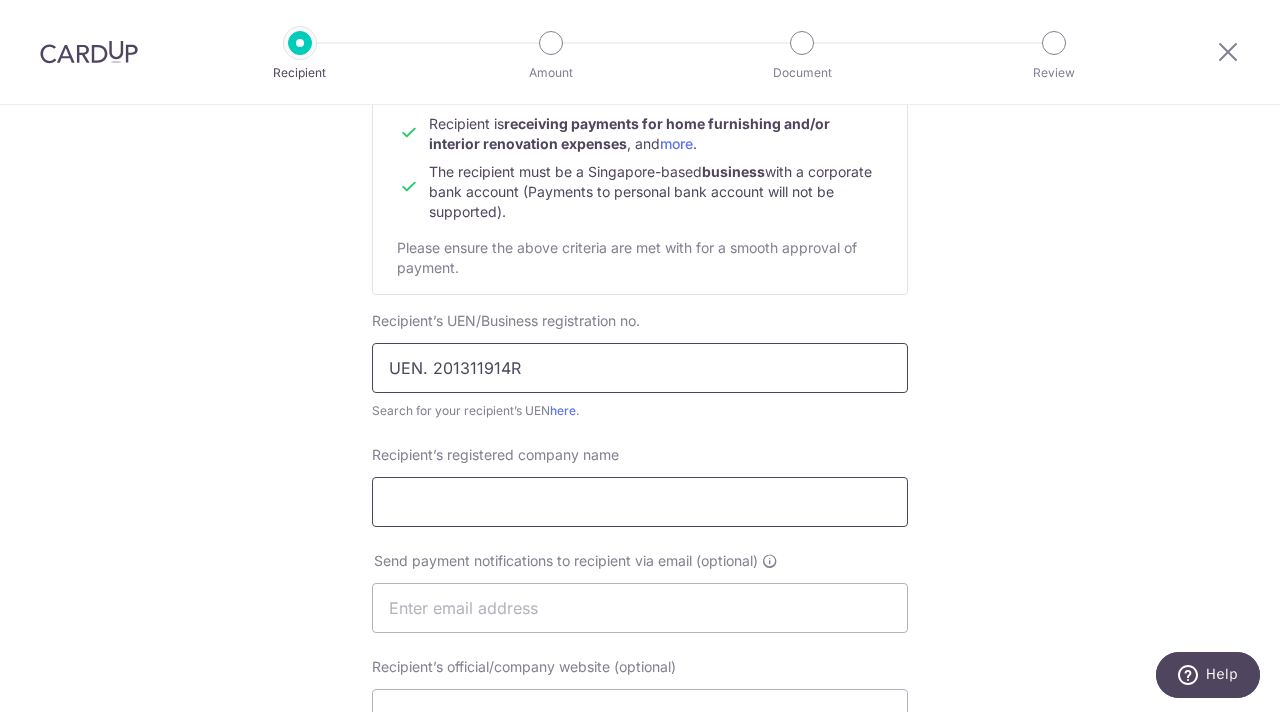 type on "UEN. 201311914R" 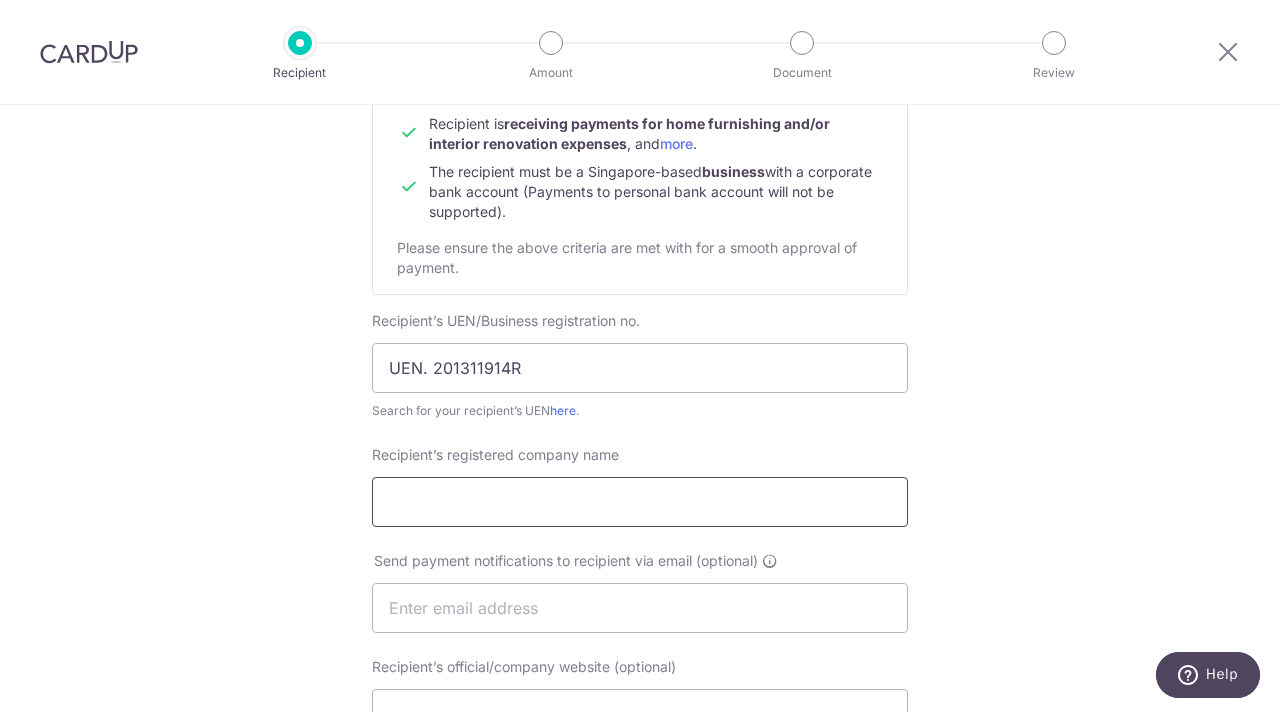 click on "Recipient’s registered company name" at bounding box center [640, 502] 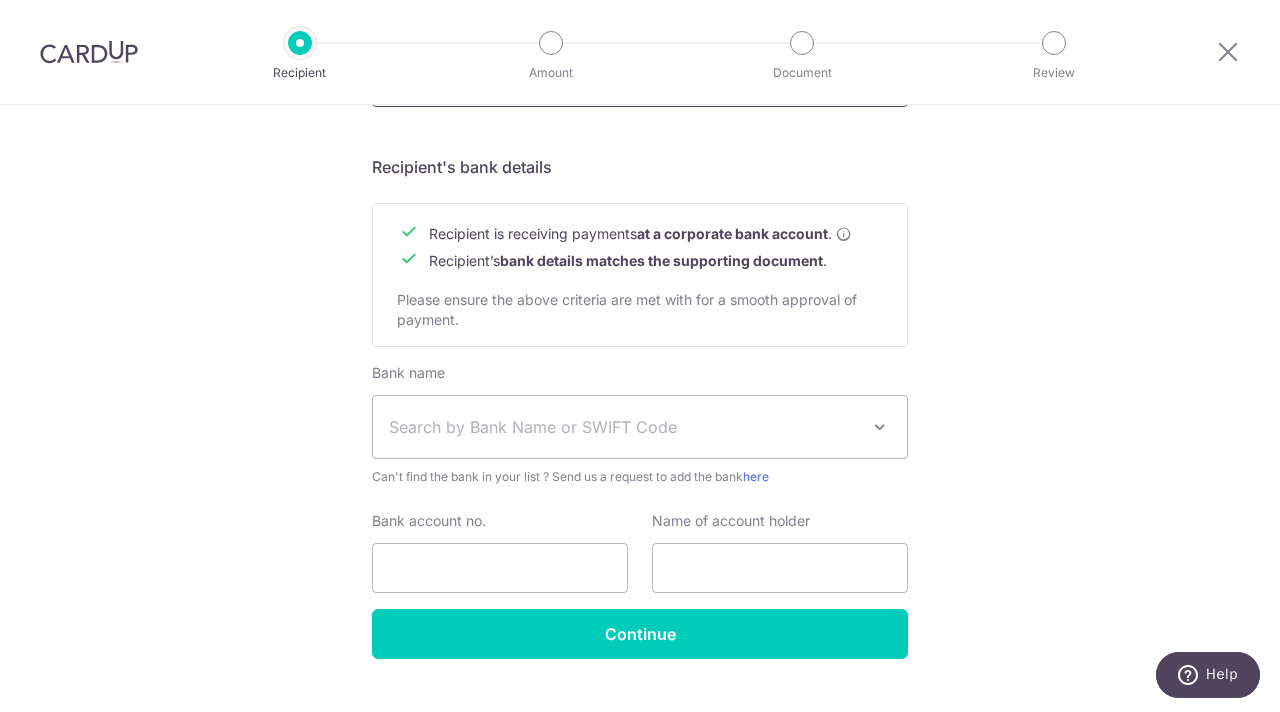 scroll, scrollTop: 858, scrollLeft: 0, axis: vertical 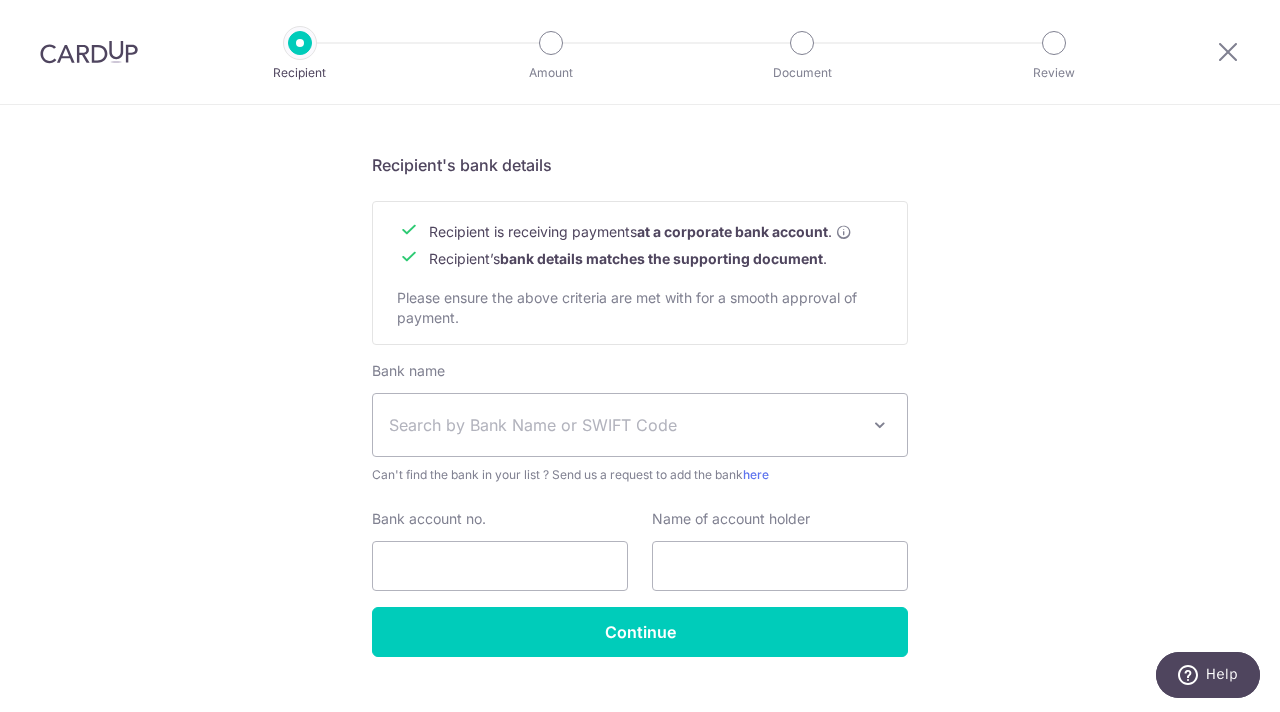 type on "Dreams Creation" 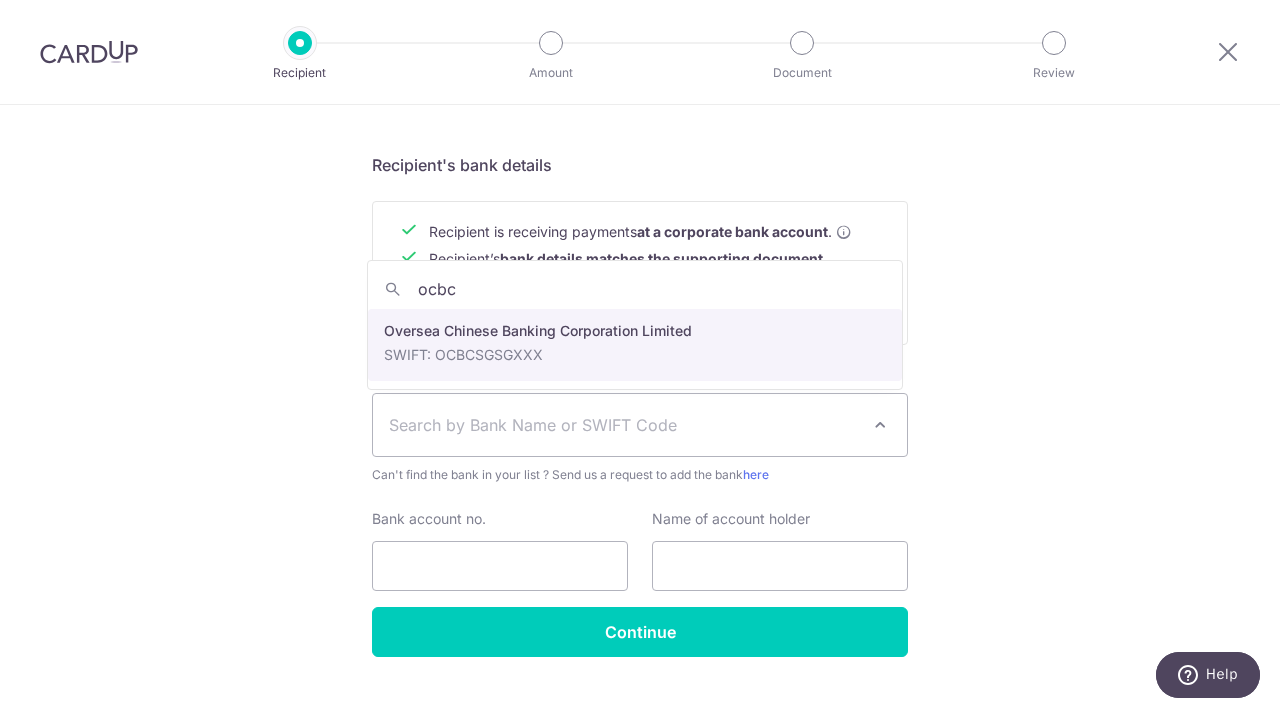 type on "ocbc" 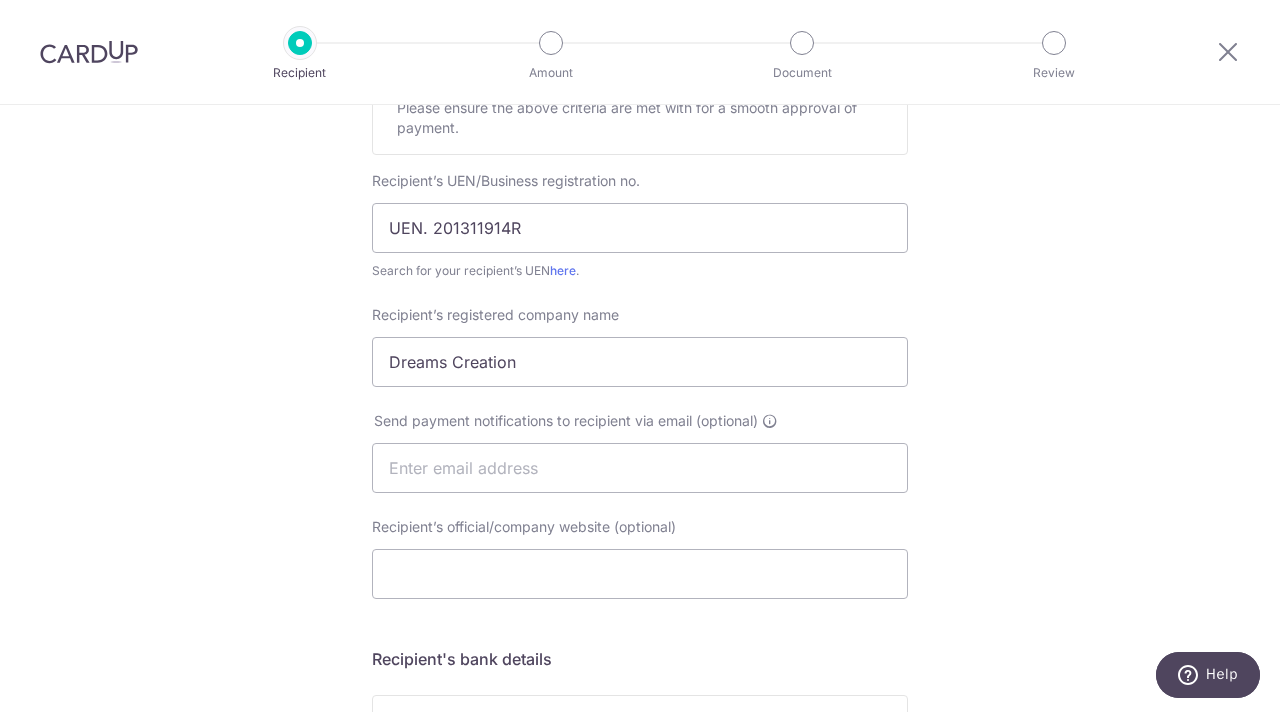 scroll, scrollTop: 311, scrollLeft: 0, axis: vertical 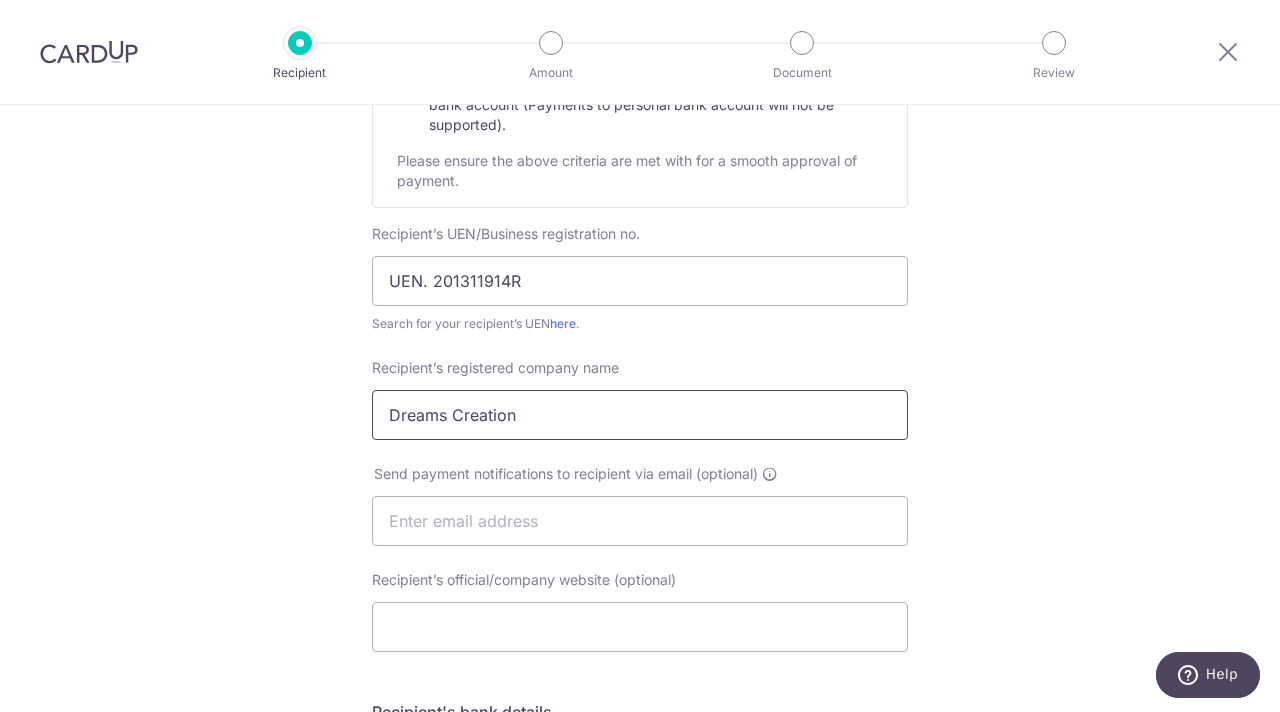 click on "Dreams Creation" at bounding box center (640, 415) 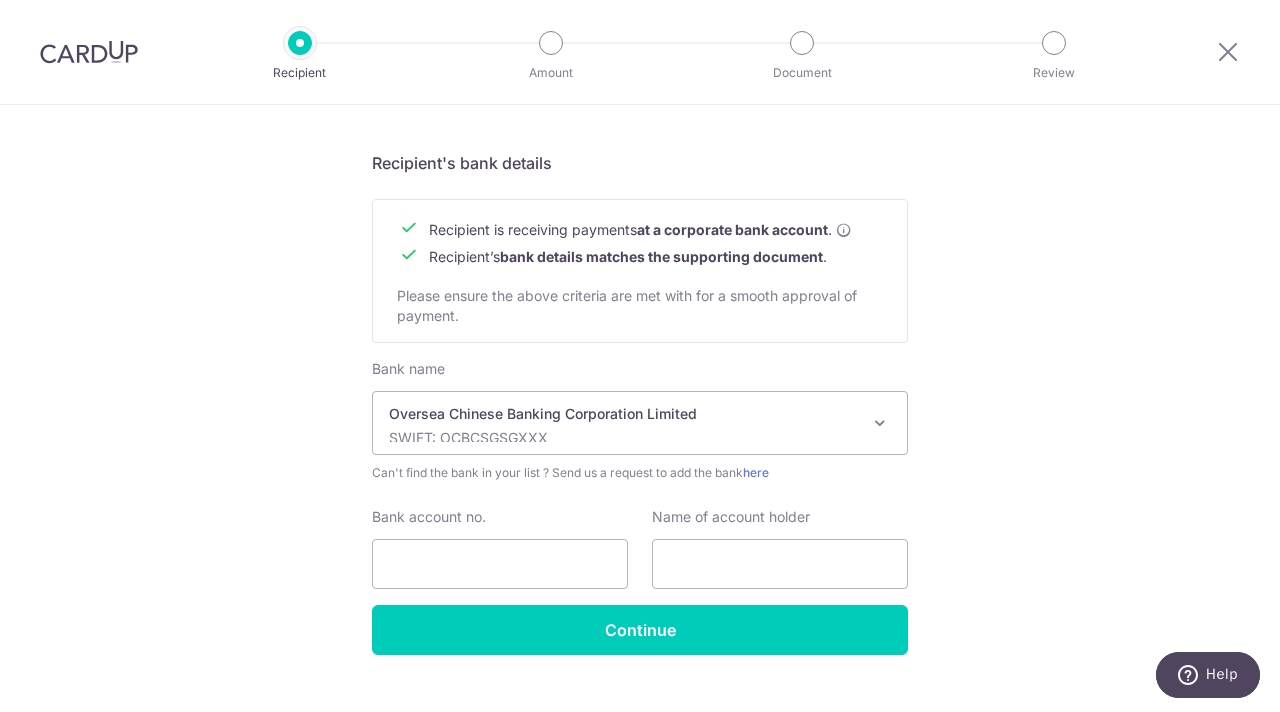 scroll, scrollTop: 898, scrollLeft: 0, axis: vertical 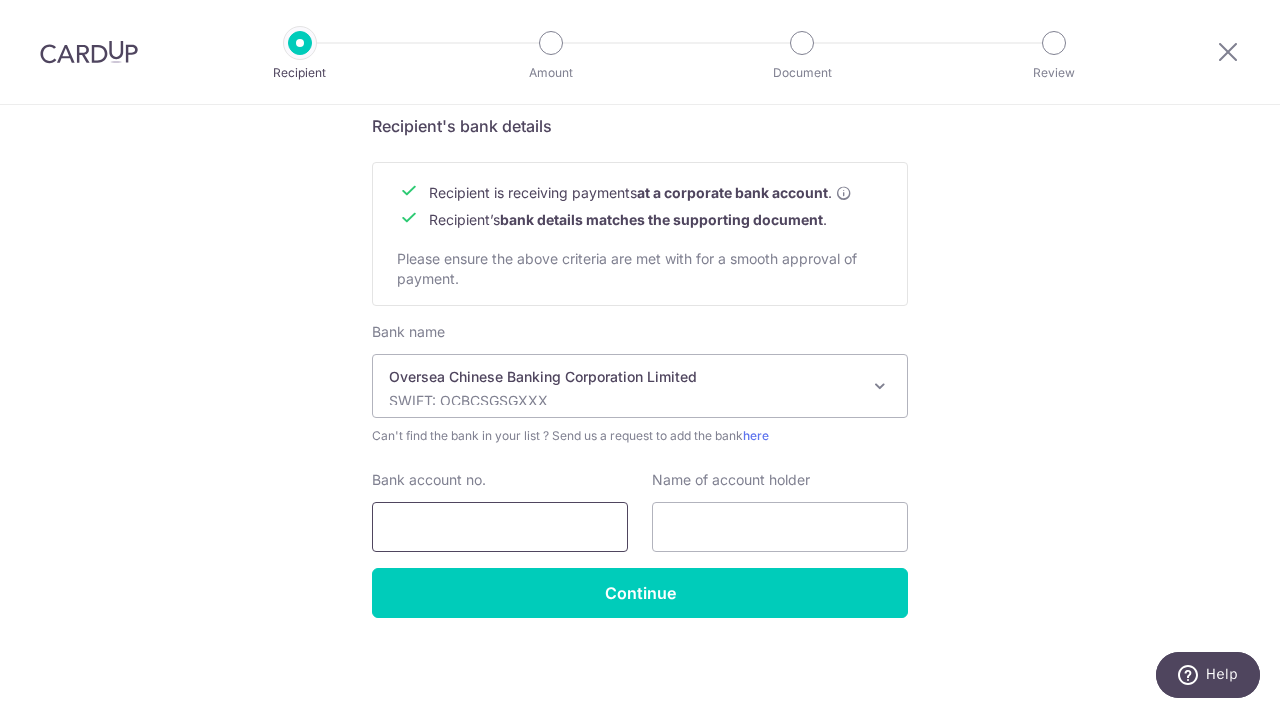 type on "Dreams Creation Interior Pte Ltd" 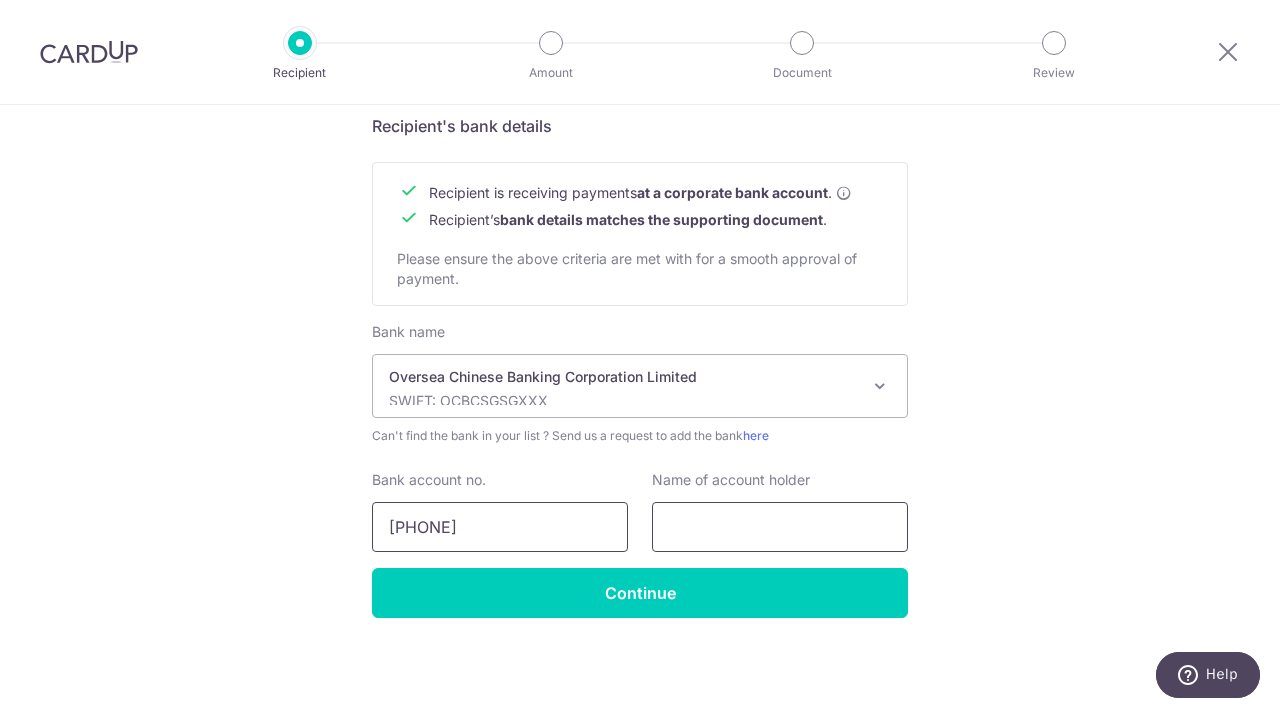 type on "[PHONE]" 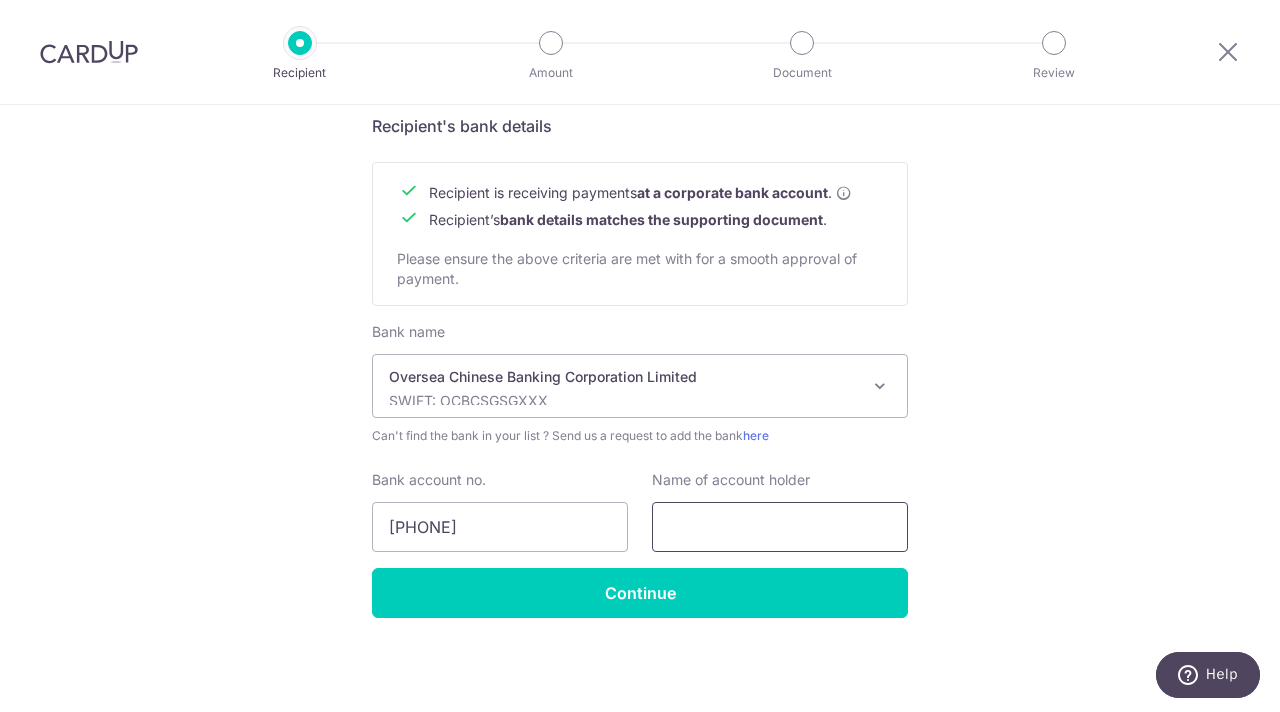 click at bounding box center [780, 527] 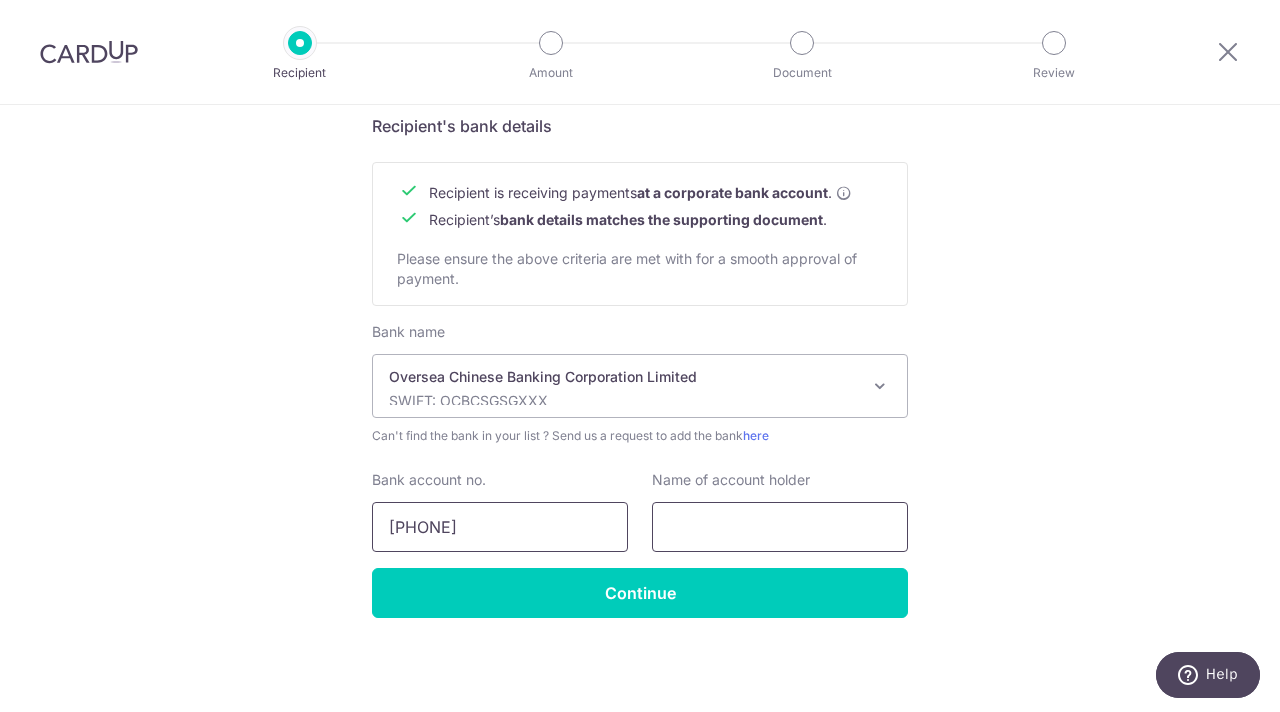 paste on "Dreamcreations Interior Pte Ltd." 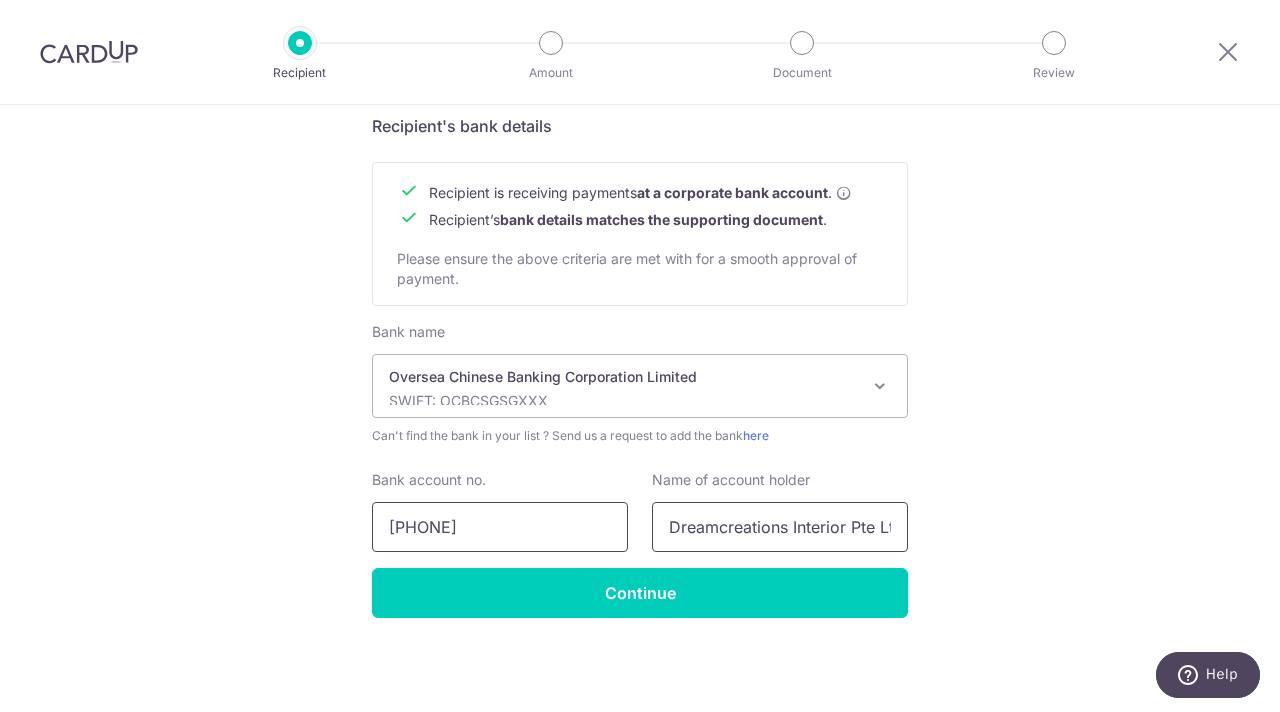 scroll, scrollTop: 0, scrollLeft: 17, axis: horizontal 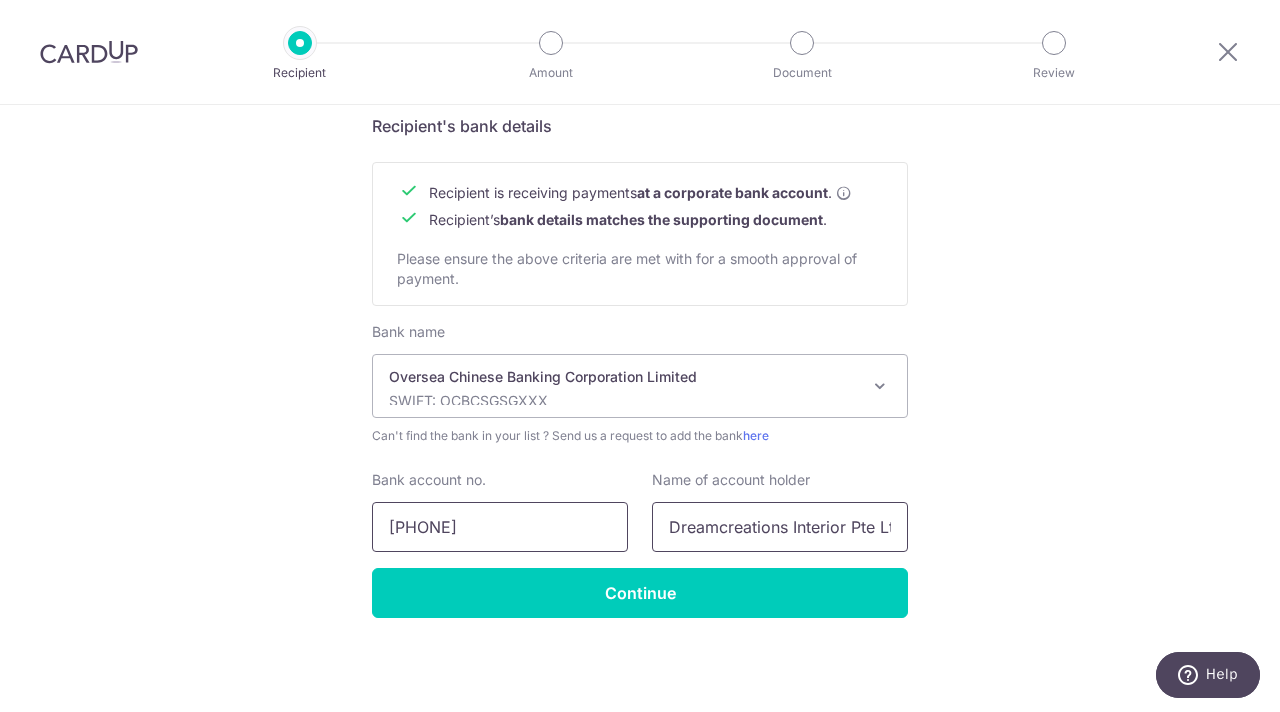 drag, startPoint x: 688, startPoint y: 527, endPoint x: 498, endPoint y: 526, distance: 190.00262 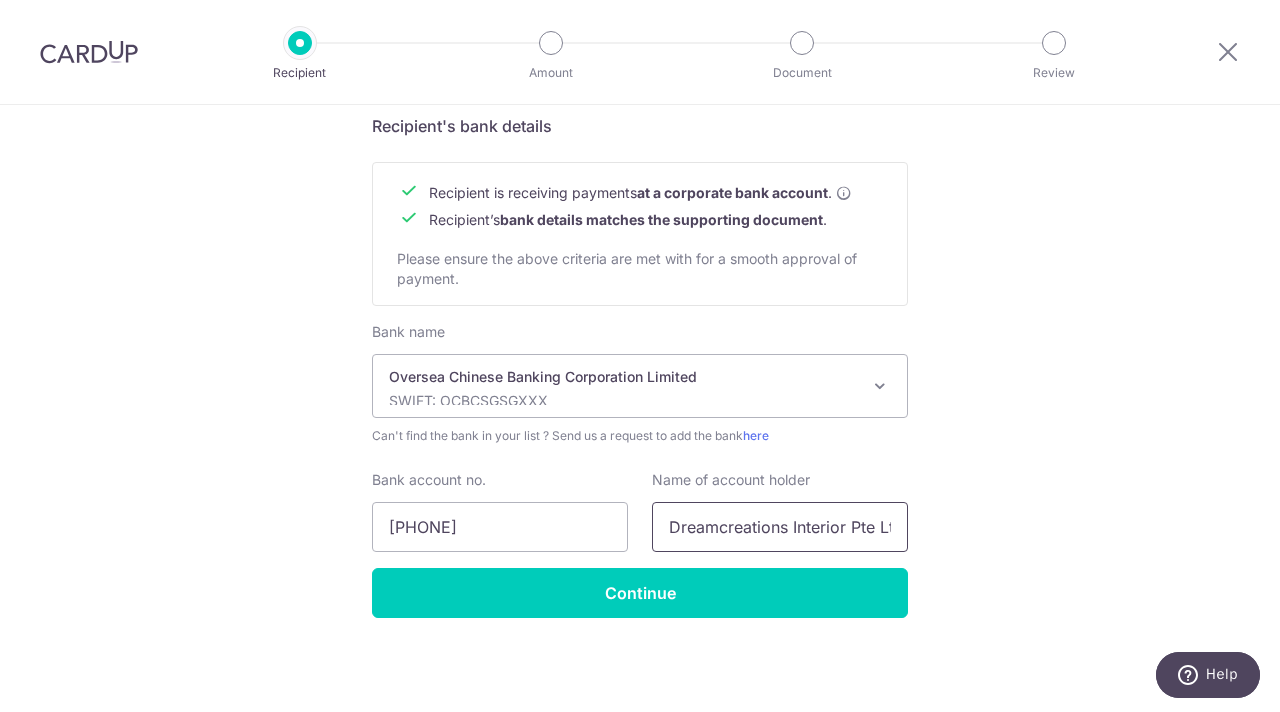 click on "Dreamcreations Interior Pte Ltd." at bounding box center (780, 527) 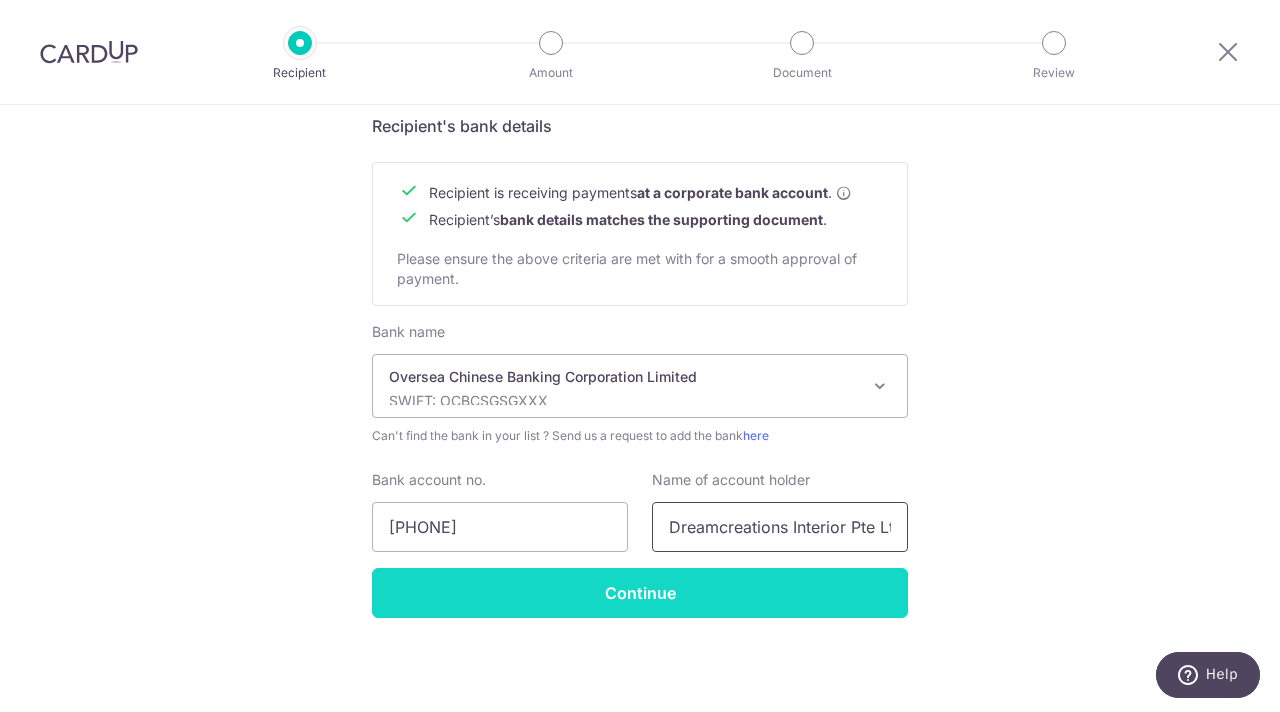 type on "Dreamcreations Interior Pte Ltd." 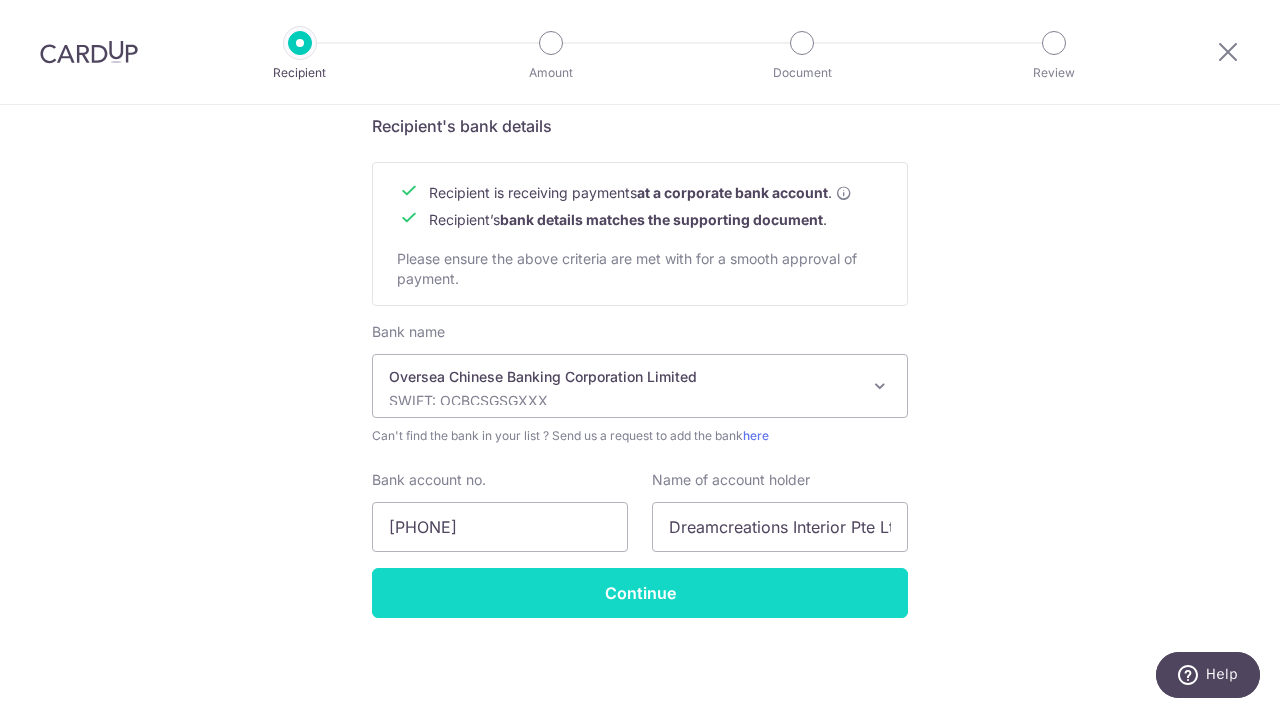 click on "Continue" at bounding box center (640, 593) 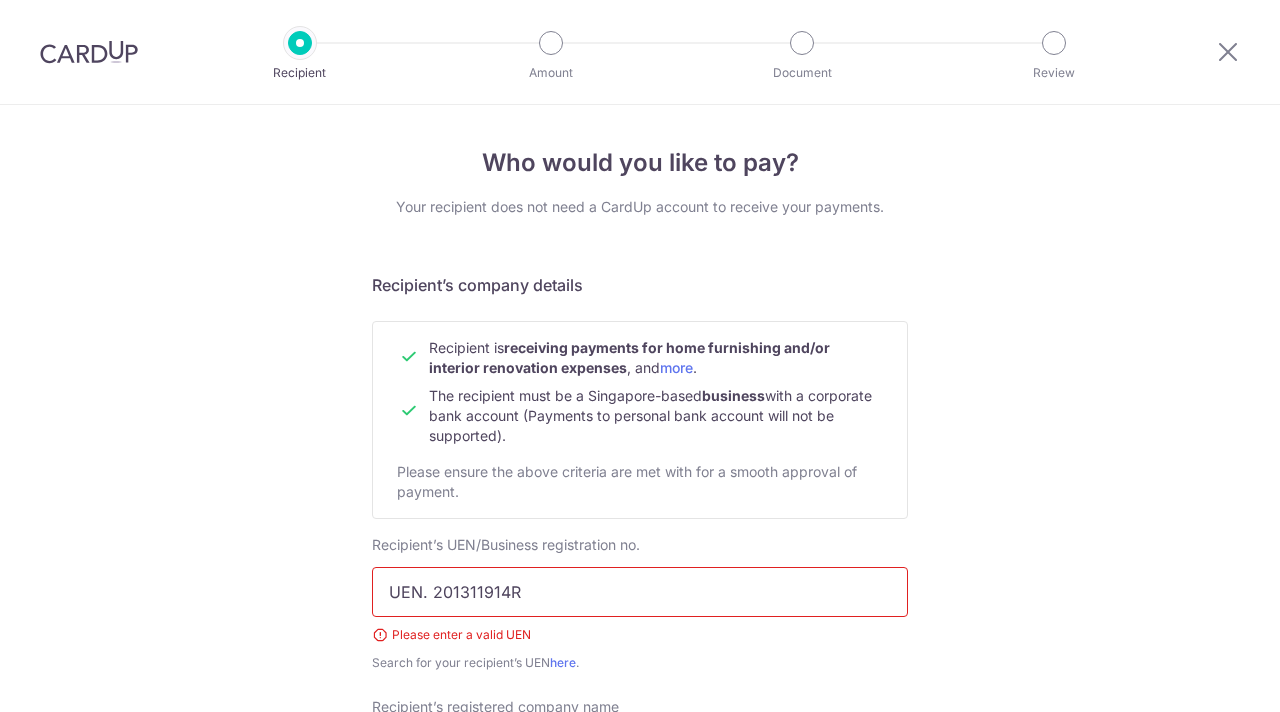 scroll, scrollTop: 0, scrollLeft: 0, axis: both 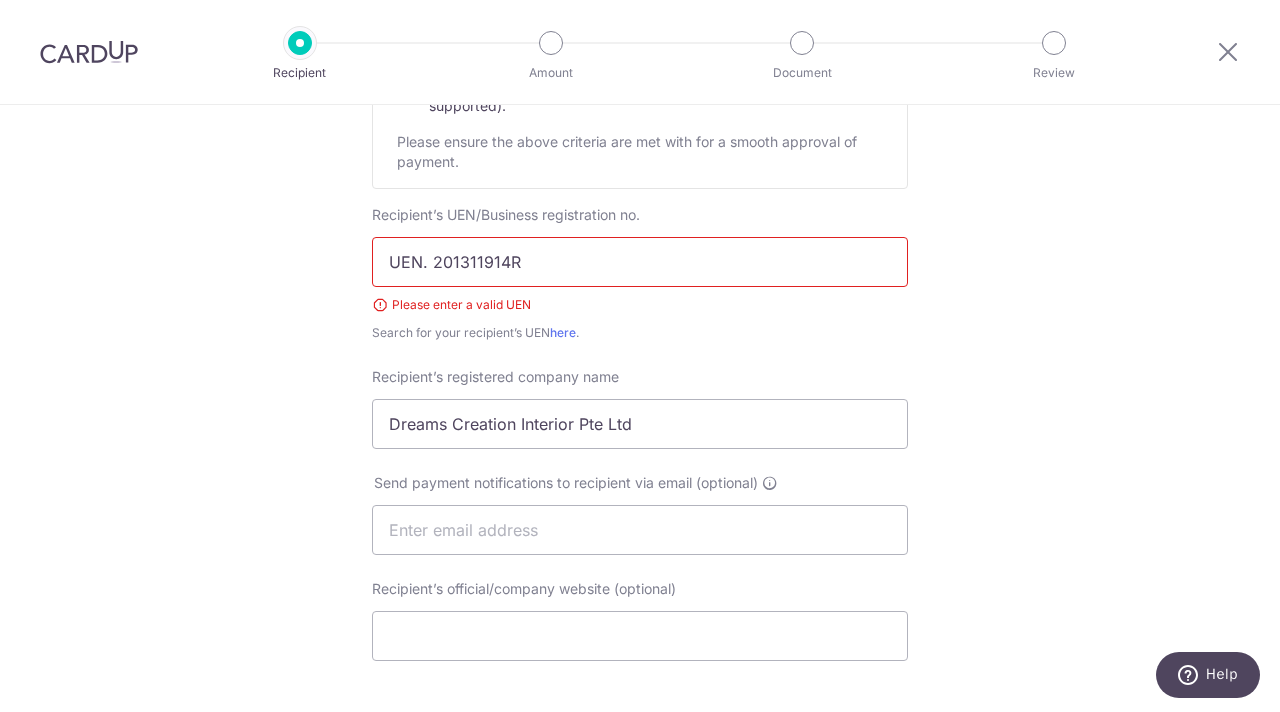 drag, startPoint x: 429, startPoint y: 258, endPoint x: 317, endPoint y: 260, distance: 112.01785 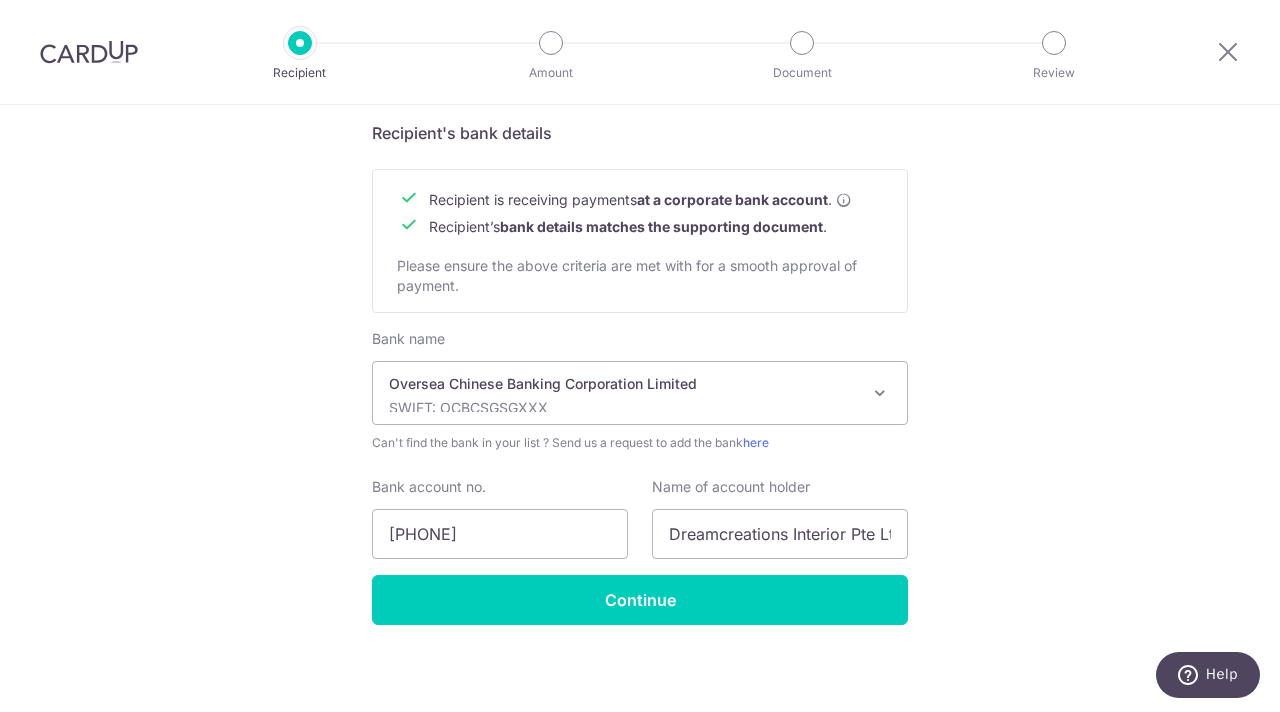 scroll, scrollTop: 926, scrollLeft: 0, axis: vertical 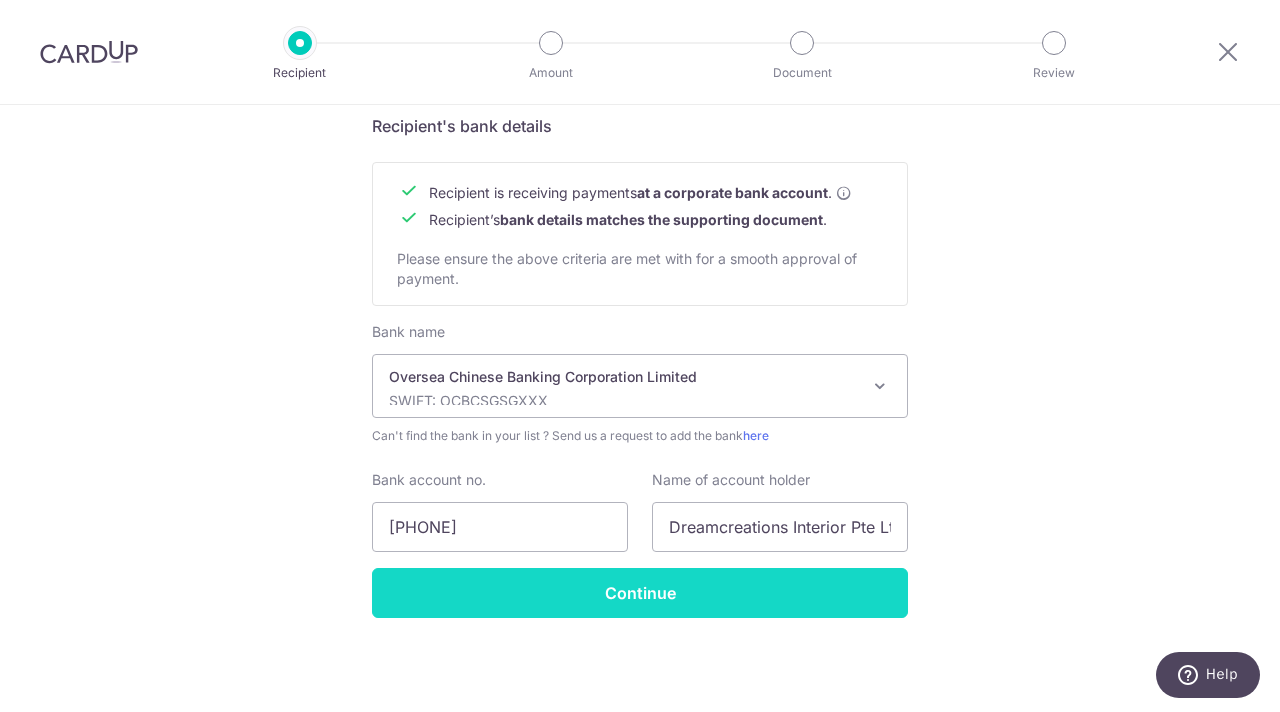 type on "[PASSPORT]" 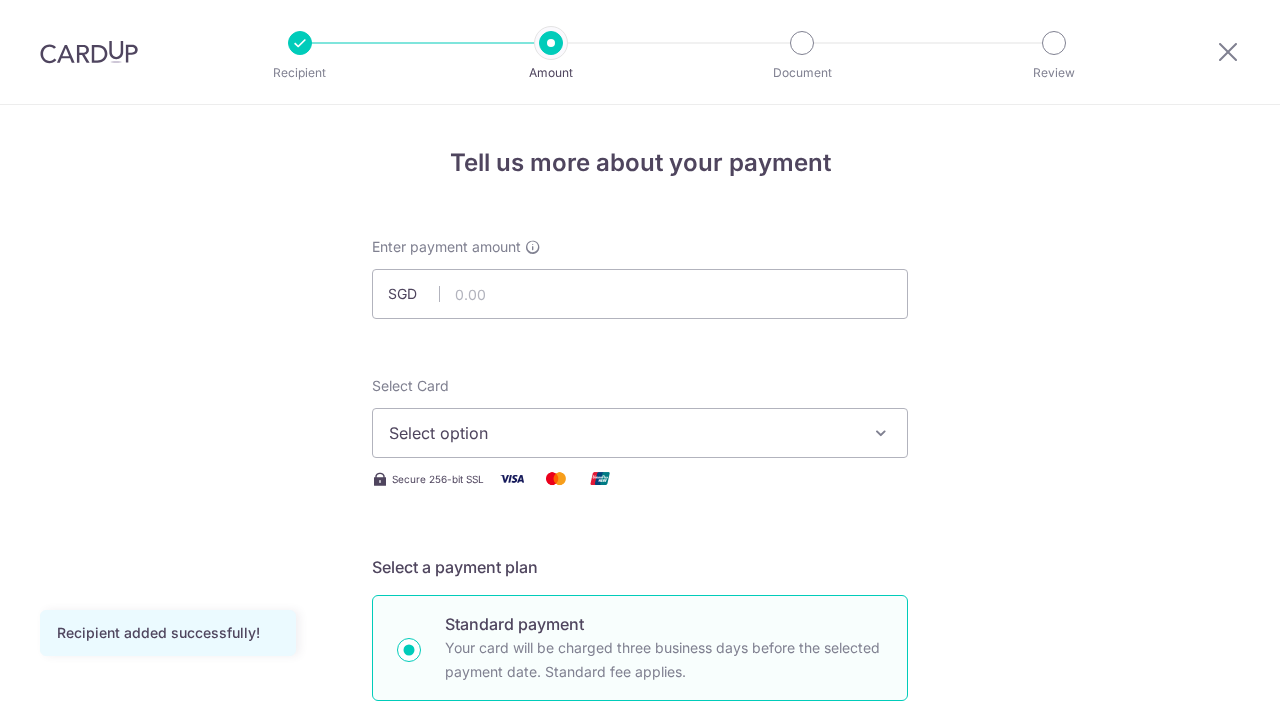 scroll, scrollTop: 0, scrollLeft: 0, axis: both 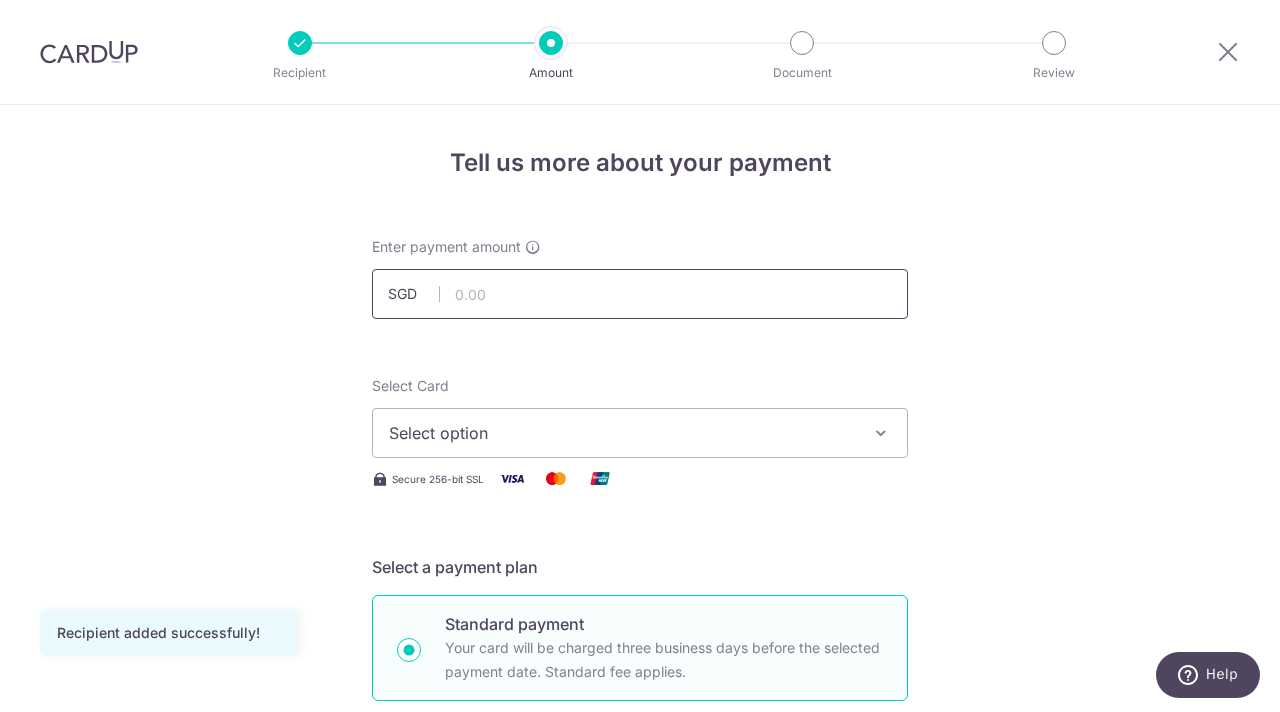 click at bounding box center (640, 294) 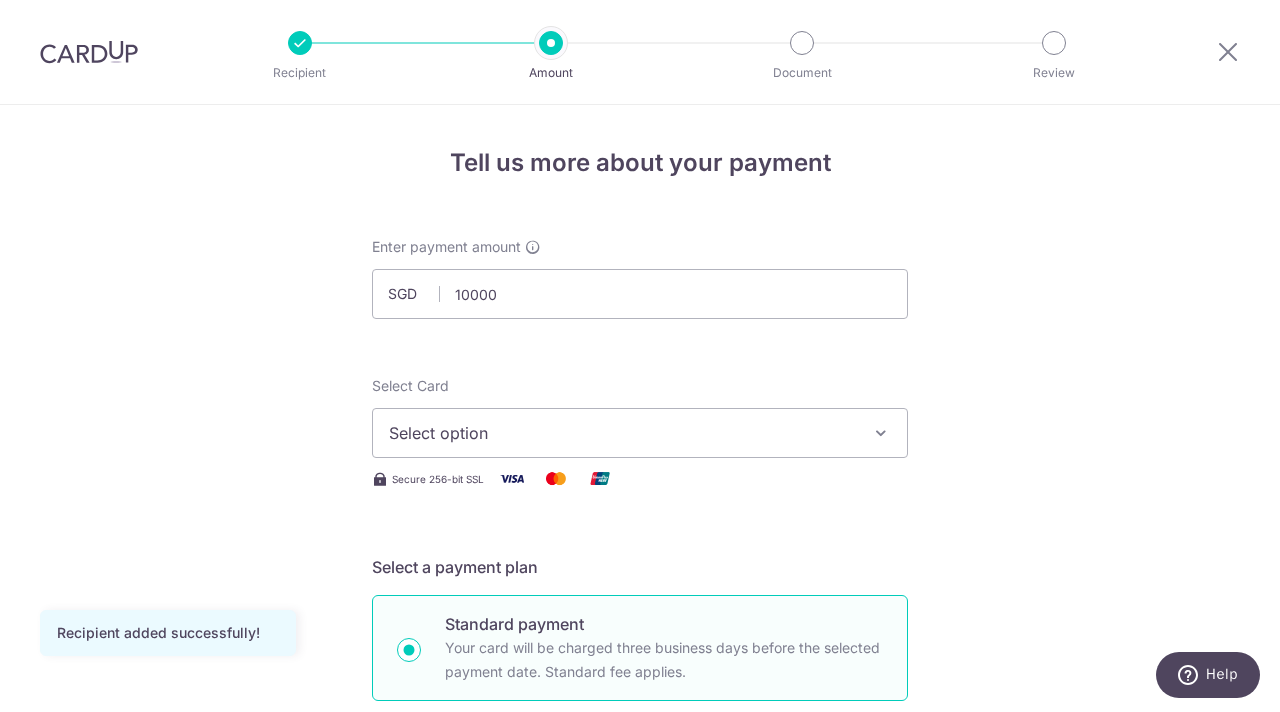 type on "10,000.00" 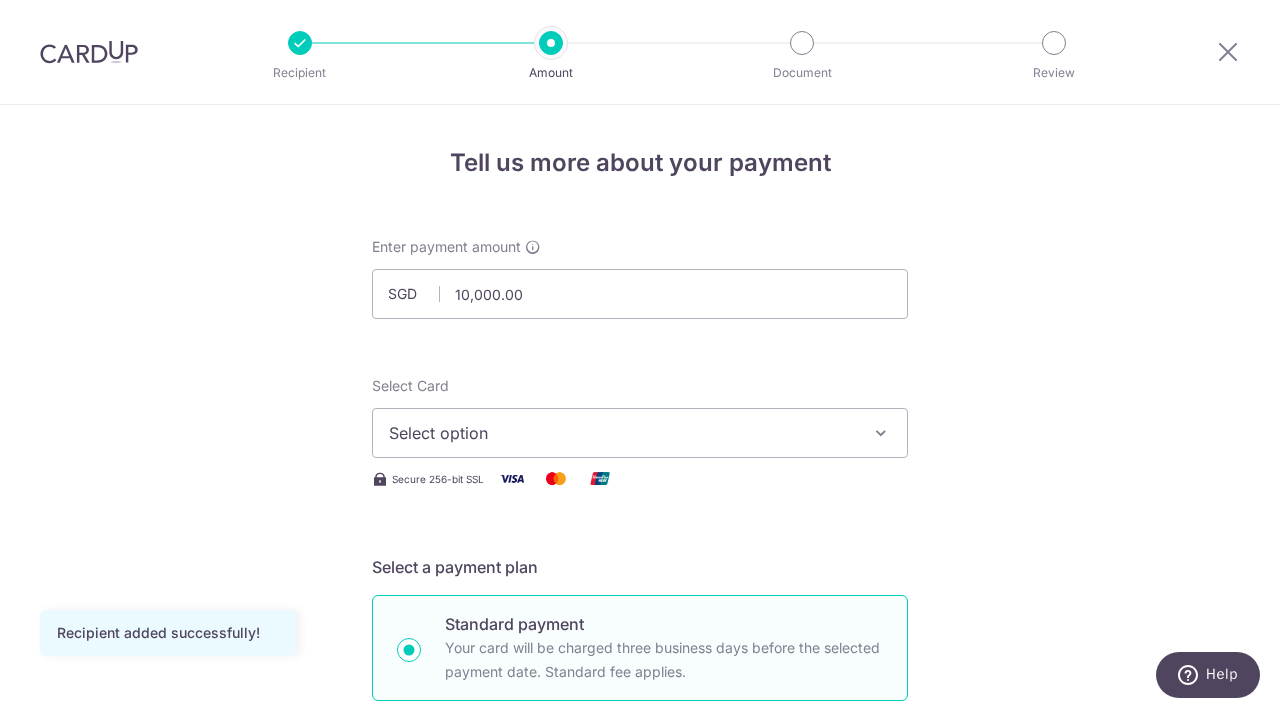 click on "Select option" at bounding box center (622, 433) 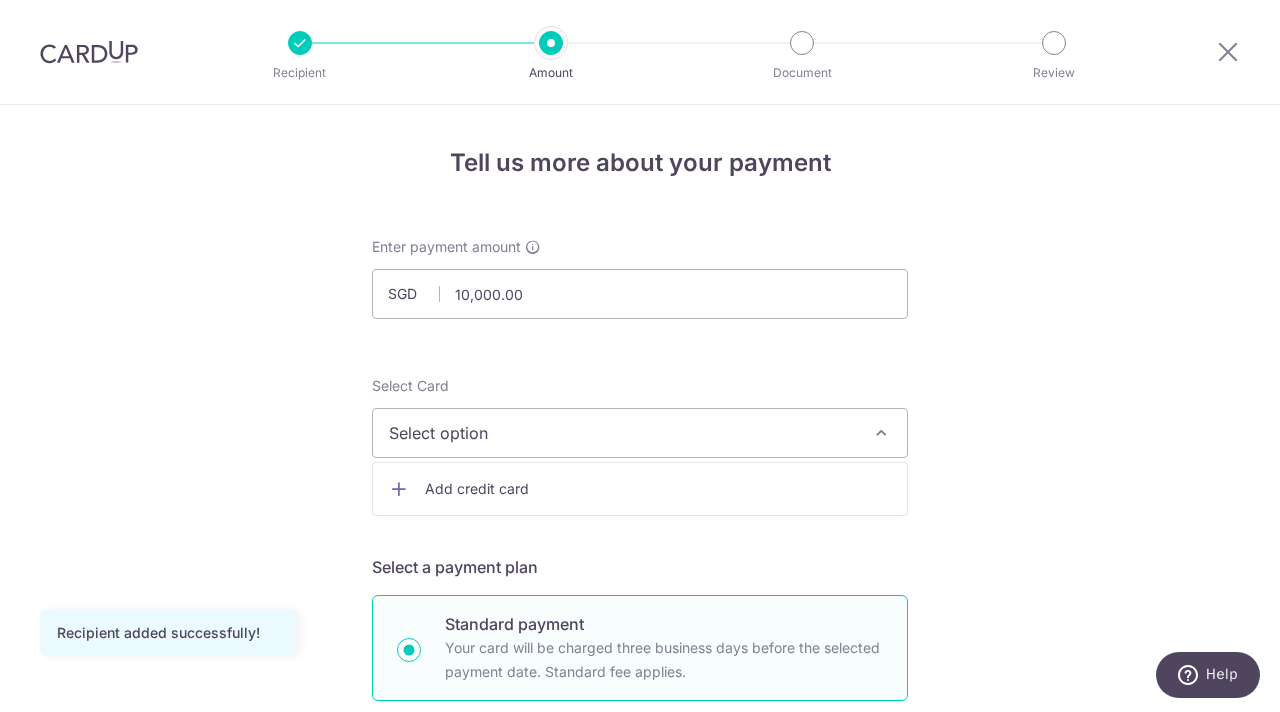 click on "Add credit card" at bounding box center [640, 489] 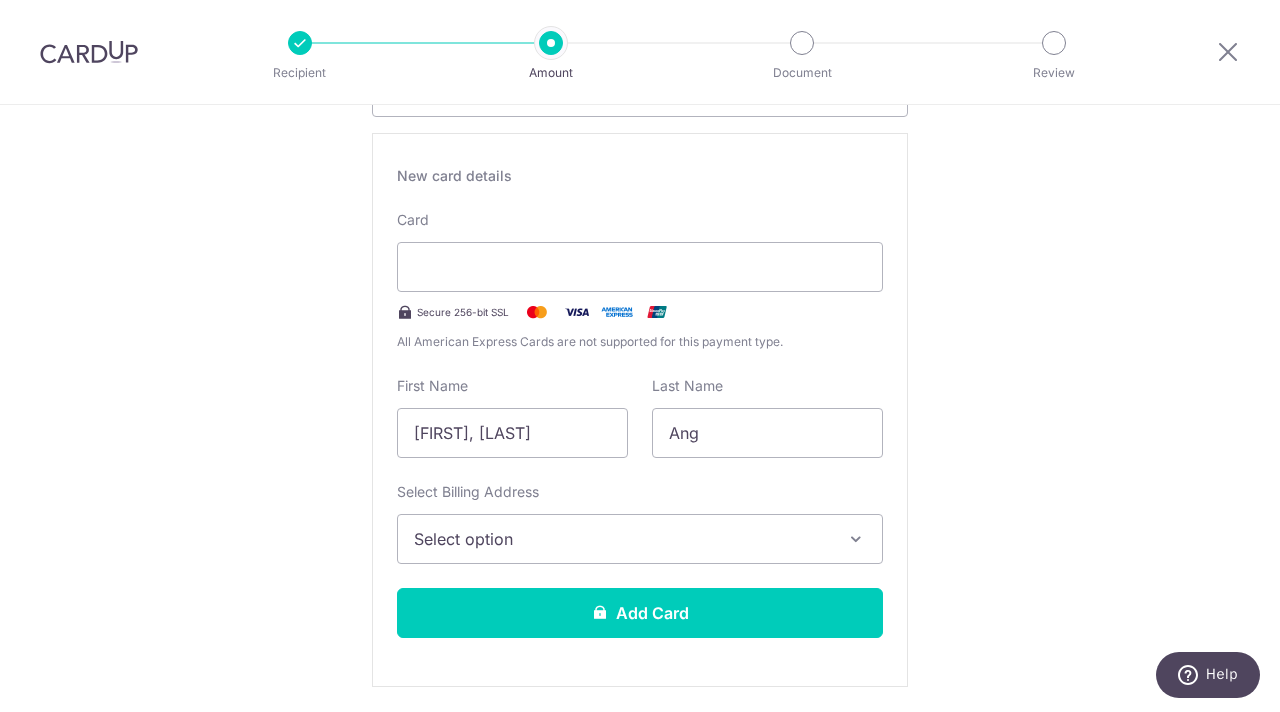 scroll, scrollTop: 376, scrollLeft: 0, axis: vertical 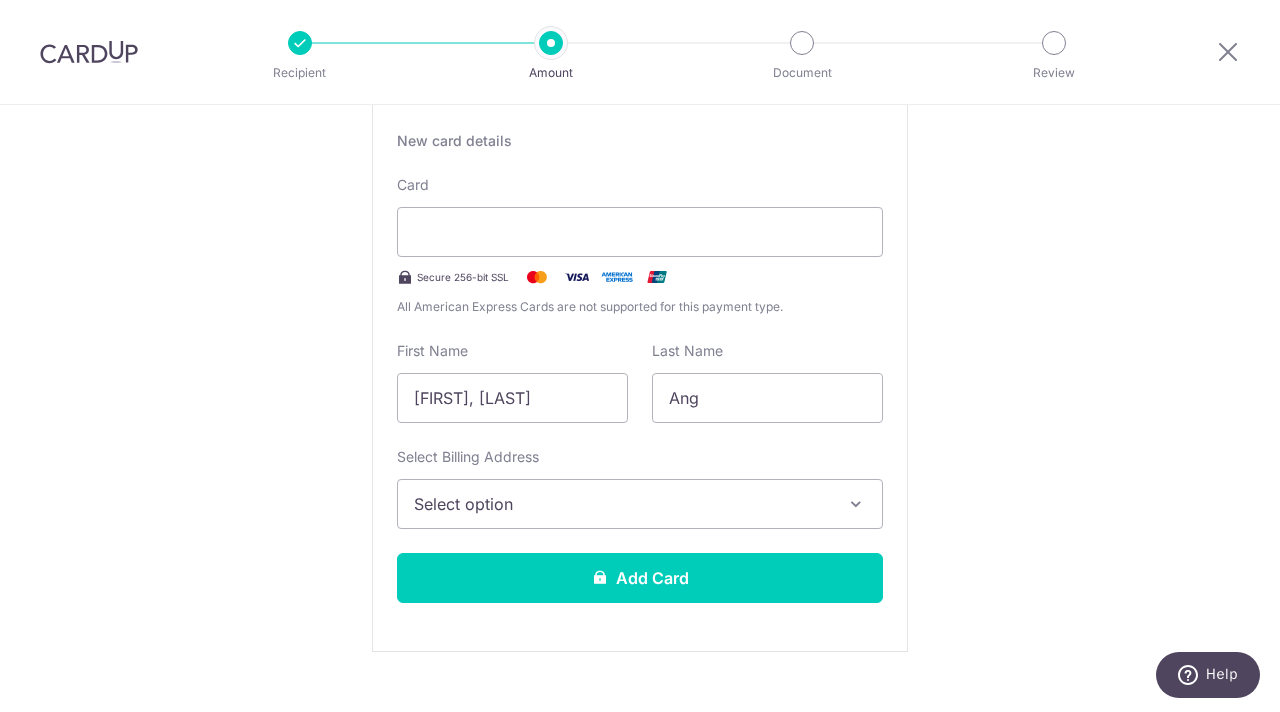 click on "Select option" at bounding box center (622, 504) 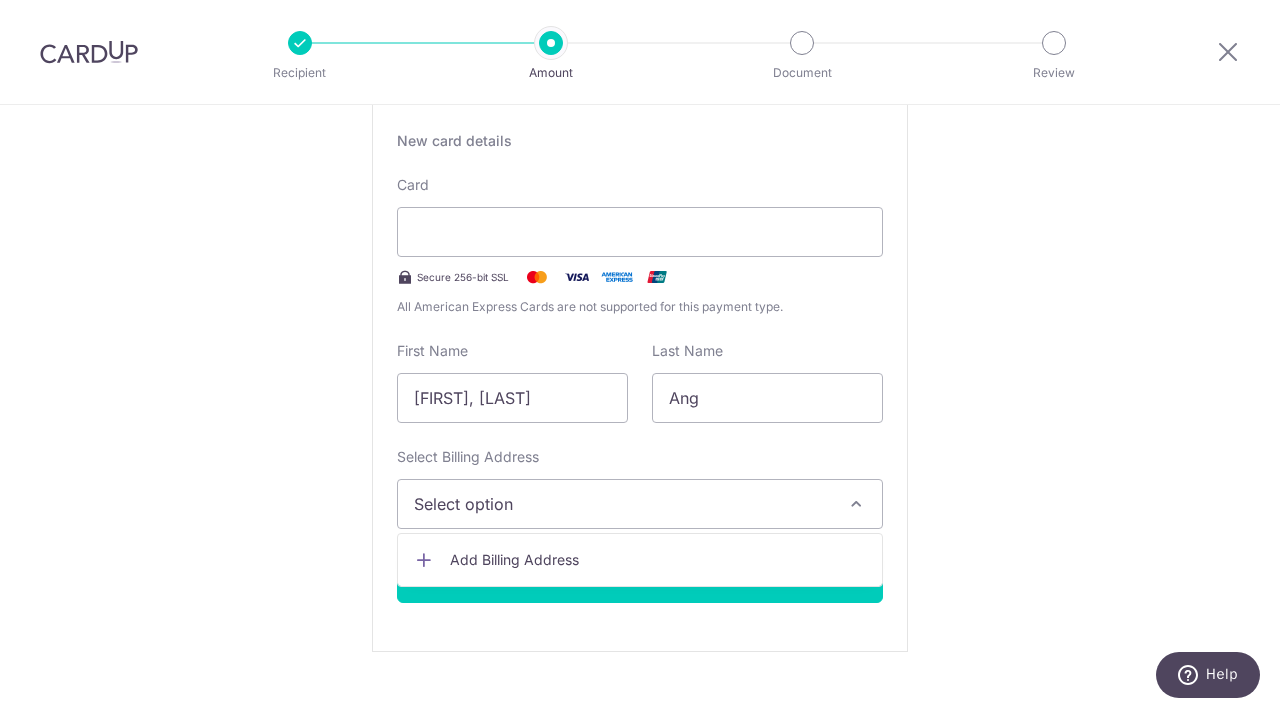 click on "Tell us more about your payment
Enter payment amount
SGD
10,000.00
10000.00
Recipient added successfully!
Select Card
Add new card
Add credit card
Secure 256-bit SSL
Text
New card details
Card
Secure 256-bit SSL" at bounding box center (640, 965) 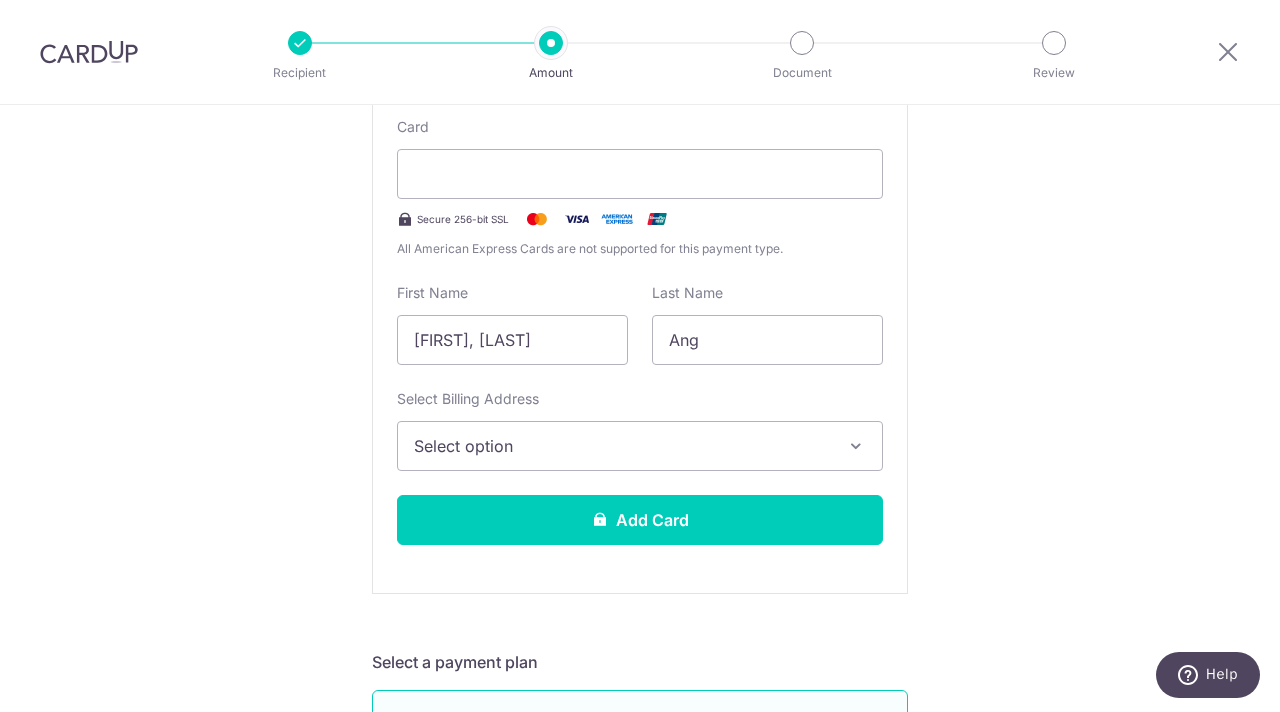 scroll, scrollTop: 444, scrollLeft: 0, axis: vertical 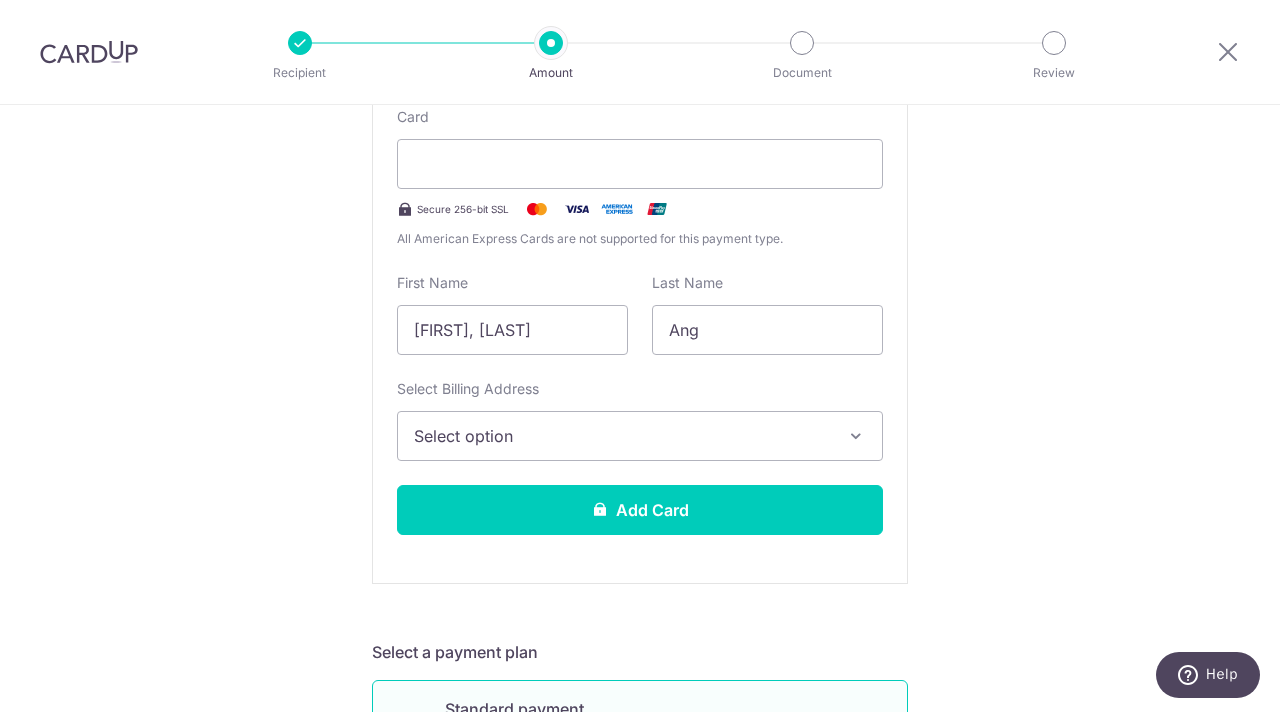 click on "Select option" at bounding box center (640, 436) 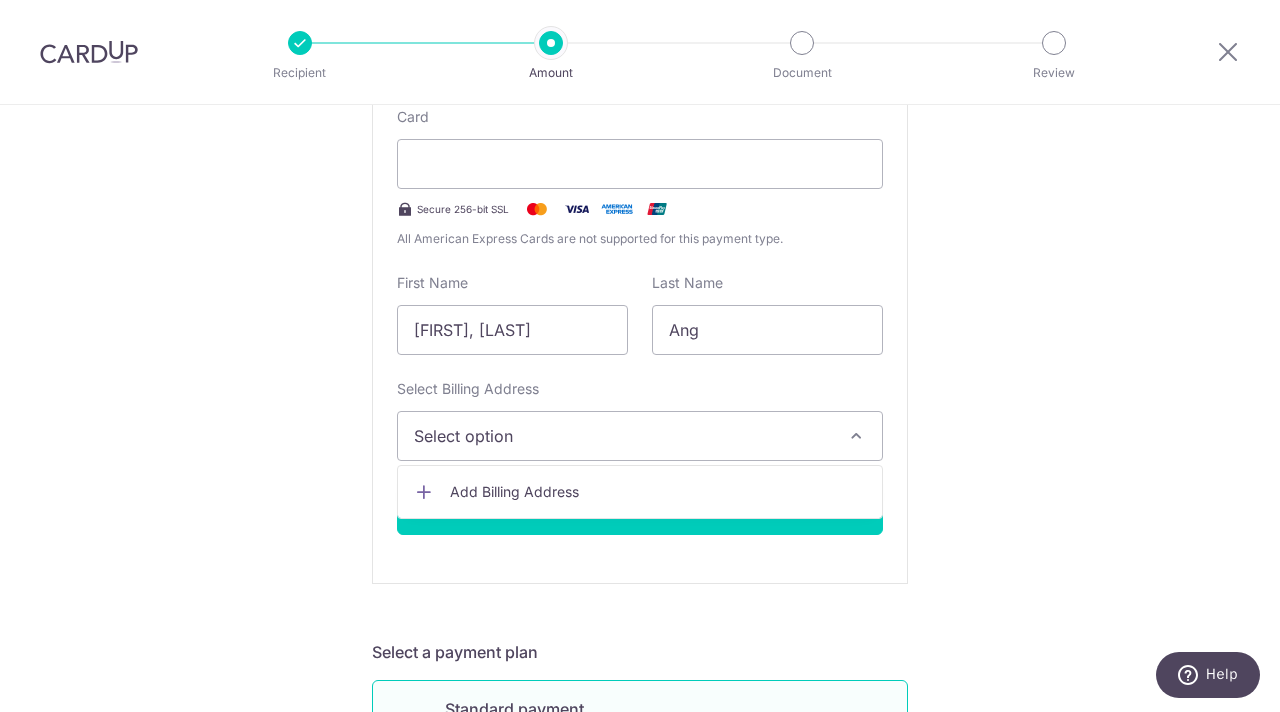 click on "Add Billing Address" at bounding box center [658, 492] 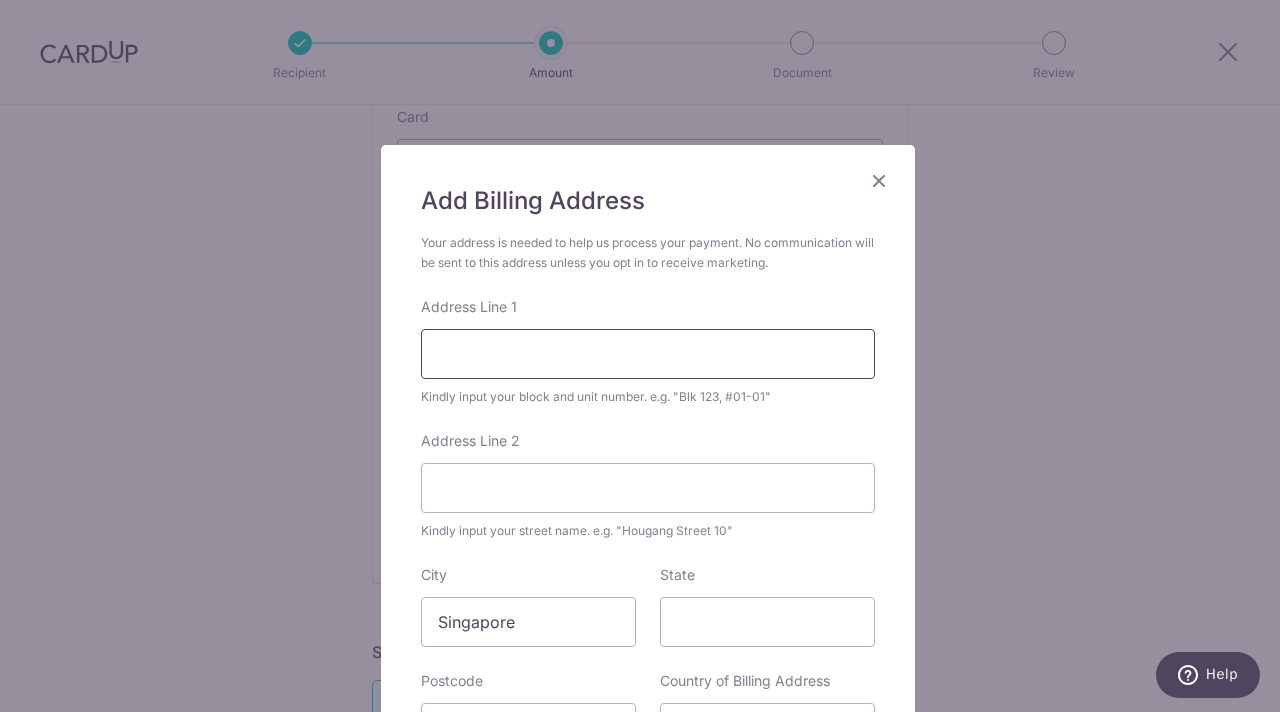 click on "Address Line 1" at bounding box center [648, 354] 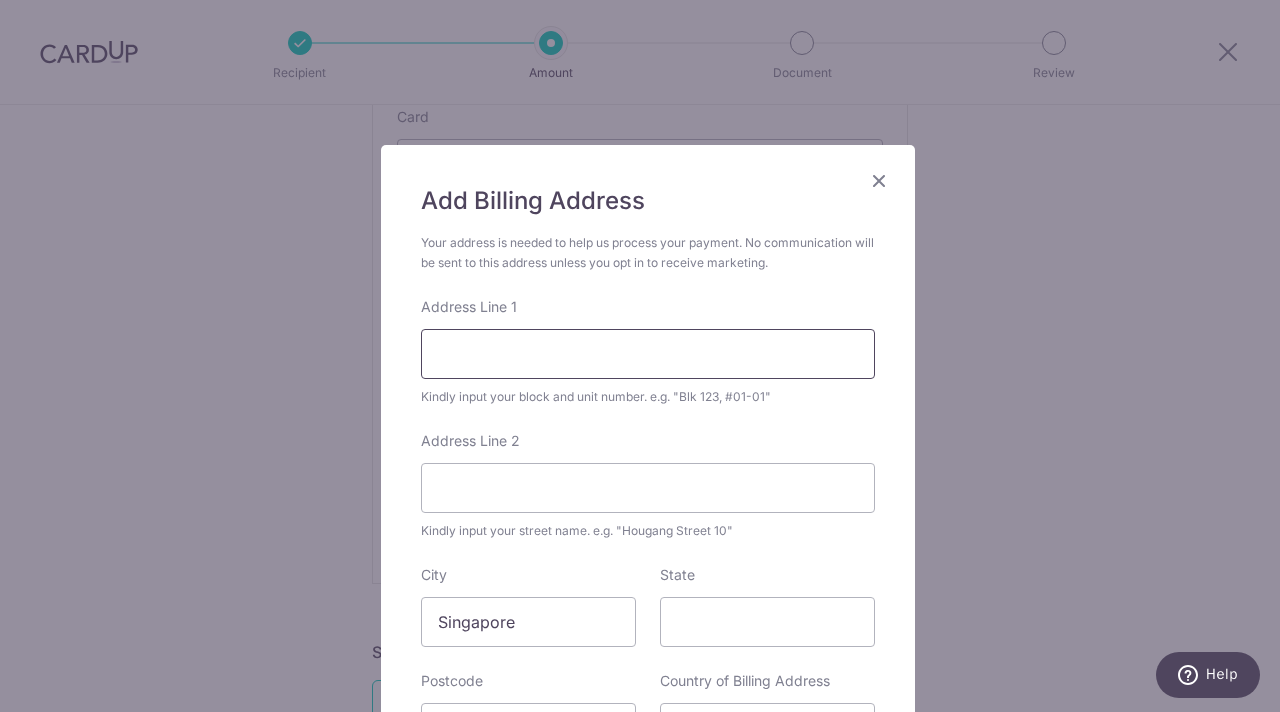 click on "Address Line 1" at bounding box center [648, 354] 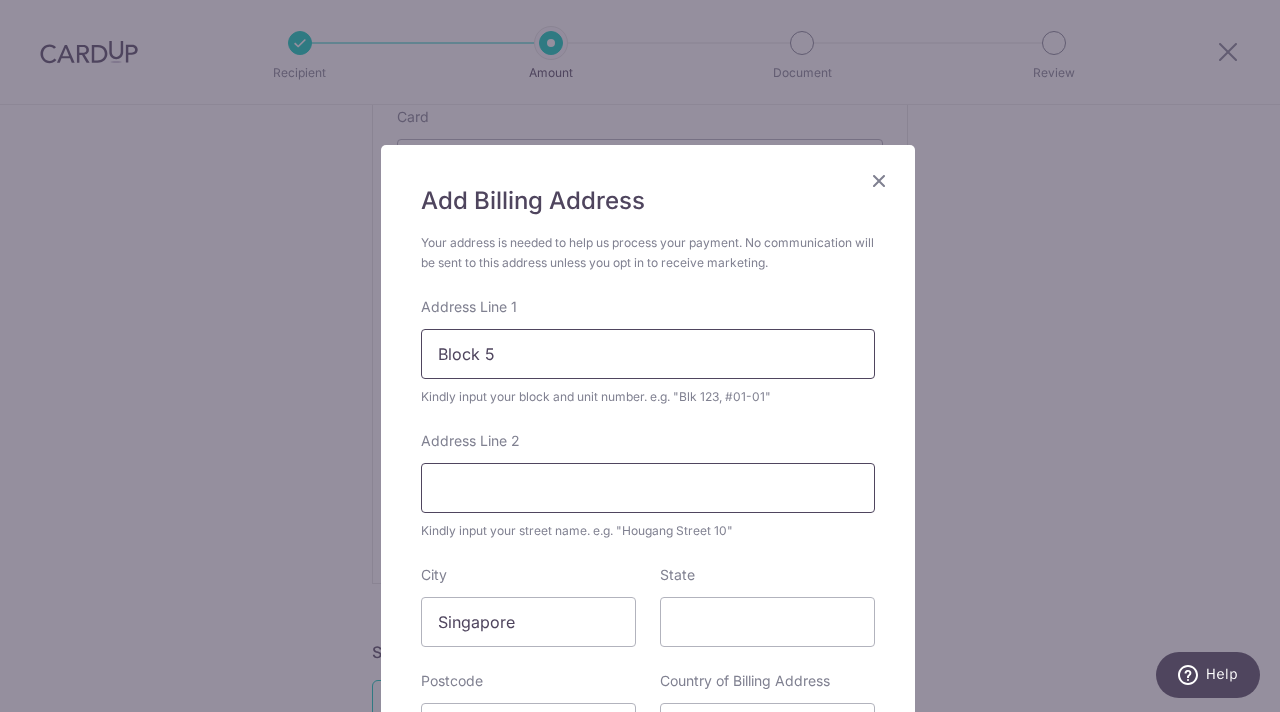 type on "Block 5" 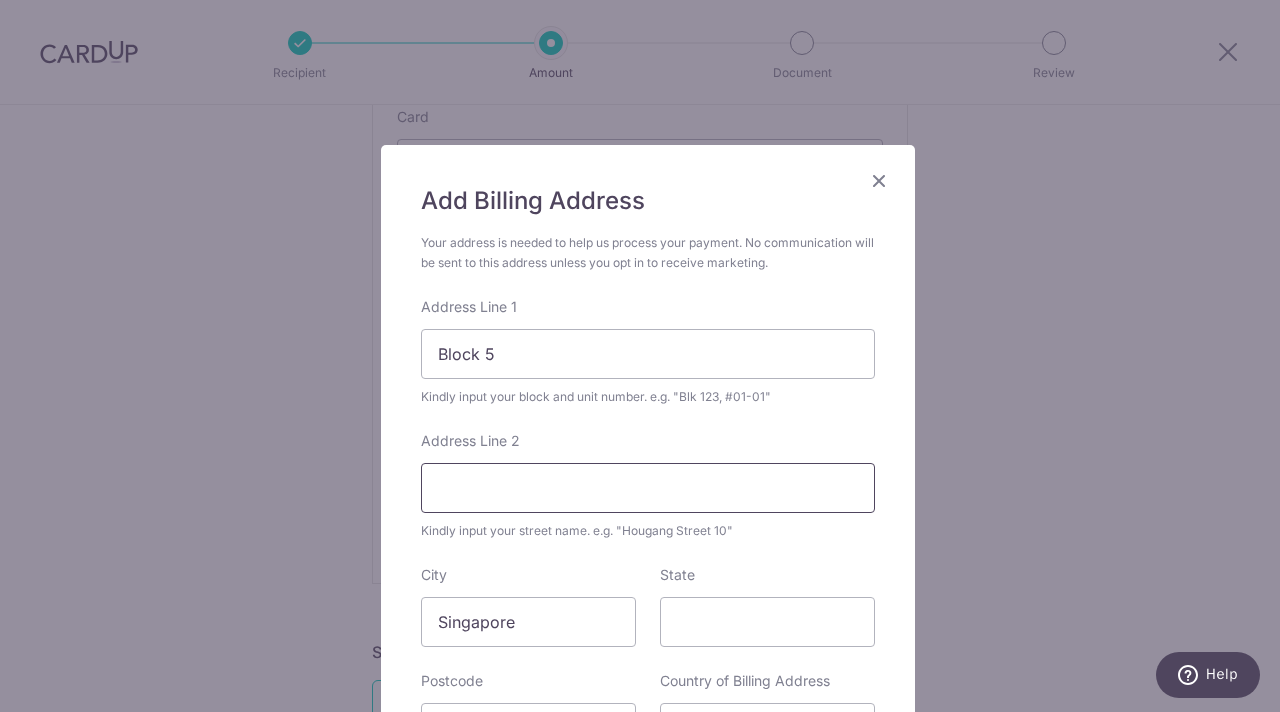 click on "Address Line 2" at bounding box center (648, 488) 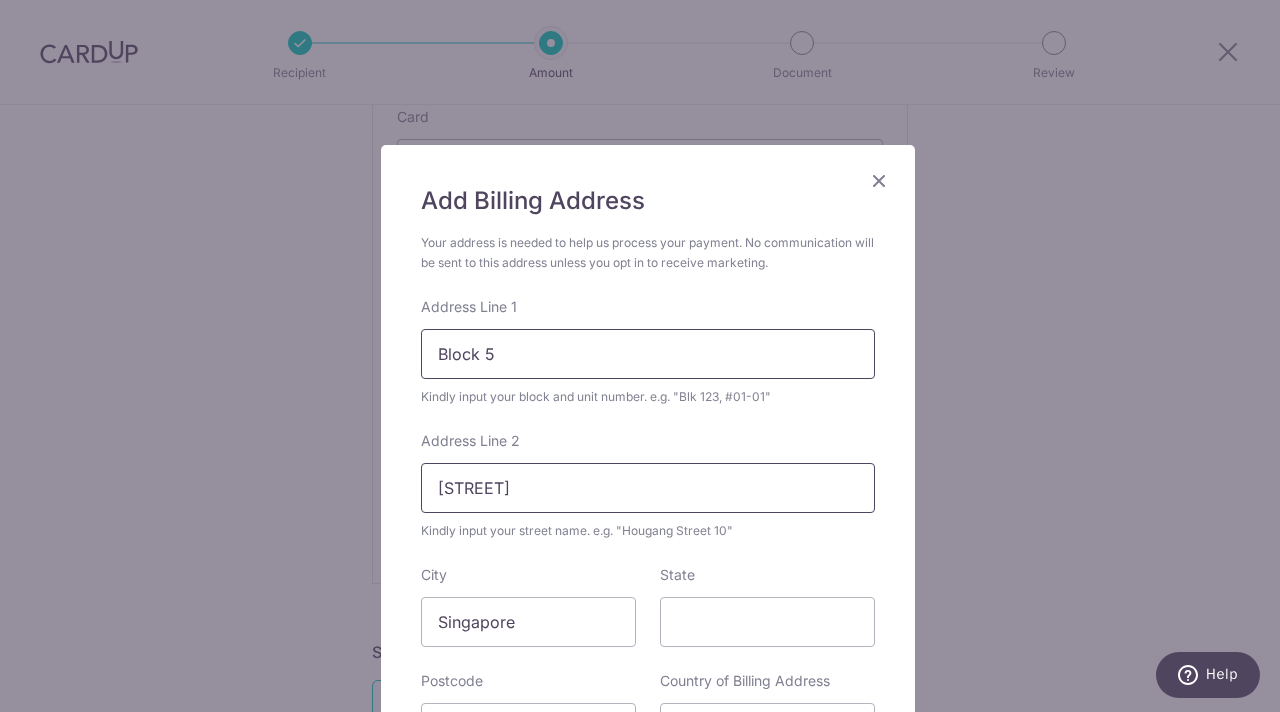 type on "Telok Blangah Crescent" 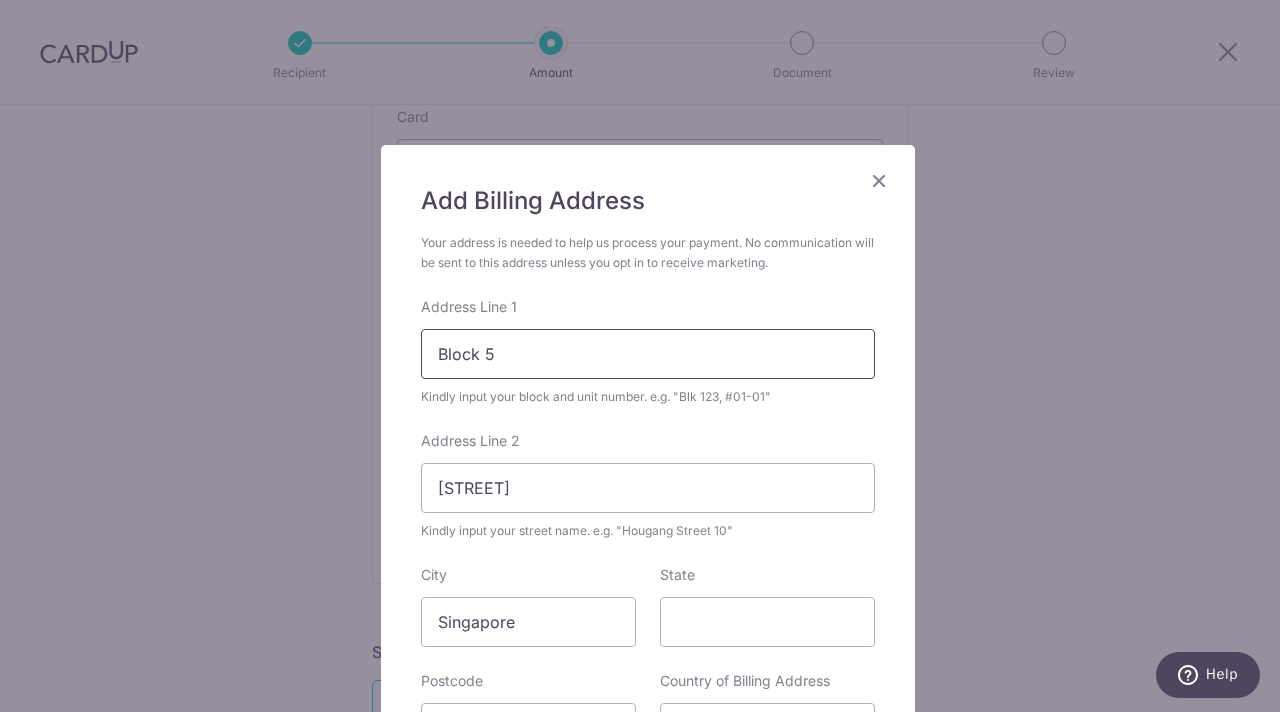 click on "Block 5" at bounding box center [648, 354] 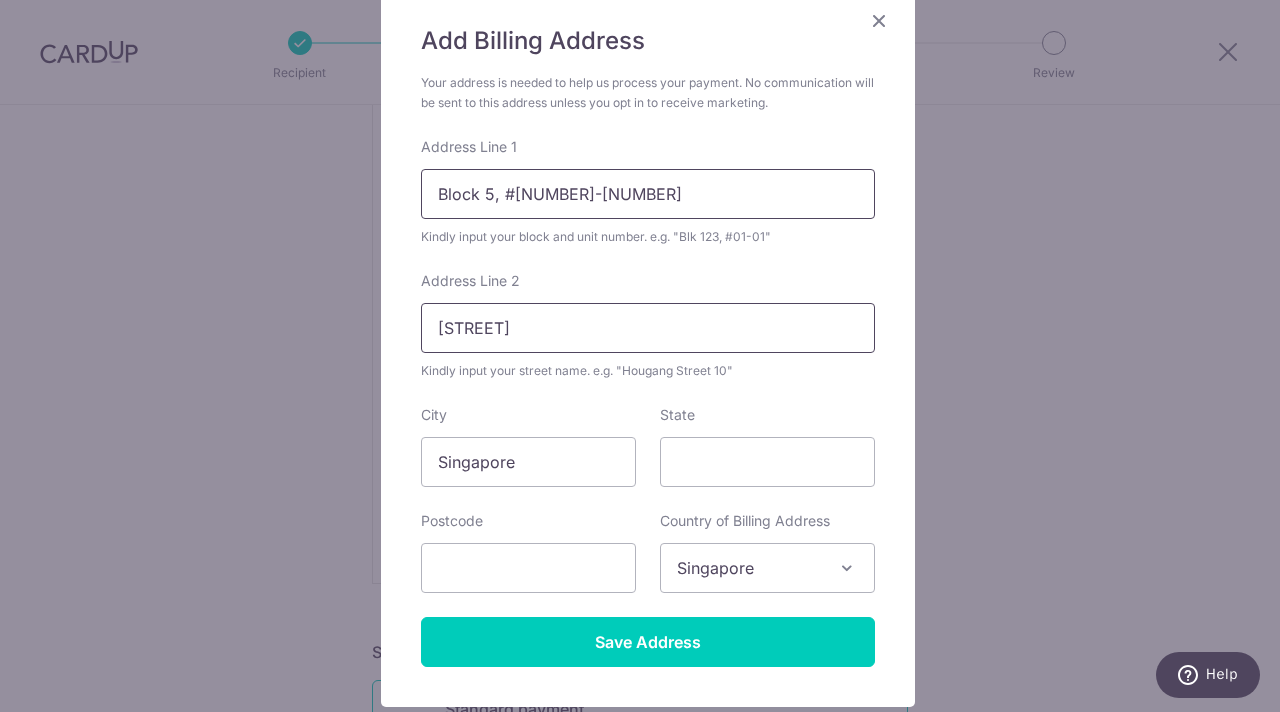 scroll, scrollTop: 170, scrollLeft: 0, axis: vertical 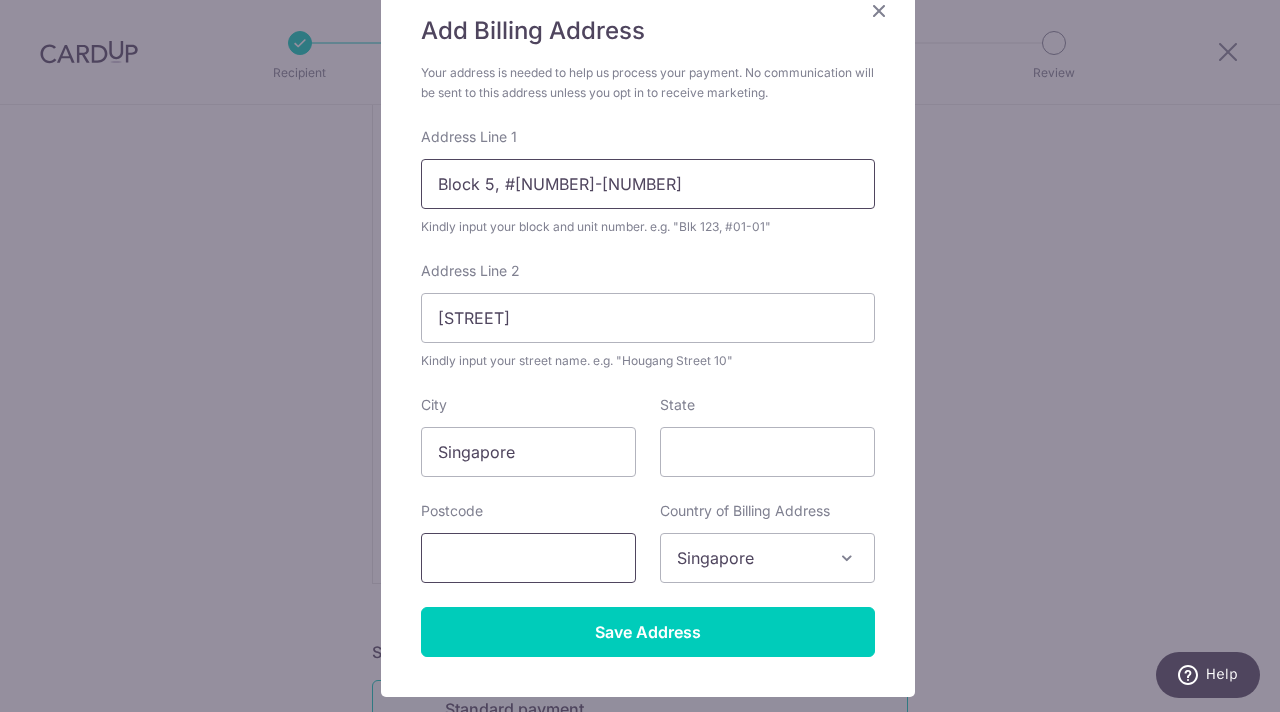 type on "Block 5, #16-436" 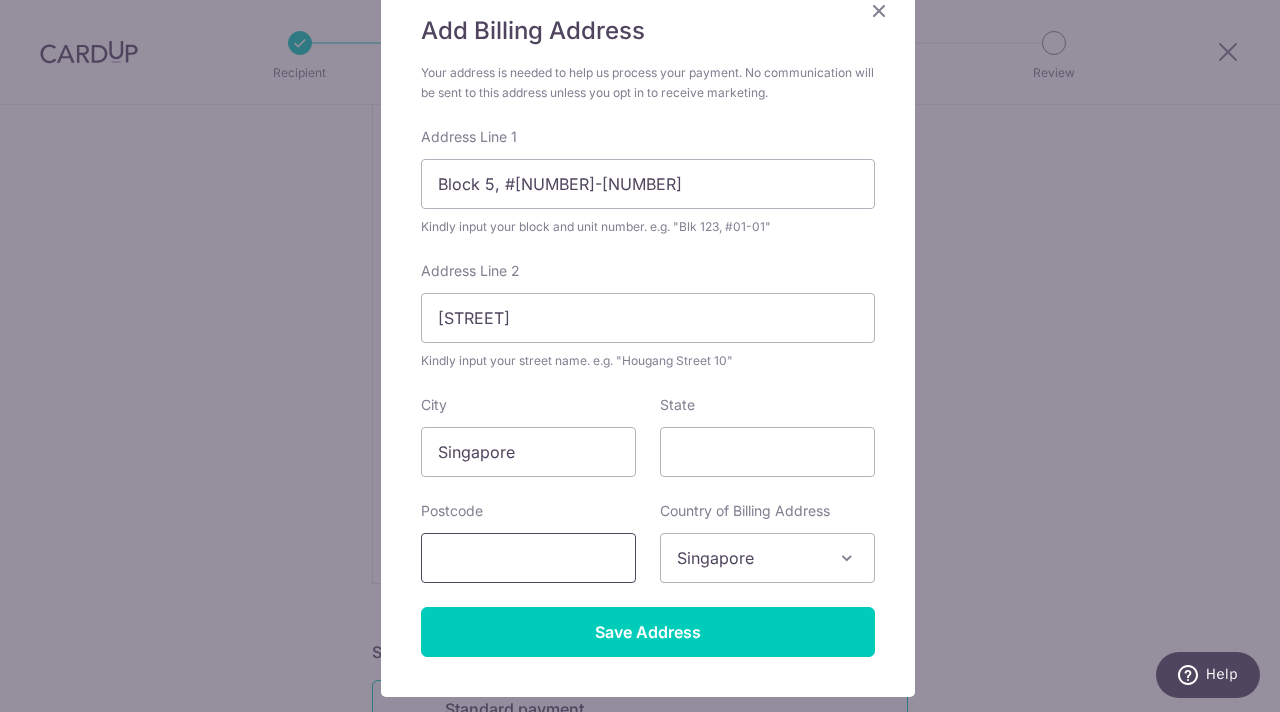 click at bounding box center (528, 558) 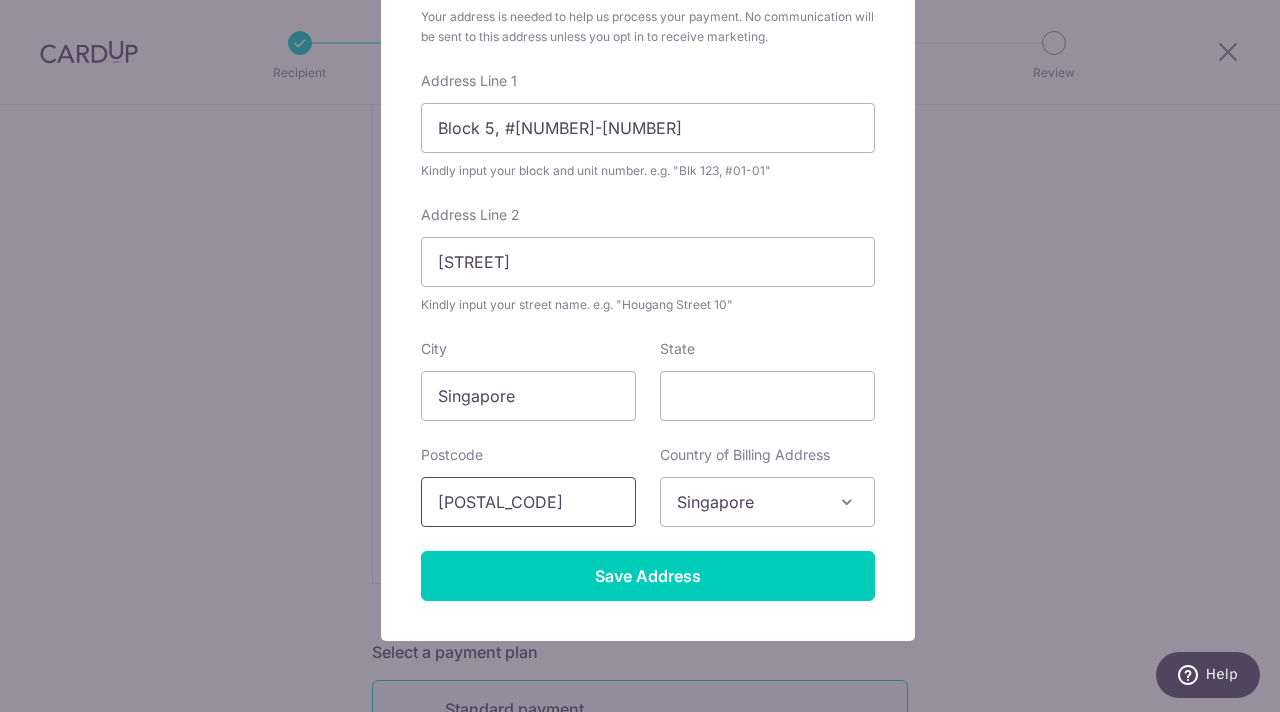 scroll, scrollTop: 263, scrollLeft: 0, axis: vertical 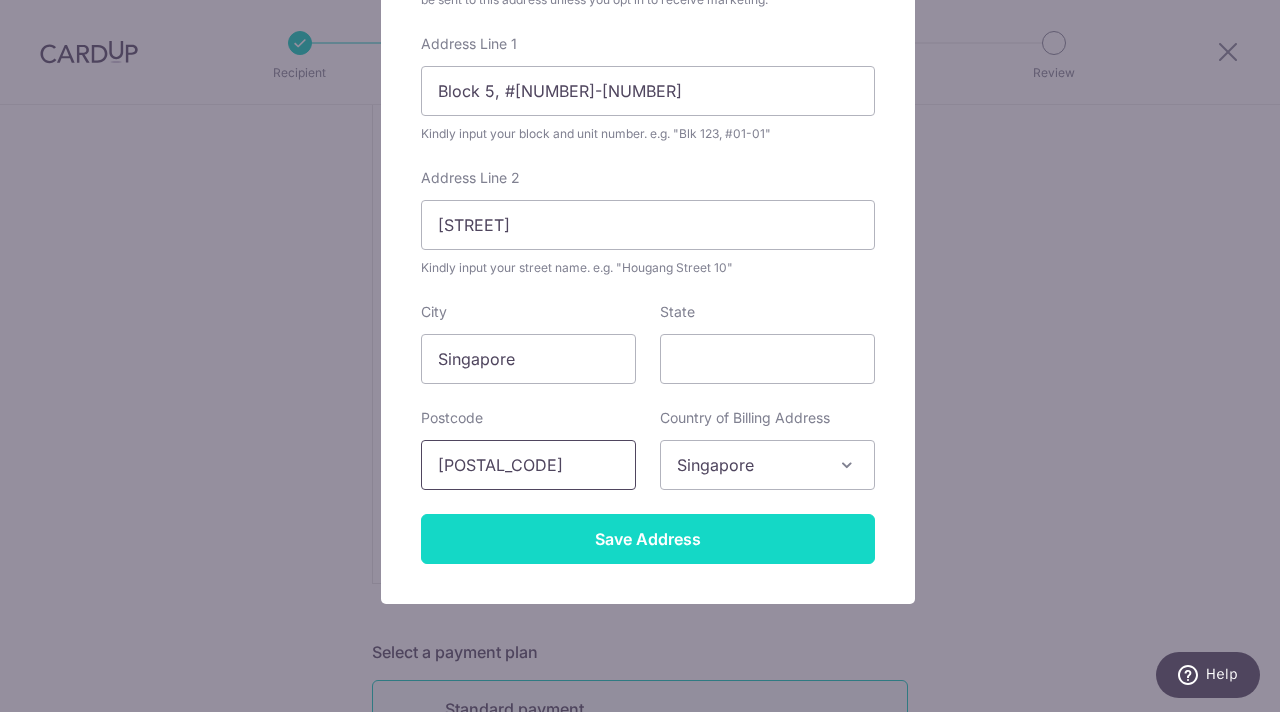 type on "090005" 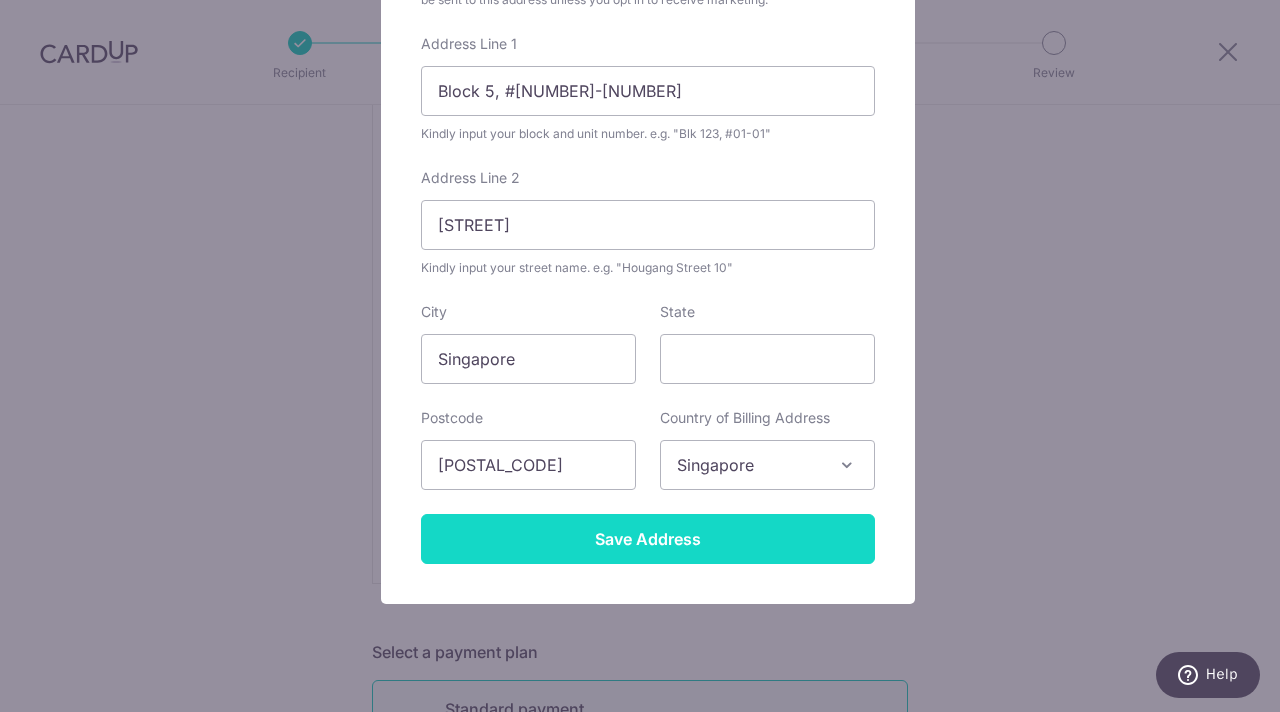 click on "Save Address" at bounding box center (648, 539) 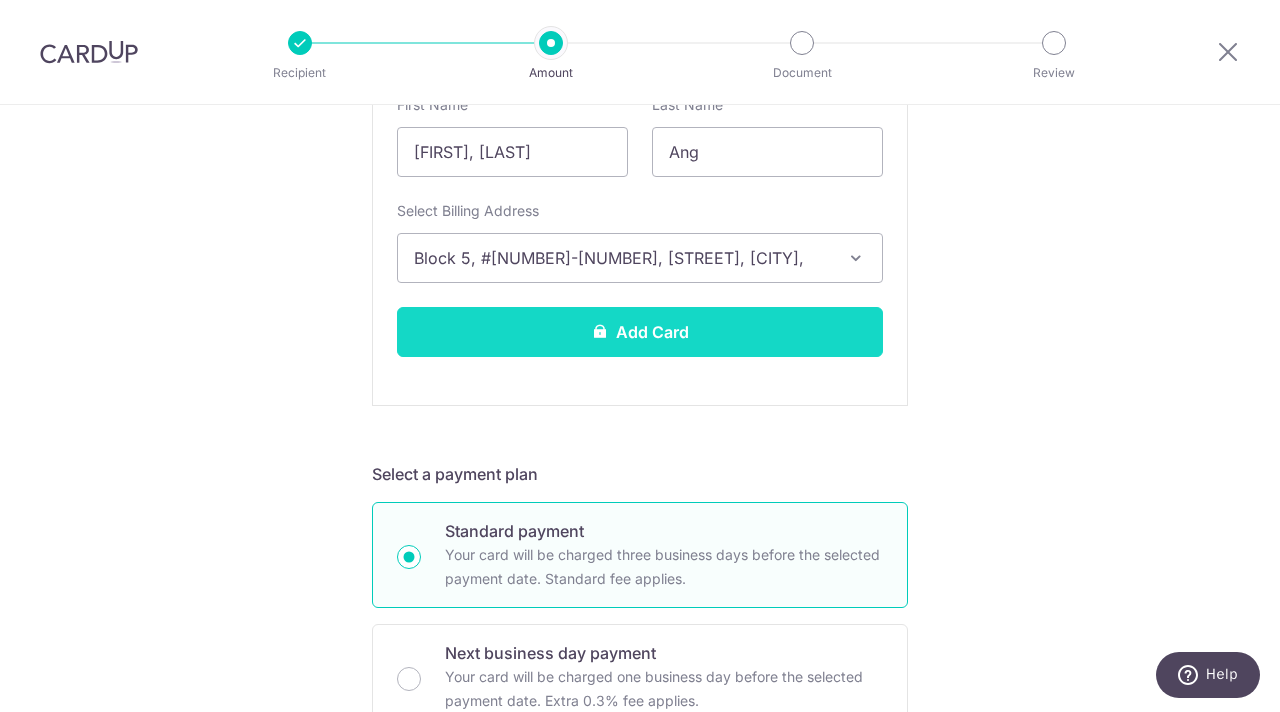 scroll, scrollTop: 639, scrollLeft: 0, axis: vertical 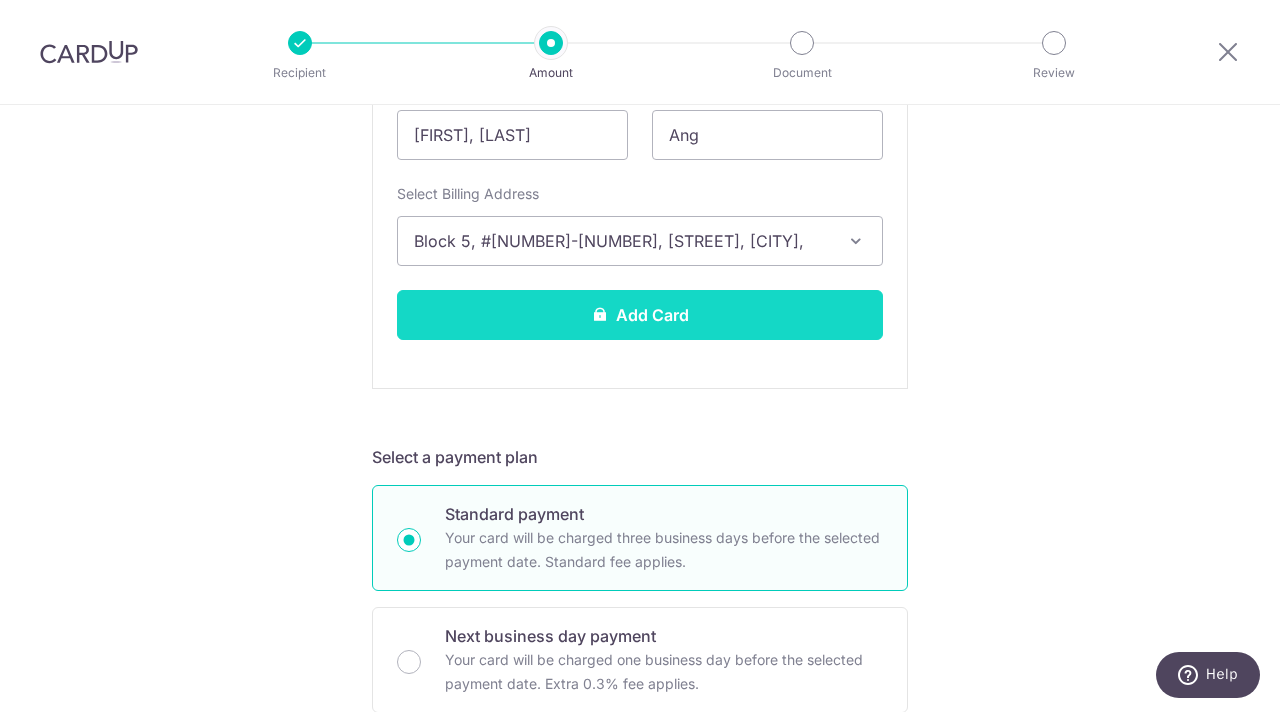click on "Add Card" at bounding box center (640, 315) 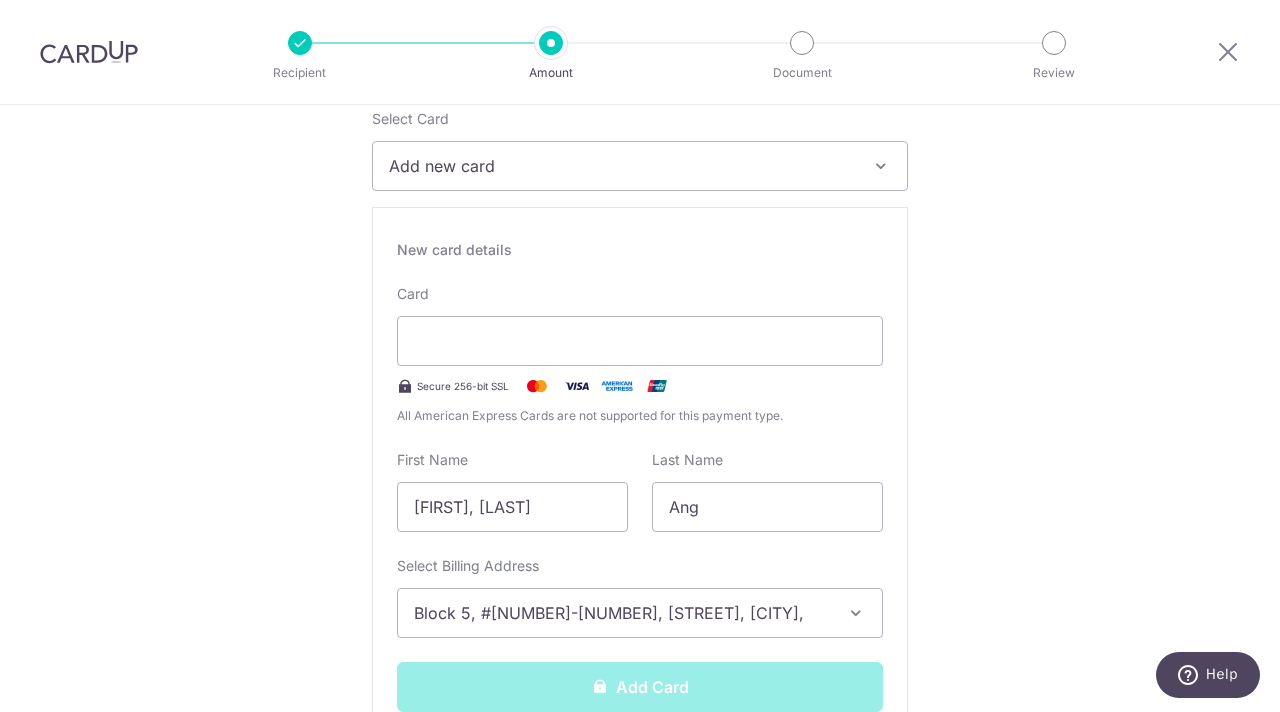 scroll, scrollTop: 247, scrollLeft: 0, axis: vertical 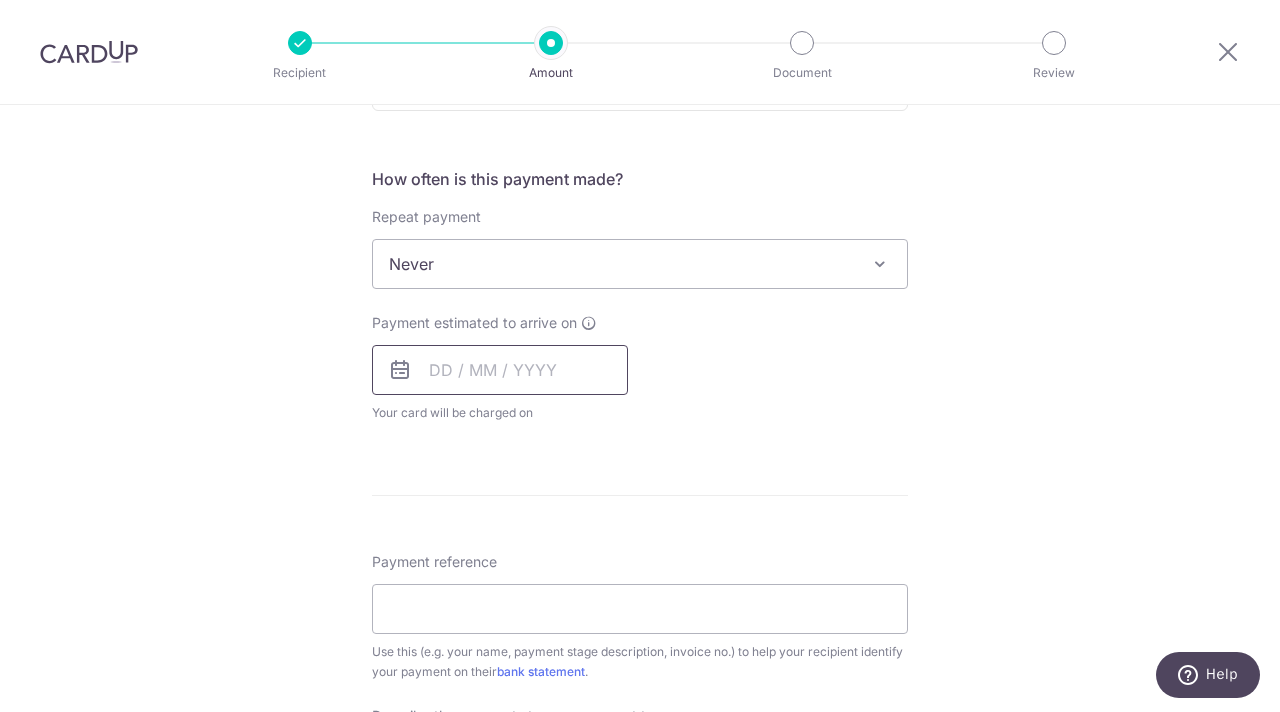 click at bounding box center [500, 370] 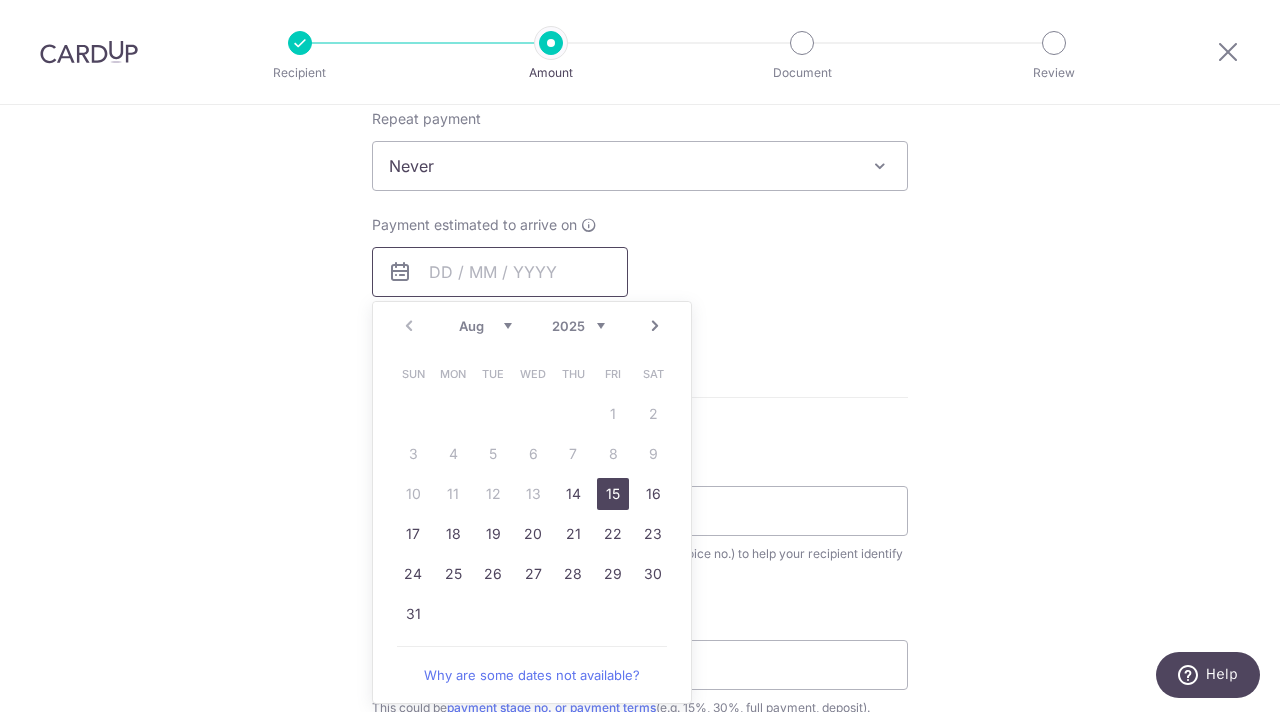 scroll, scrollTop: 827, scrollLeft: 0, axis: vertical 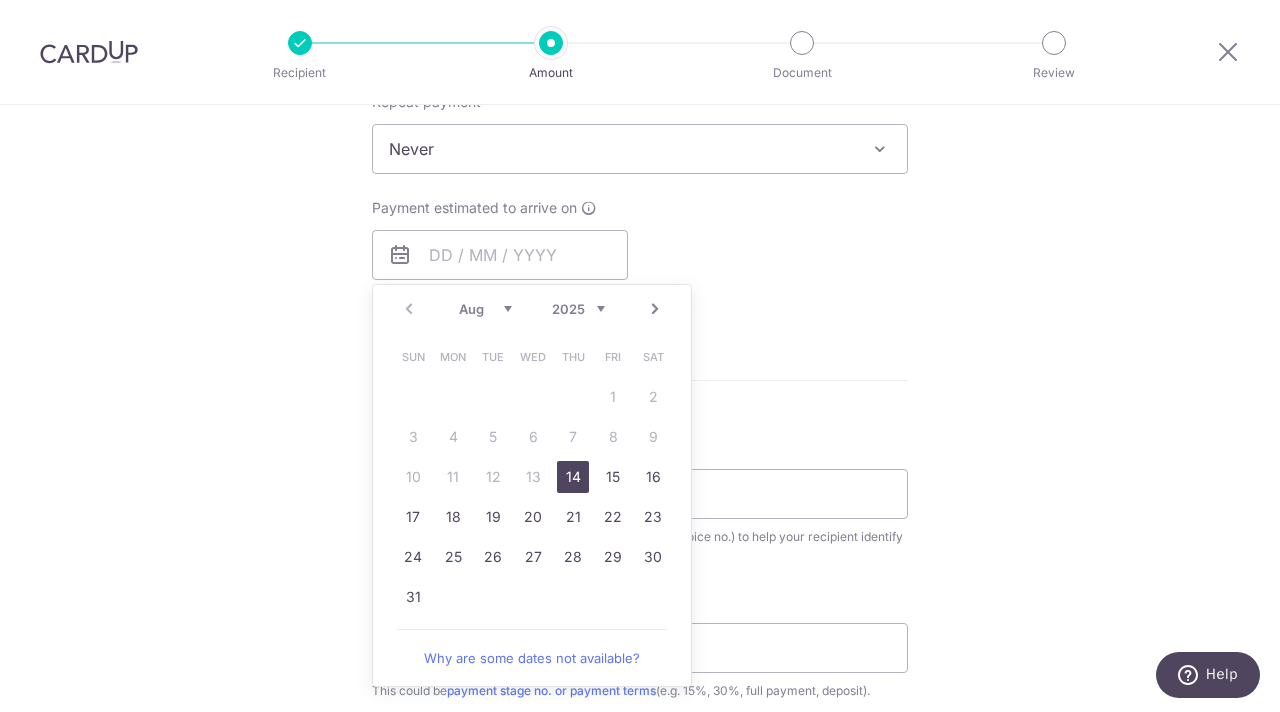 click on "14" at bounding box center [573, 477] 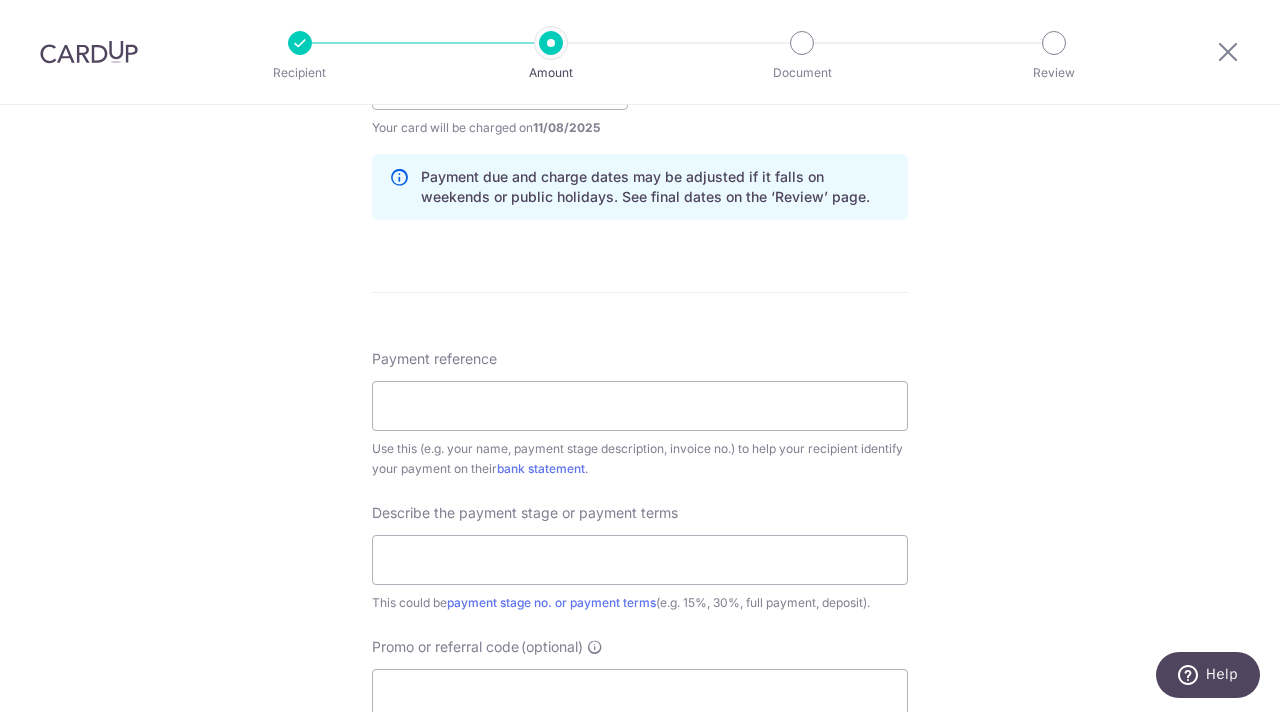 scroll, scrollTop: 1016, scrollLeft: 0, axis: vertical 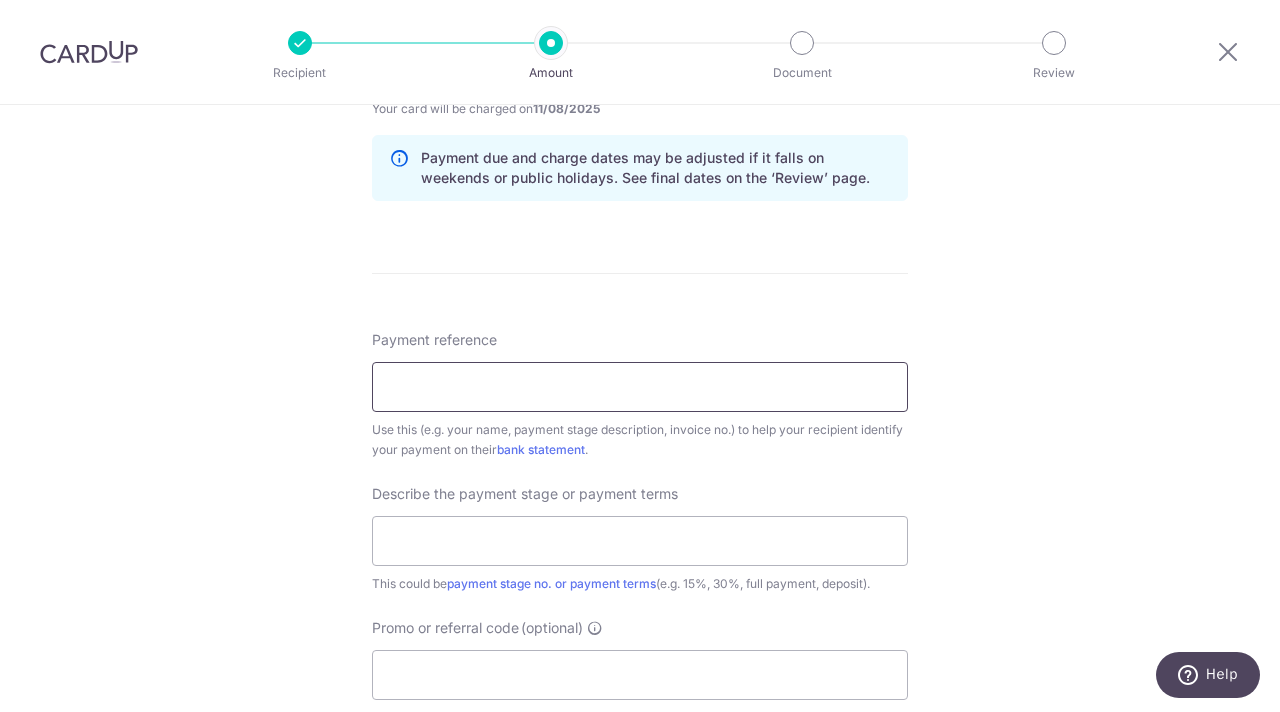 click on "Payment reference" at bounding box center [640, 387] 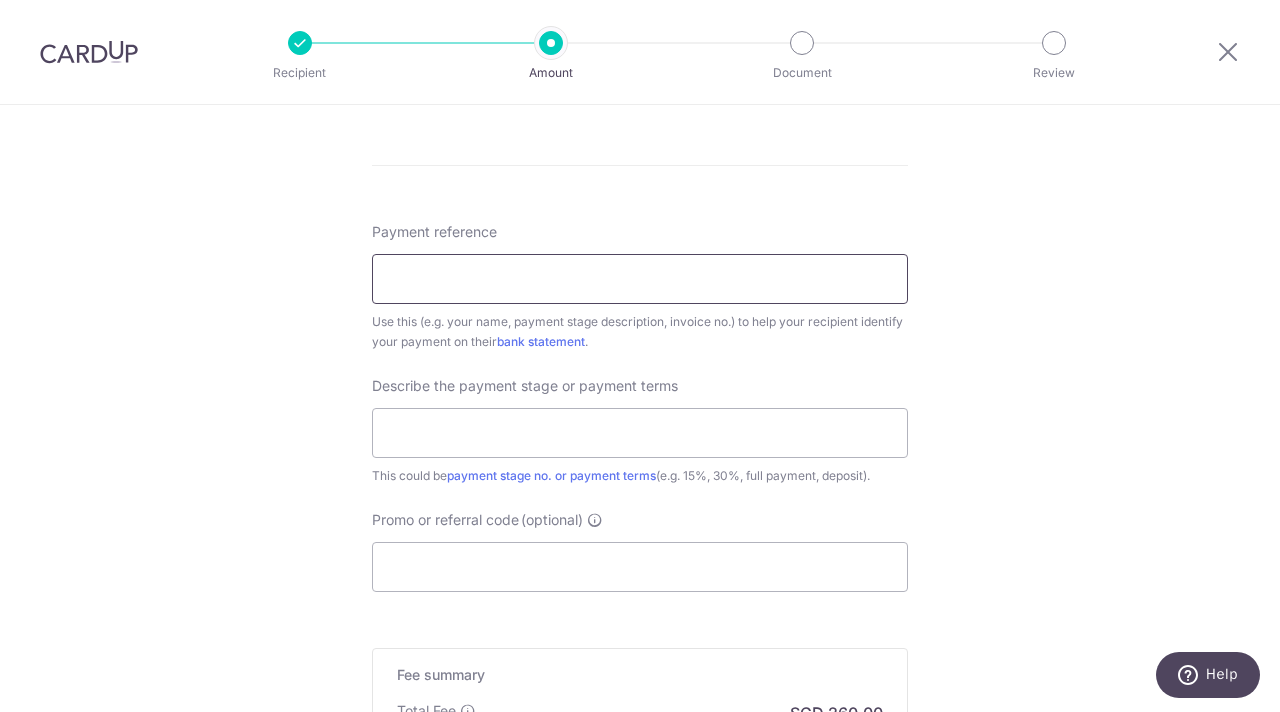 scroll, scrollTop: 1127, scrollLeft: 0, axis: vertical 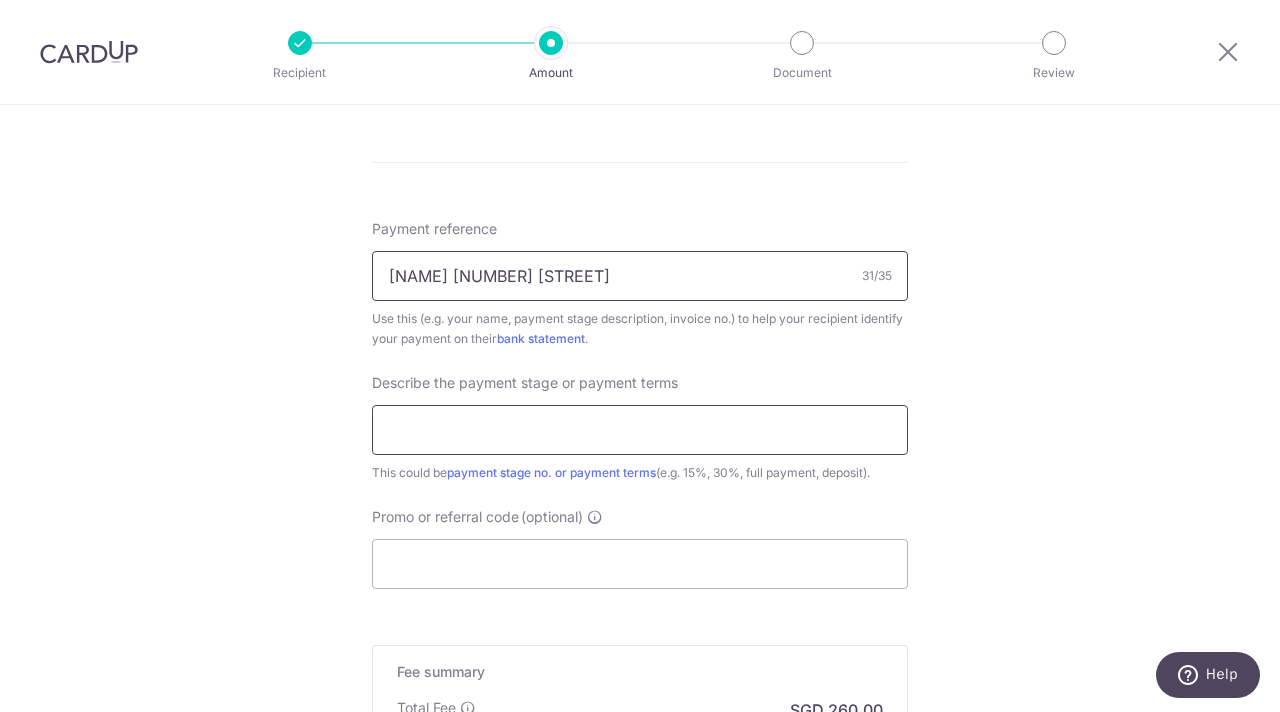 type on "DaphneAng 5 Telok Blangah Renno" 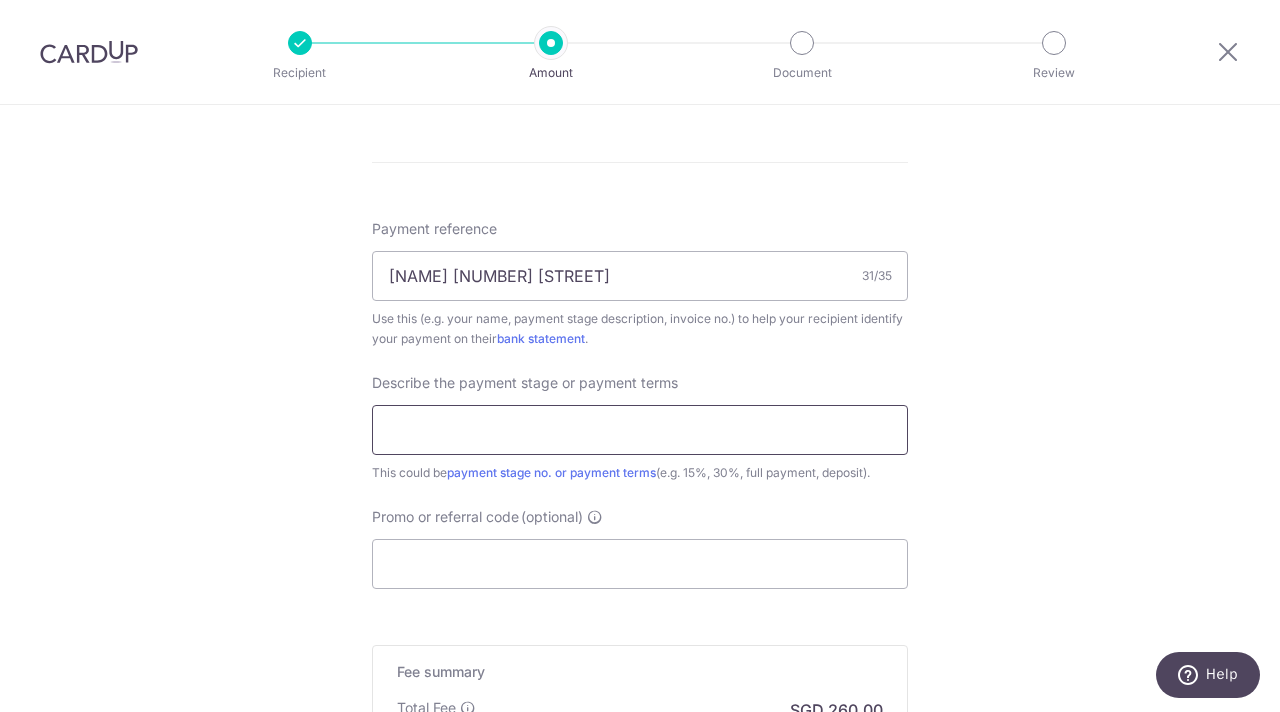 click at bounding box center (640, 430) 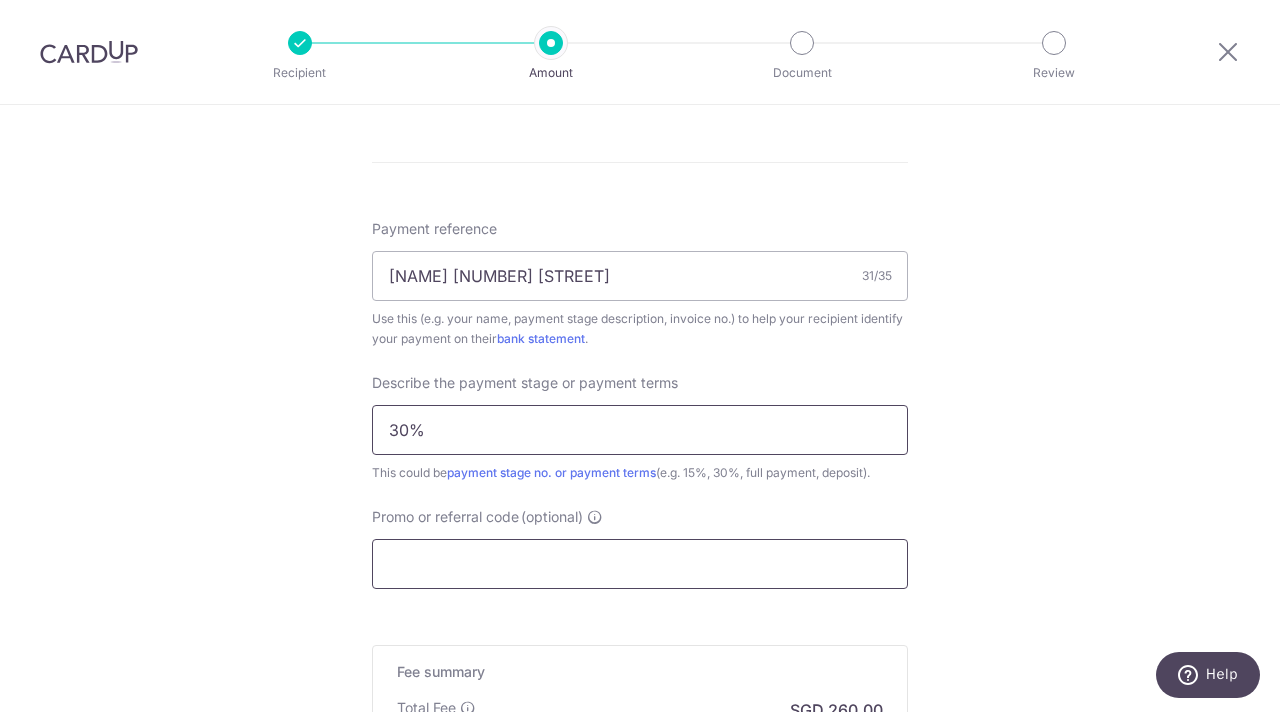 type on "30%" 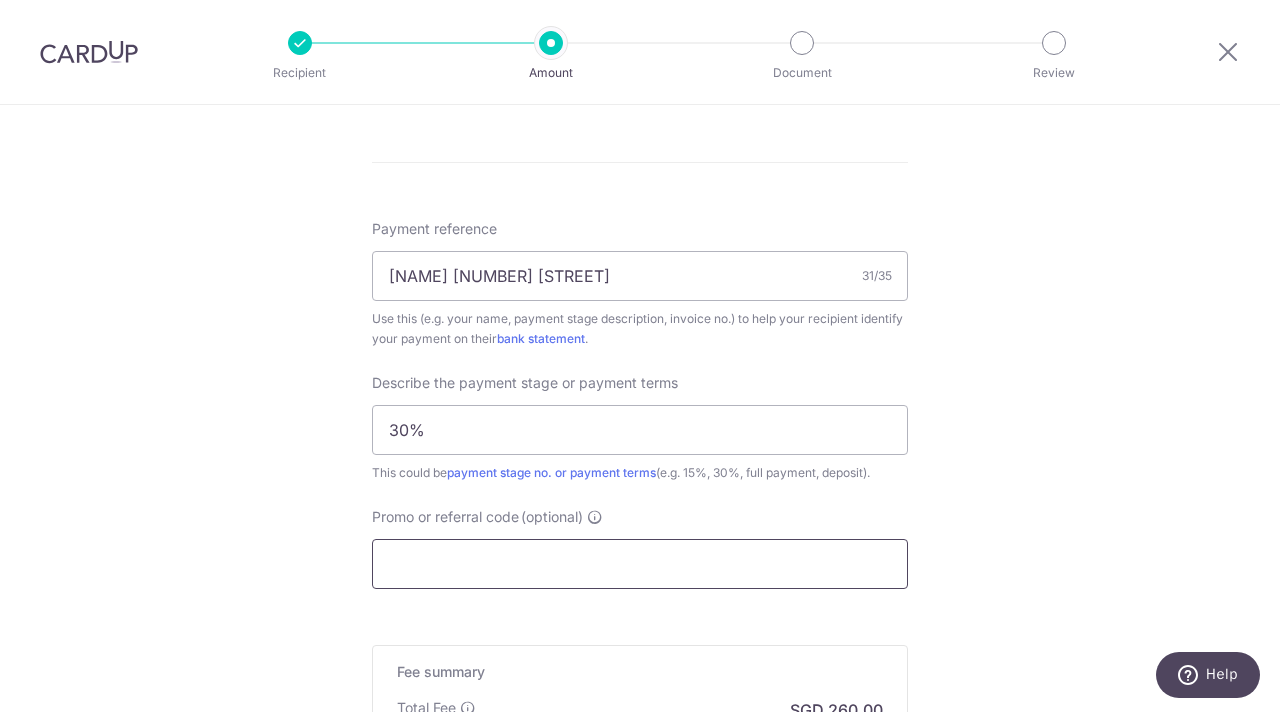 click on "Promo or referral code
(optional)" at bounding box center [640, 564] 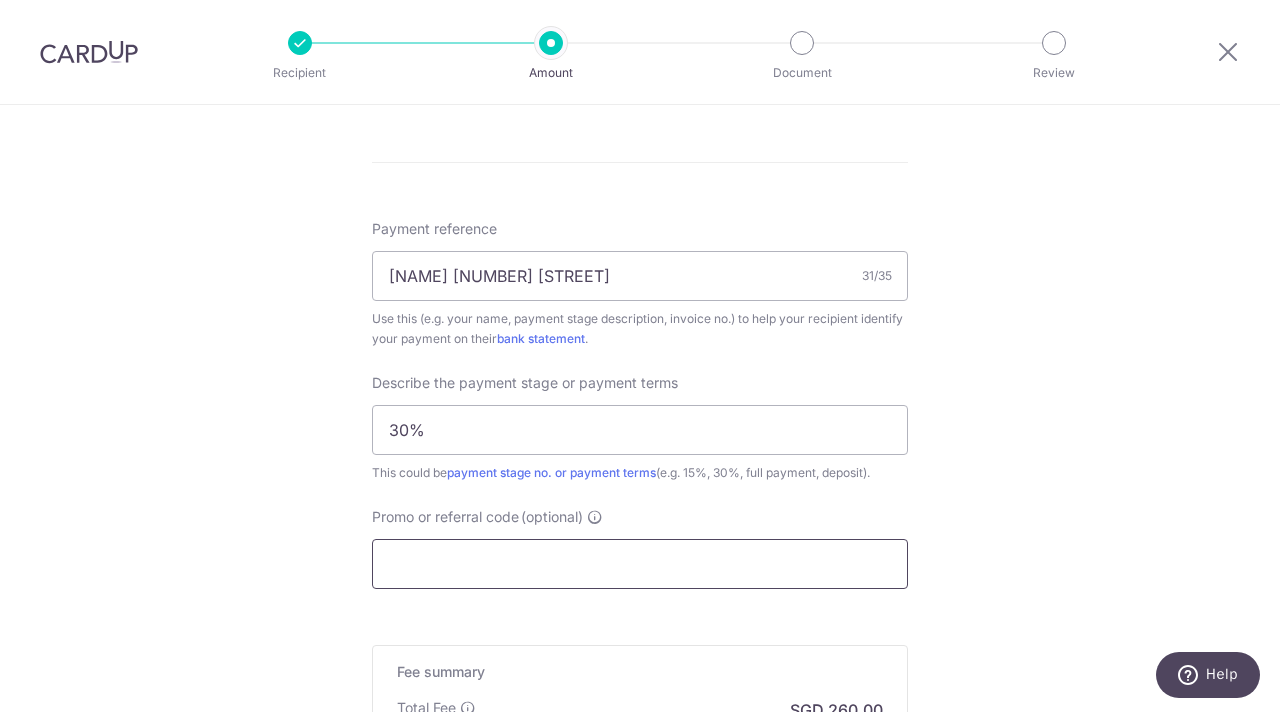 paste on "[STREET]" 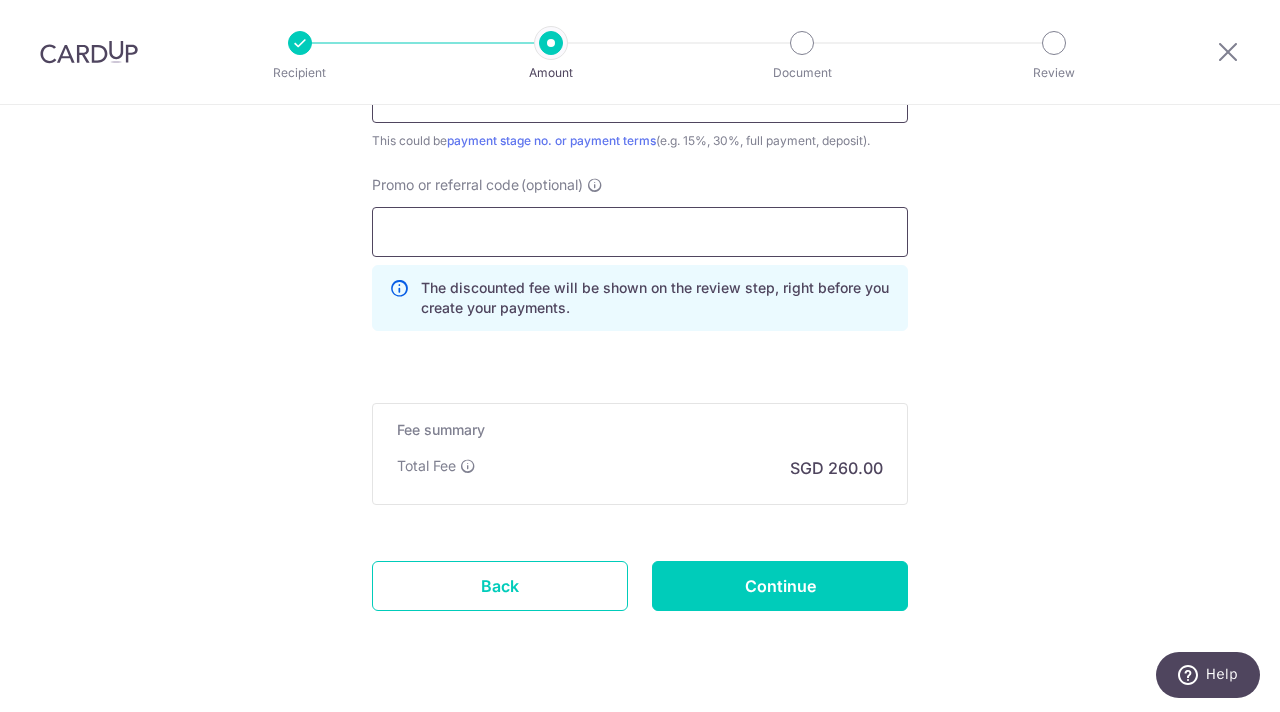 scroll, scrollTop: 1508, scrollLeft: 0, axis: vertical 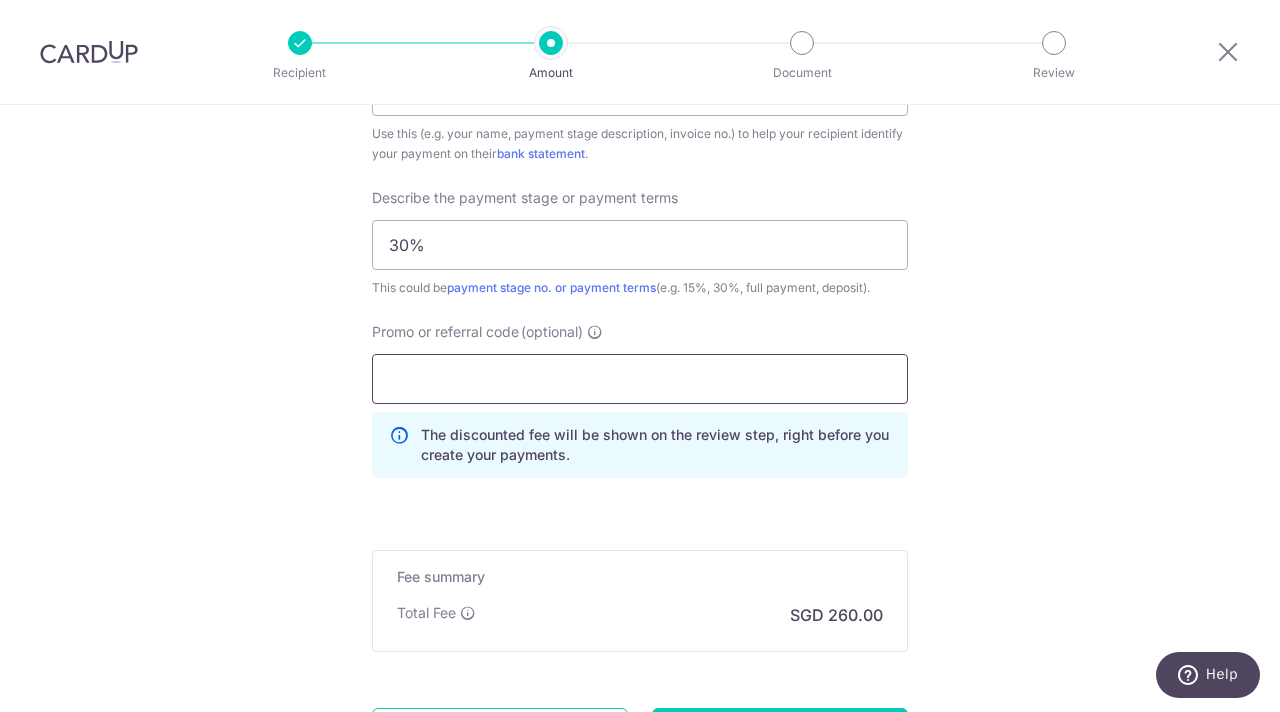 click on "Promo or referral code
(optional)" at bounding box center [640, 379] 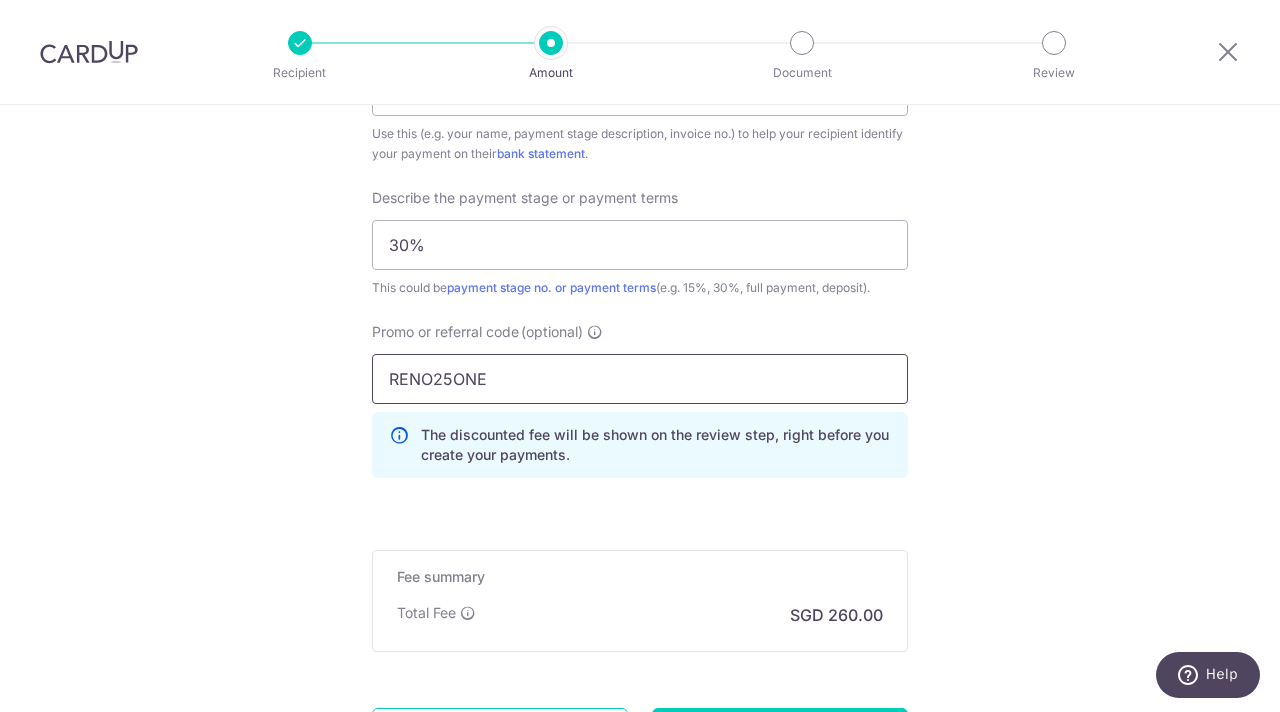 type on "RENO25ONE" 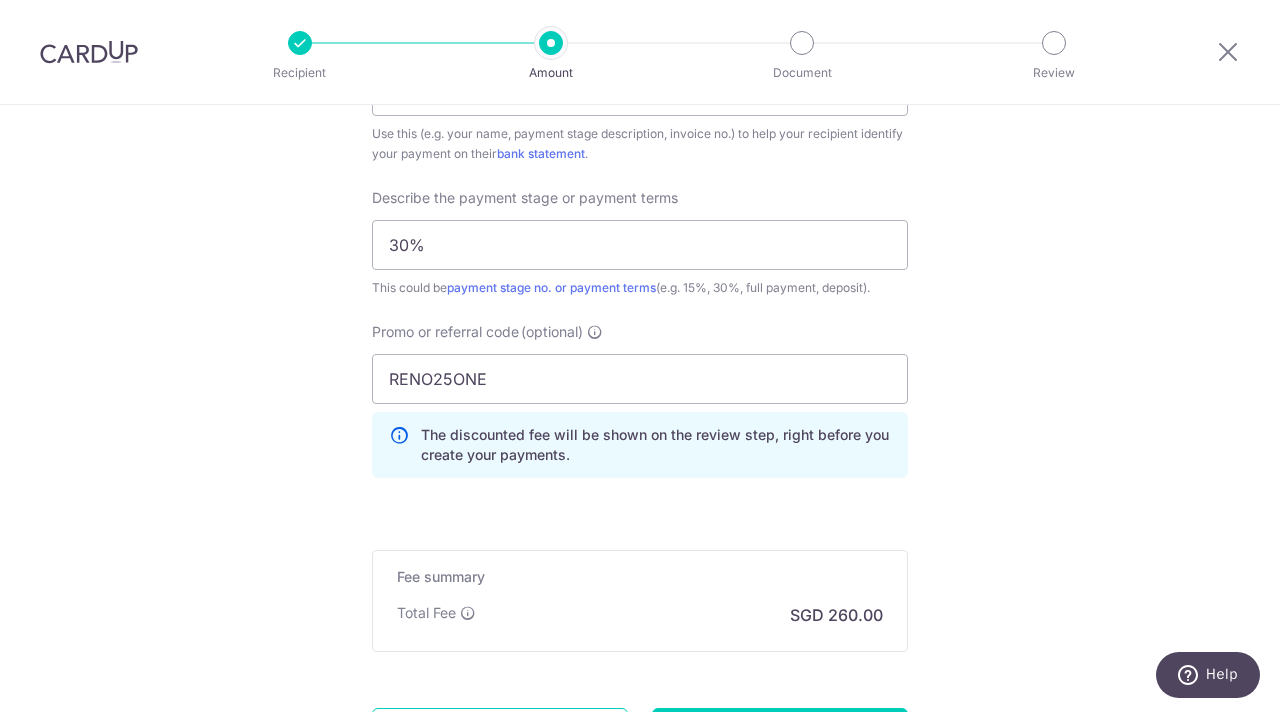 click on "Tell us more about your payment
Enter payment amount
SGD
10,000.00
10000.00
Card added successfully
Select Card
**** 8783
Add credit card
Your Cards
**** 8783
Secure 256-bit SSL
Text
New card details
Card
Secure 256-bit SSL" at bounding box center [640, -150] 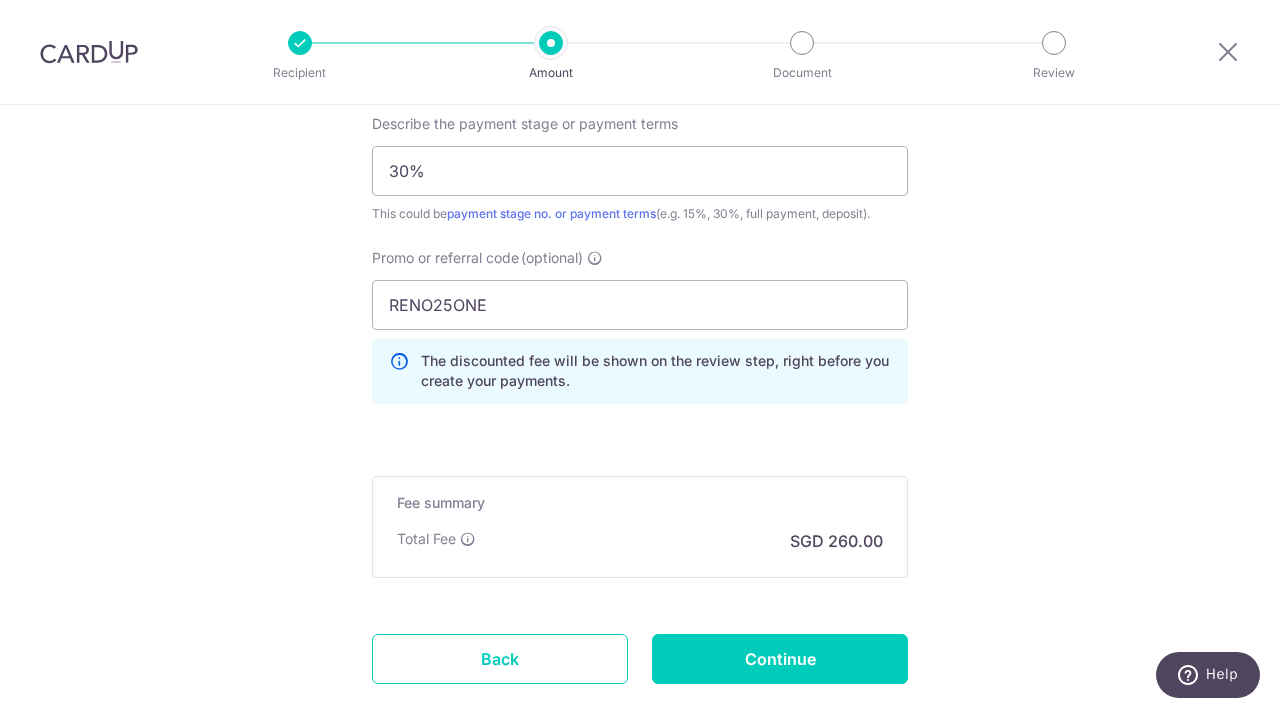 scroll, scrollTop: 1508, scrollLeft: 0, axis: vertical 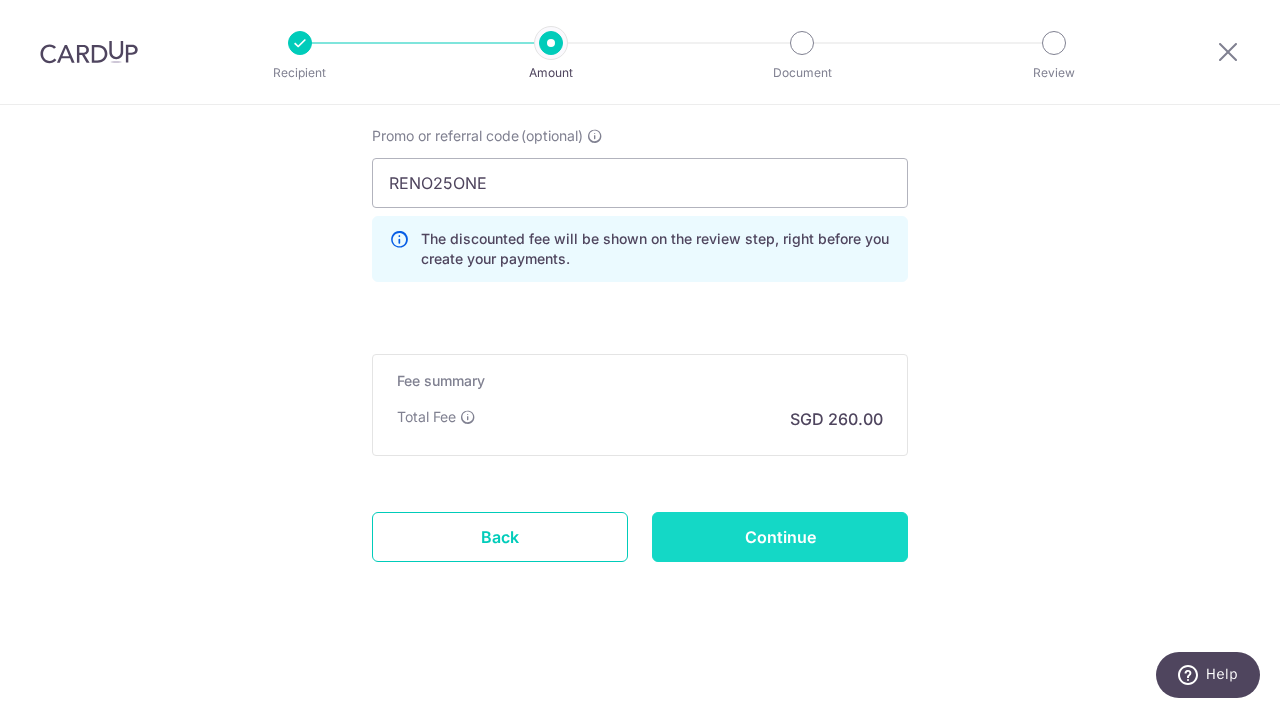 click on "Continue" at bounding box center (780, 537) 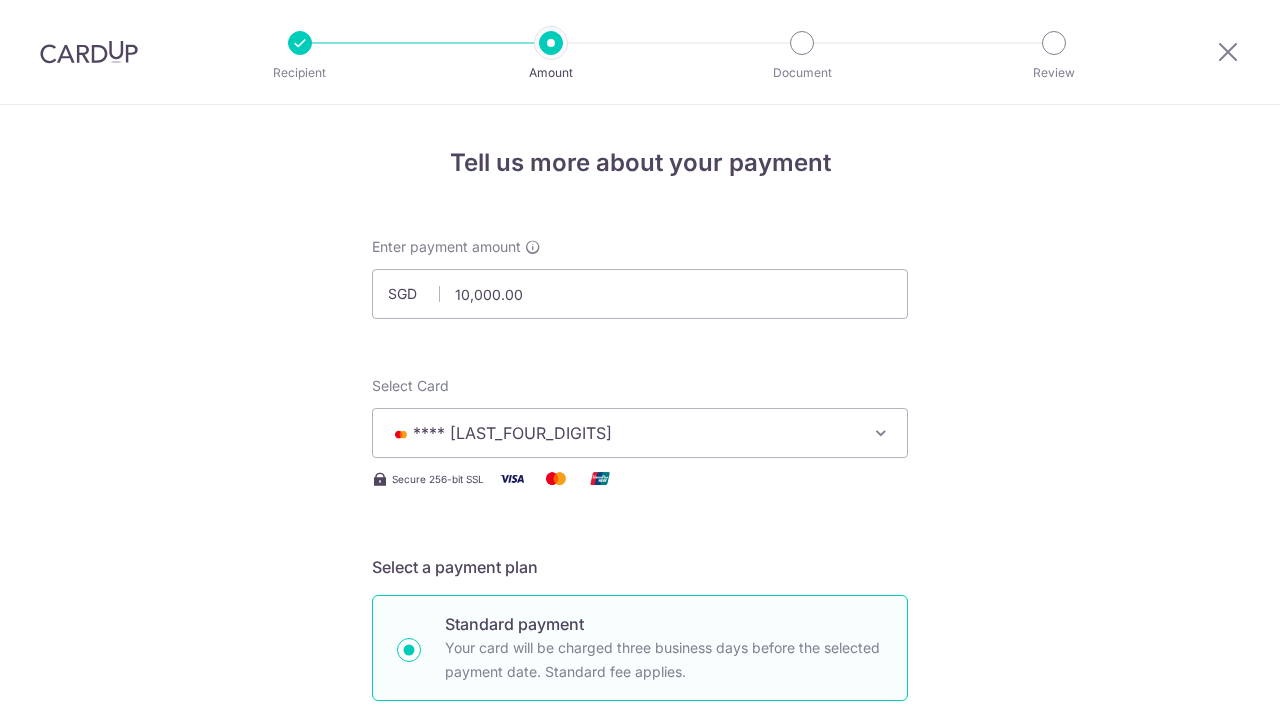 scroll, scrollTop: 0, scrollLeft: 0, axis: both 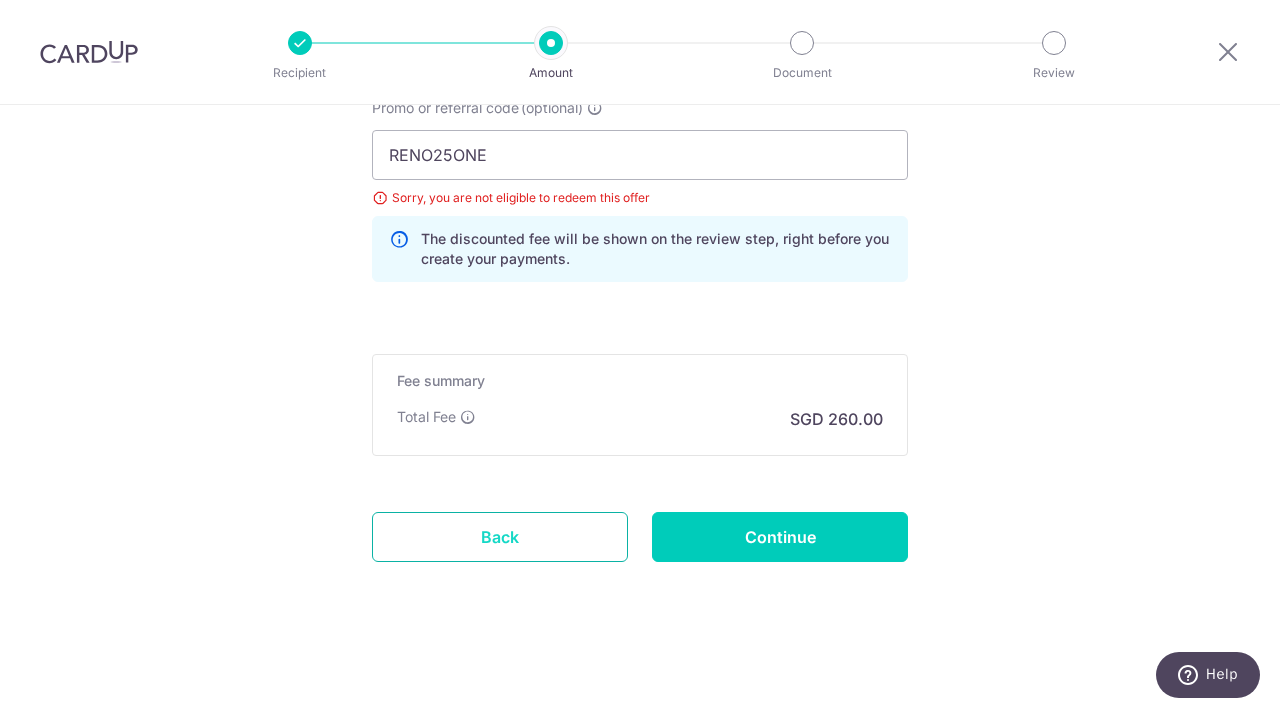 click on "Back" at bounding box center [500, 537] 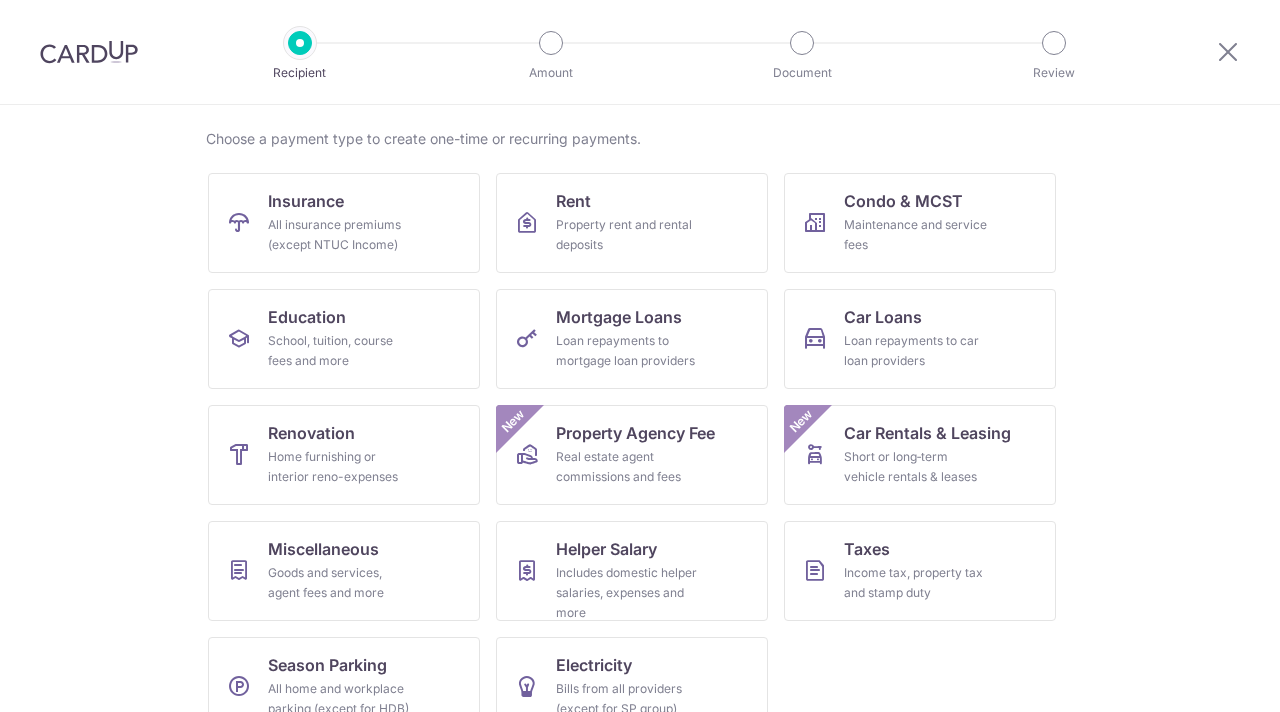 scroll, scrollTop: 183, scrollLeft: 0, axis: vertical 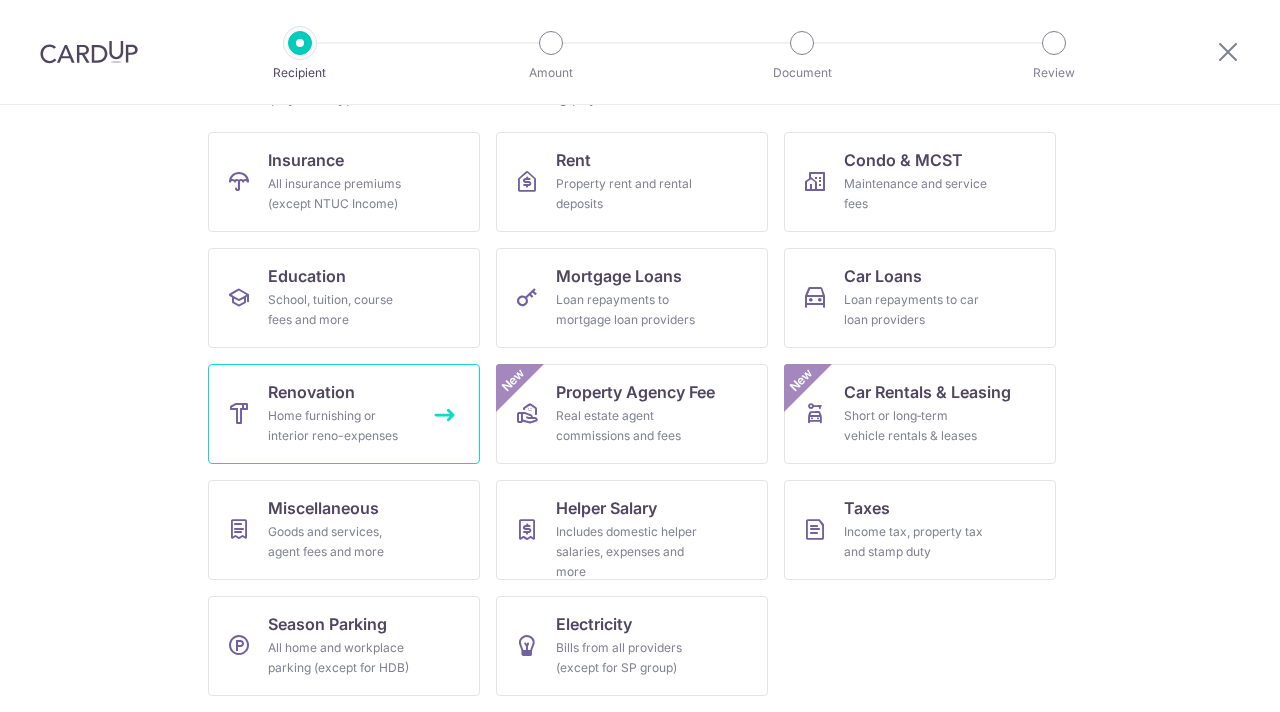 click on "Renovation Home furnishing or interior reno-expenses" at bounding box center (344, 414) 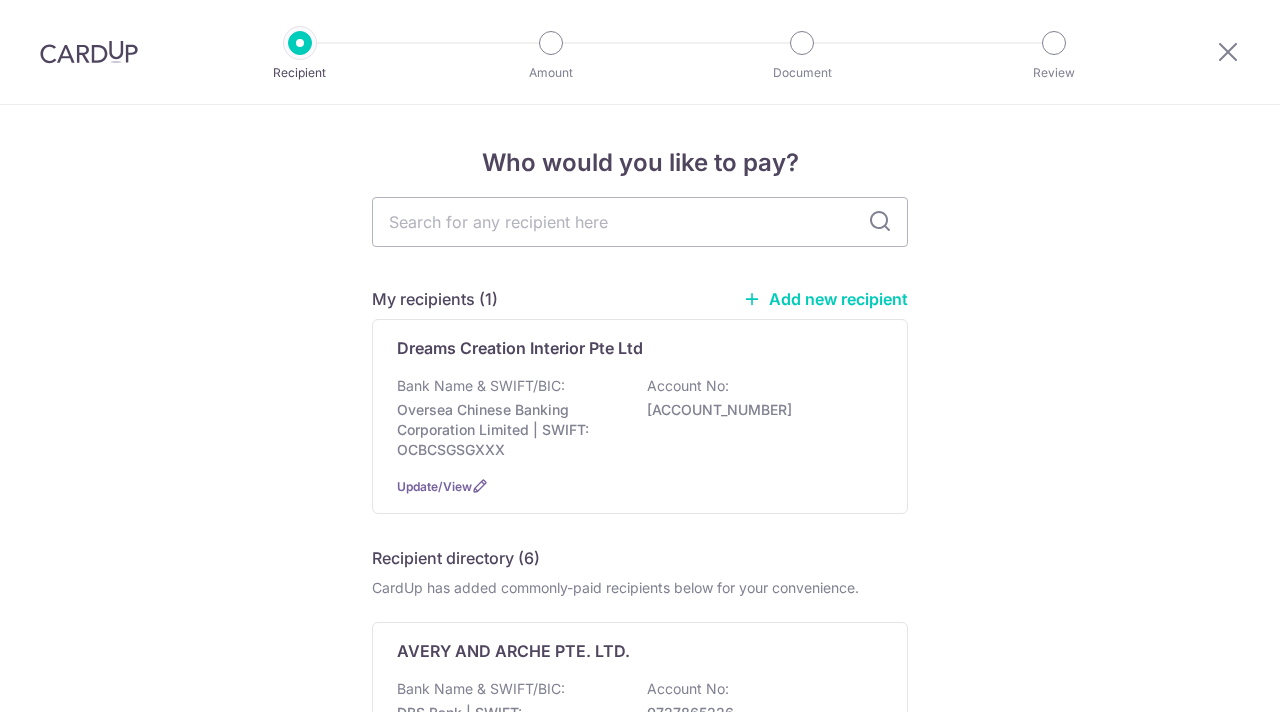 scroll, scrollTop: 0, scrollLeft: 0, axis: both 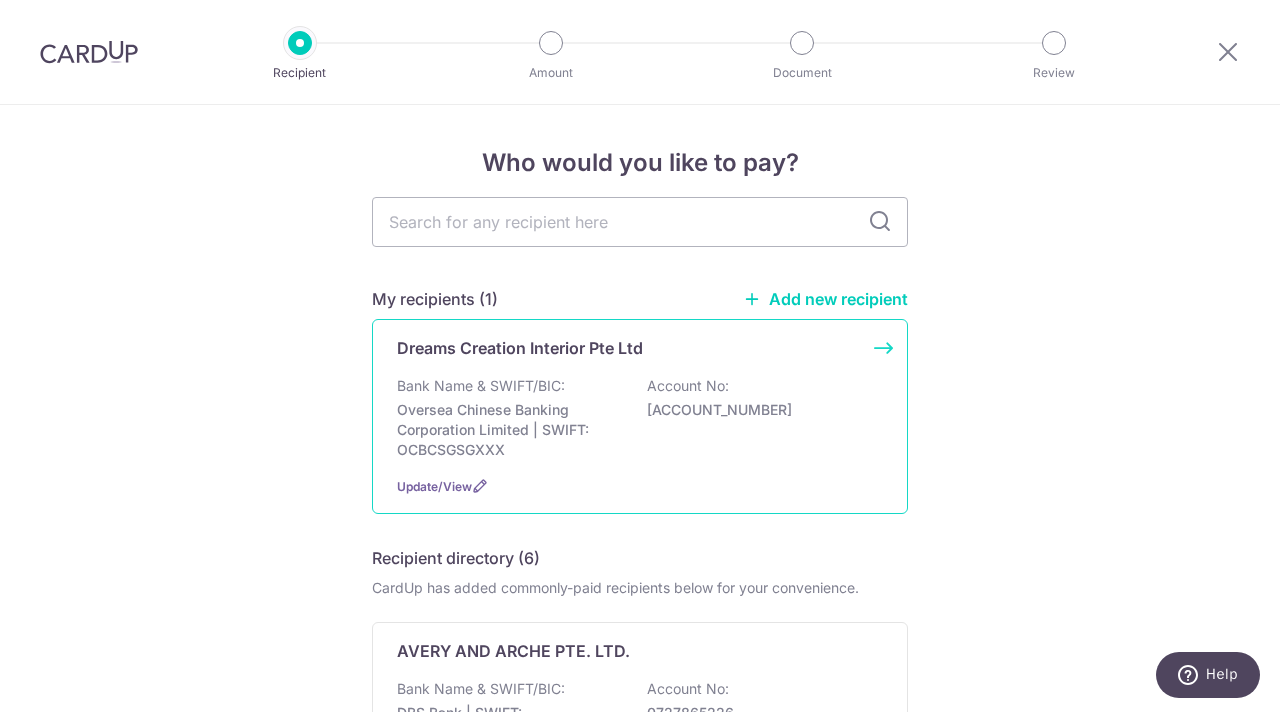 click on "Bank Name & SWIFT/BIC:
[BANK_NAME] | SWIFT: [SWIFT_CODE]
Account No:
[ACCOUNT_NUMBER]" at bounding box center [640, 418] 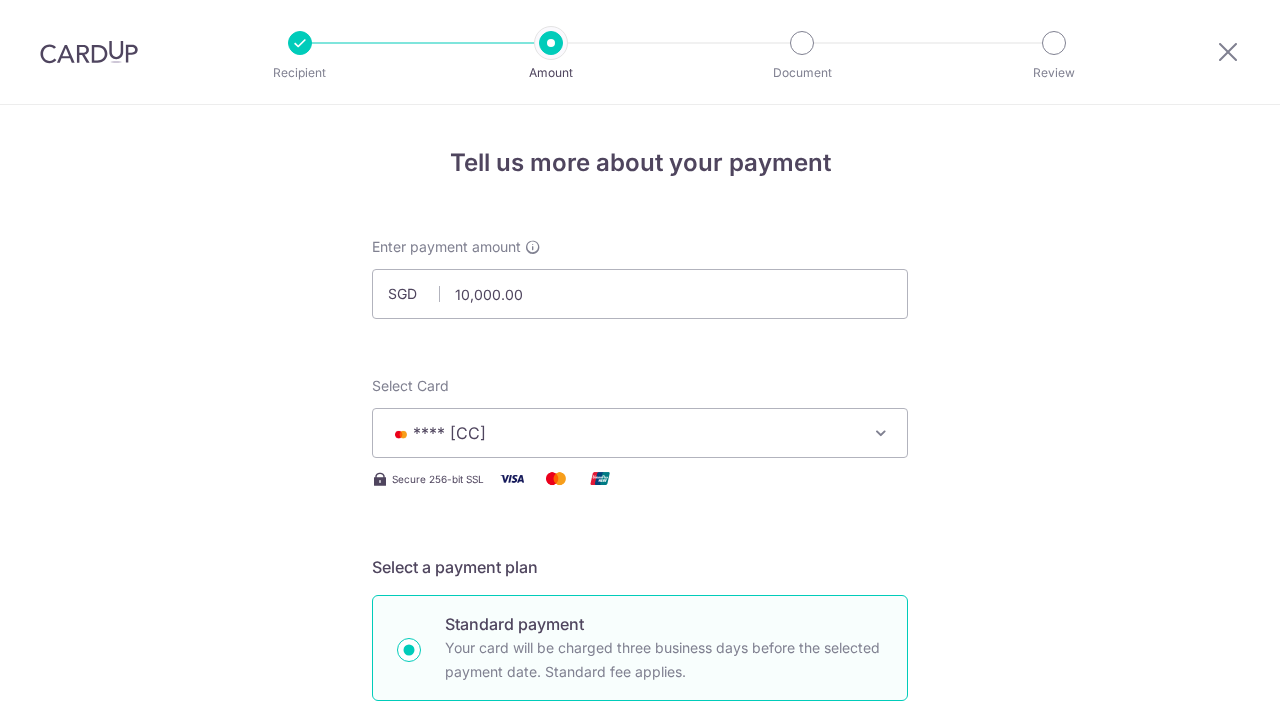 scroll, scrollTop: 0, scrollLeft: 0, axis: both 